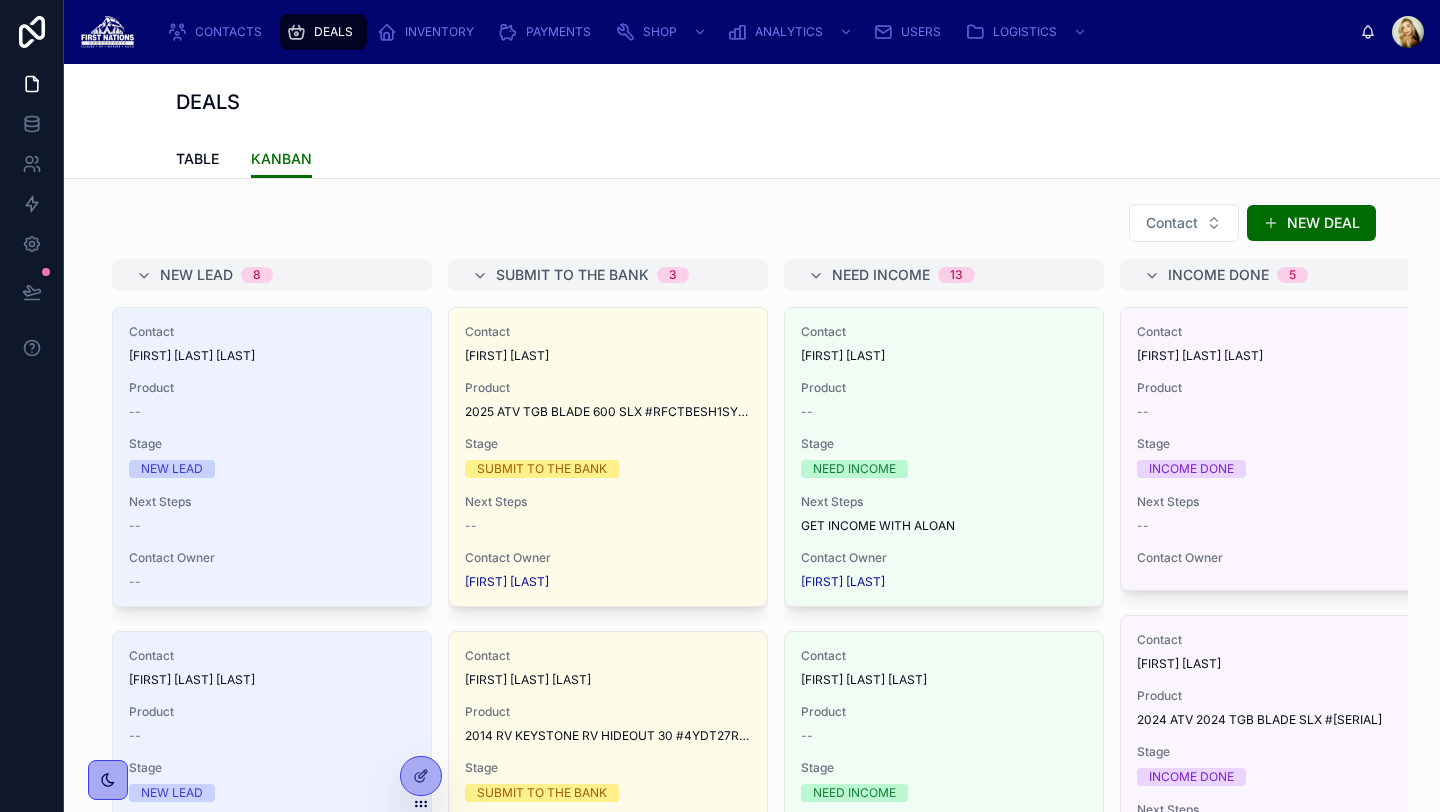 scroll, scrollTop: 0, scrollLeft: 0, axis: both 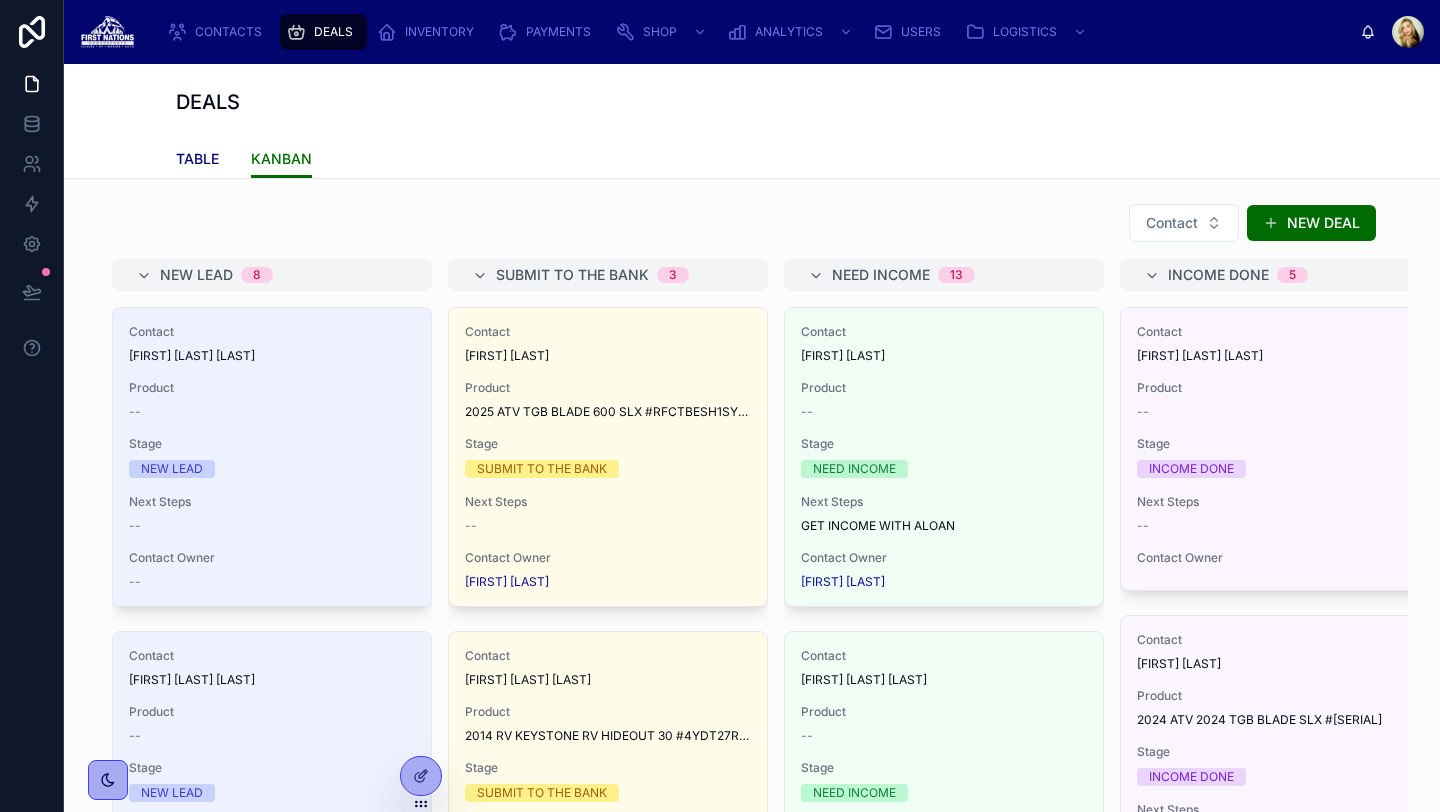 click on "TABLE" at bounding box center (197, 159) 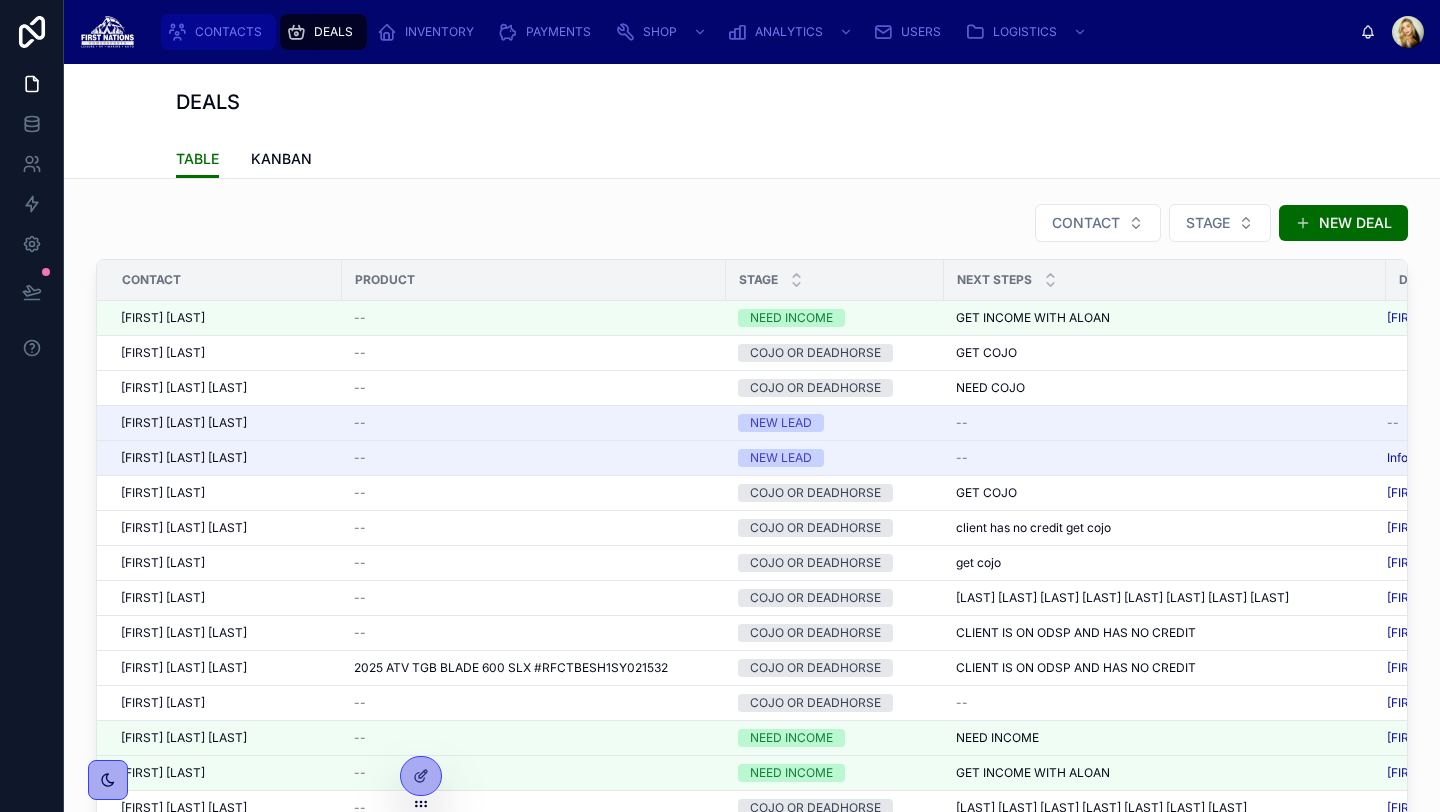 click on "CONTACTS" at bounding box center (228, 32) 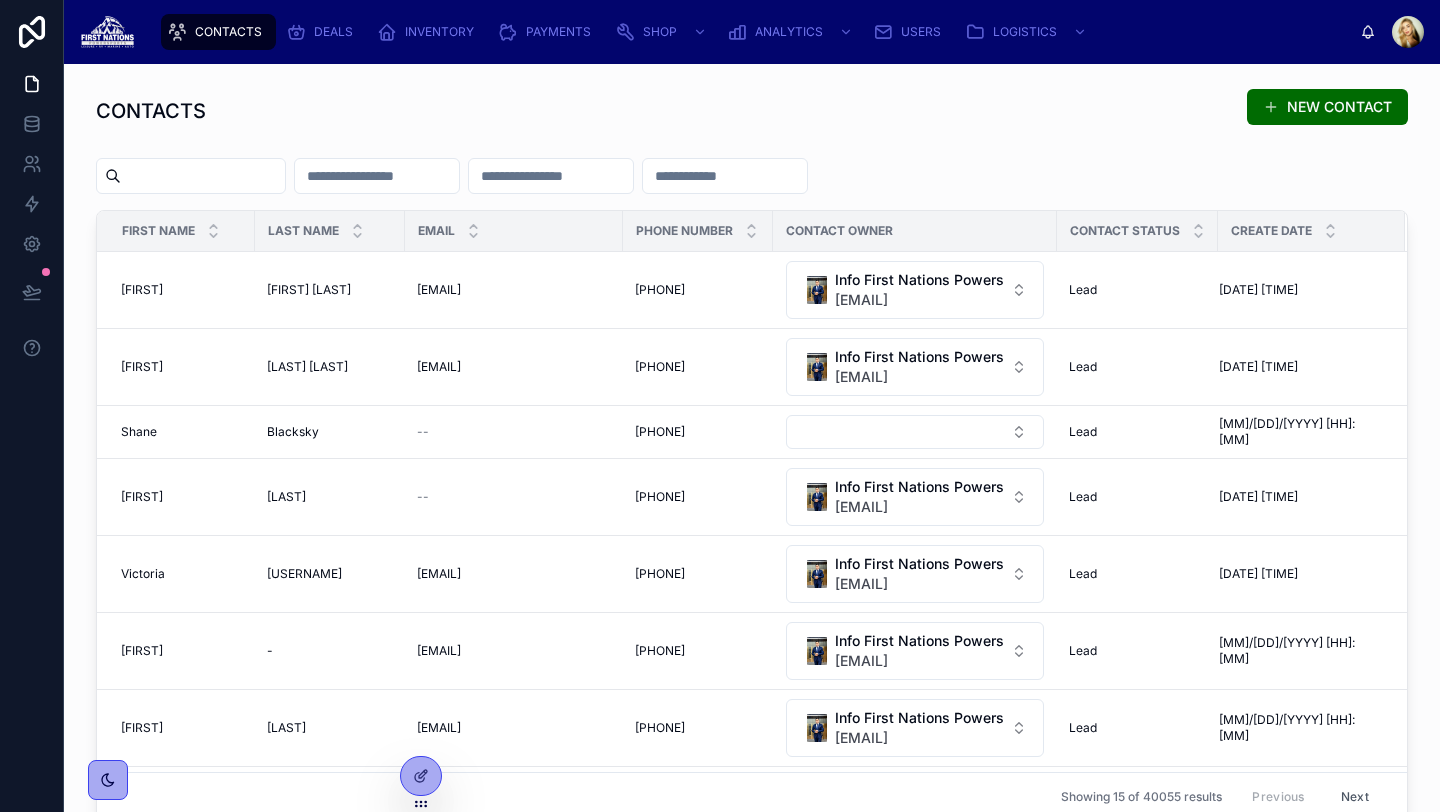 click at bounding box center (752, 180) 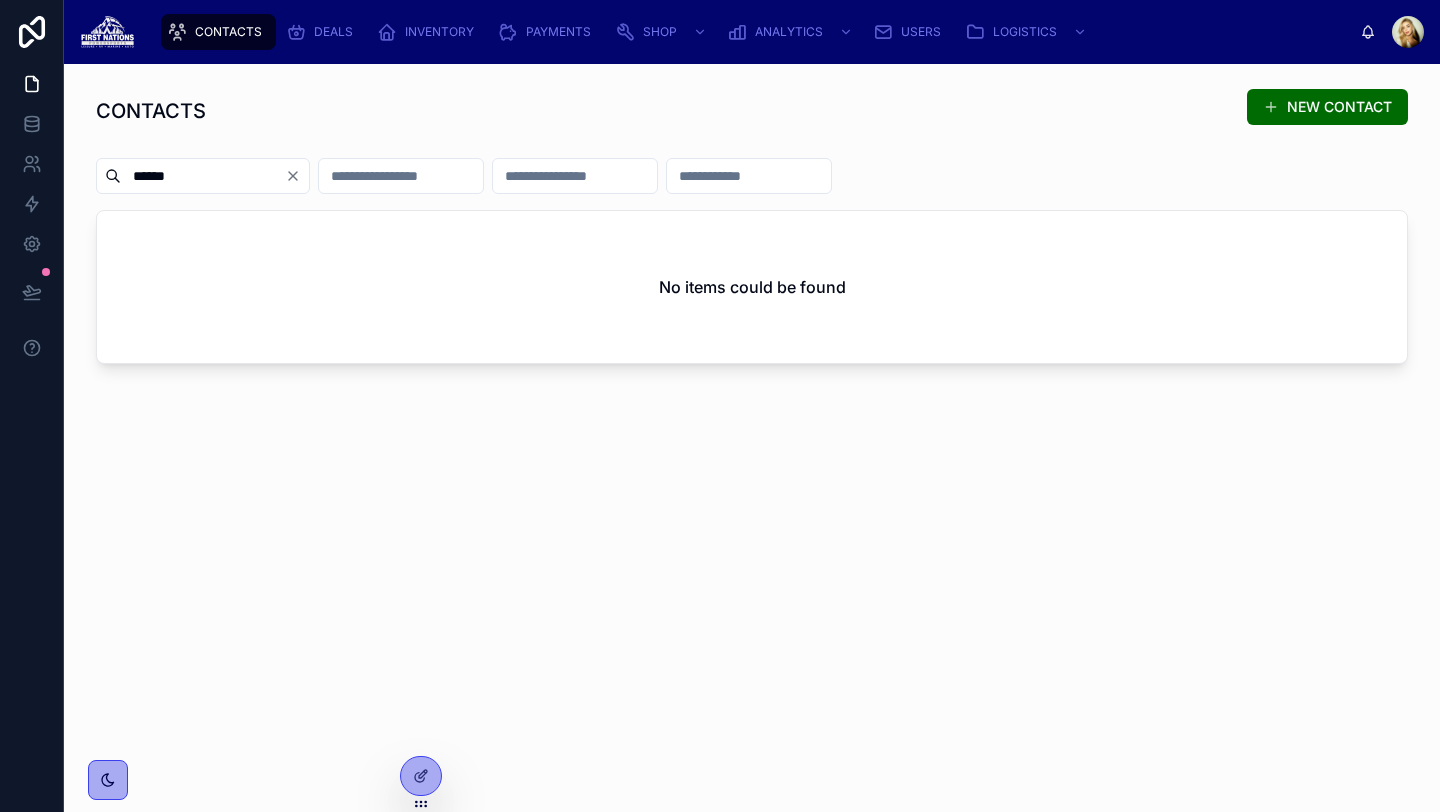 type on "*****" 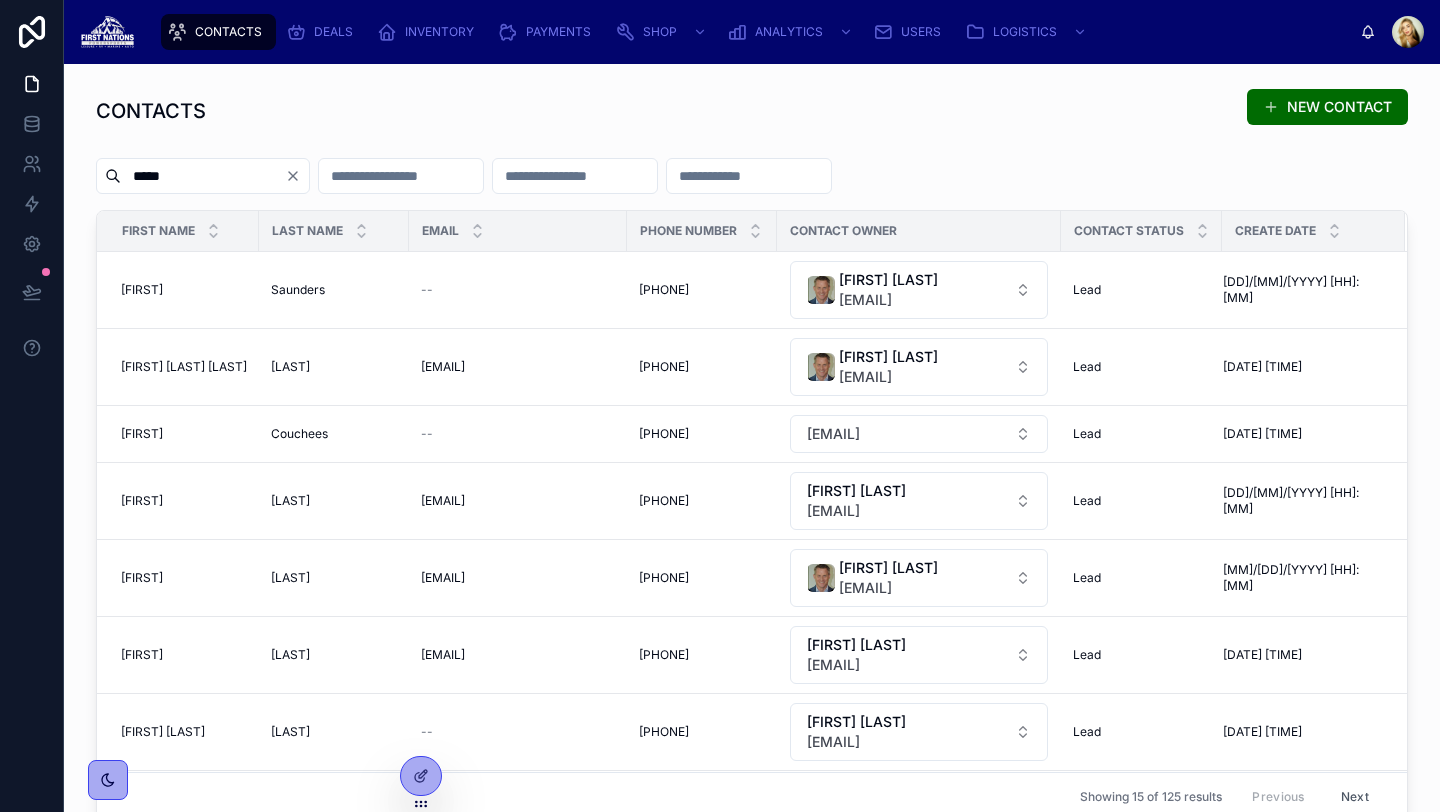 type 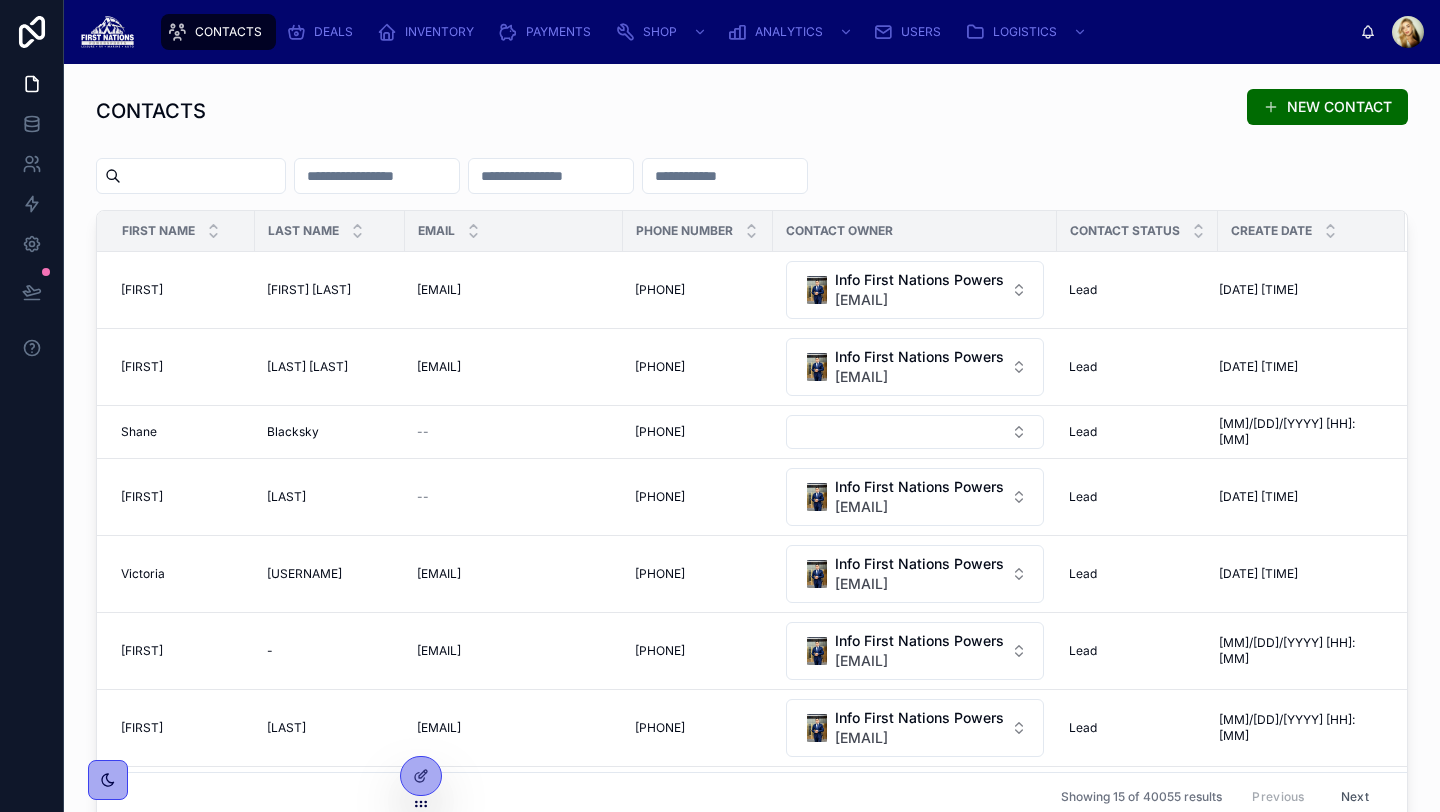 click at bounding box center (551, 176) 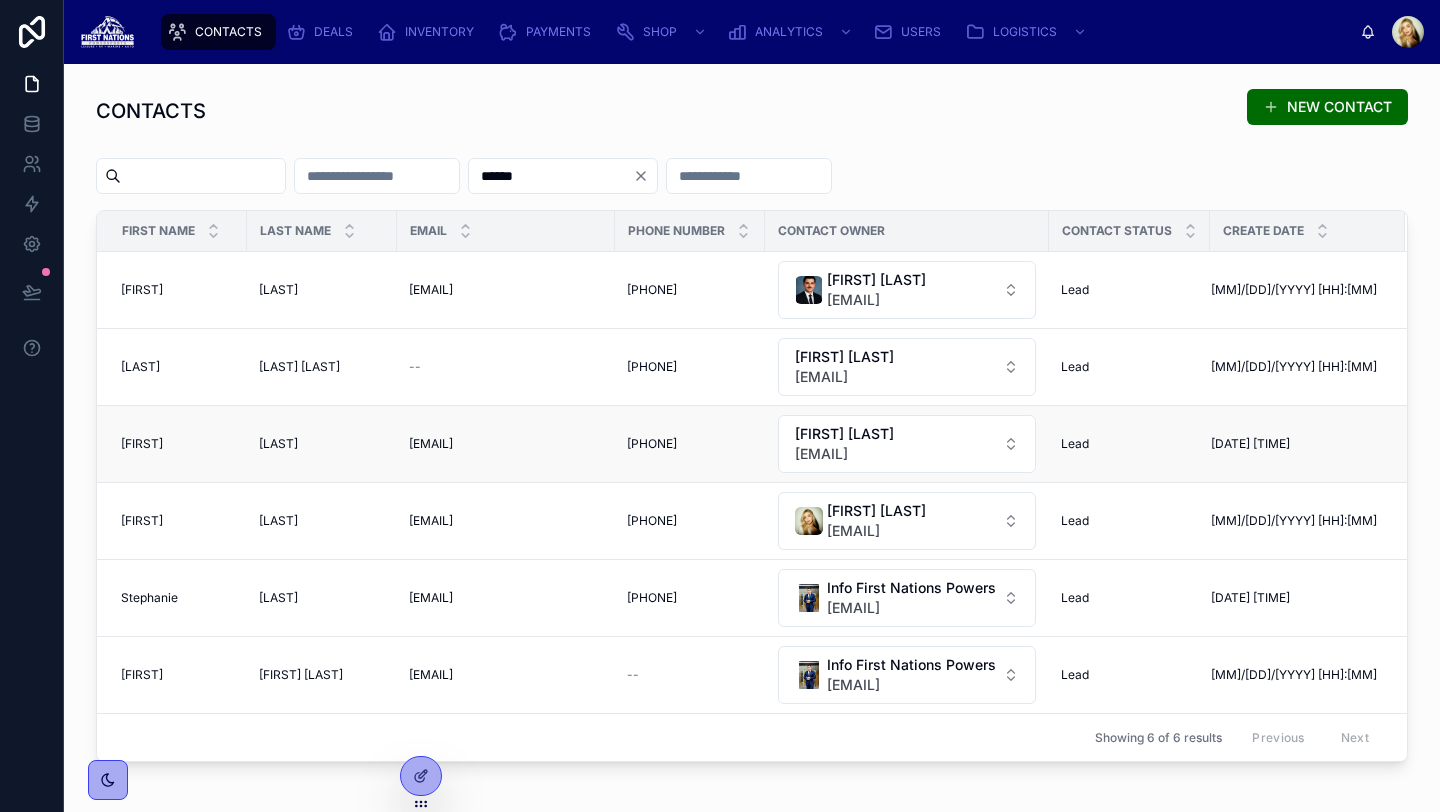 type on "******" 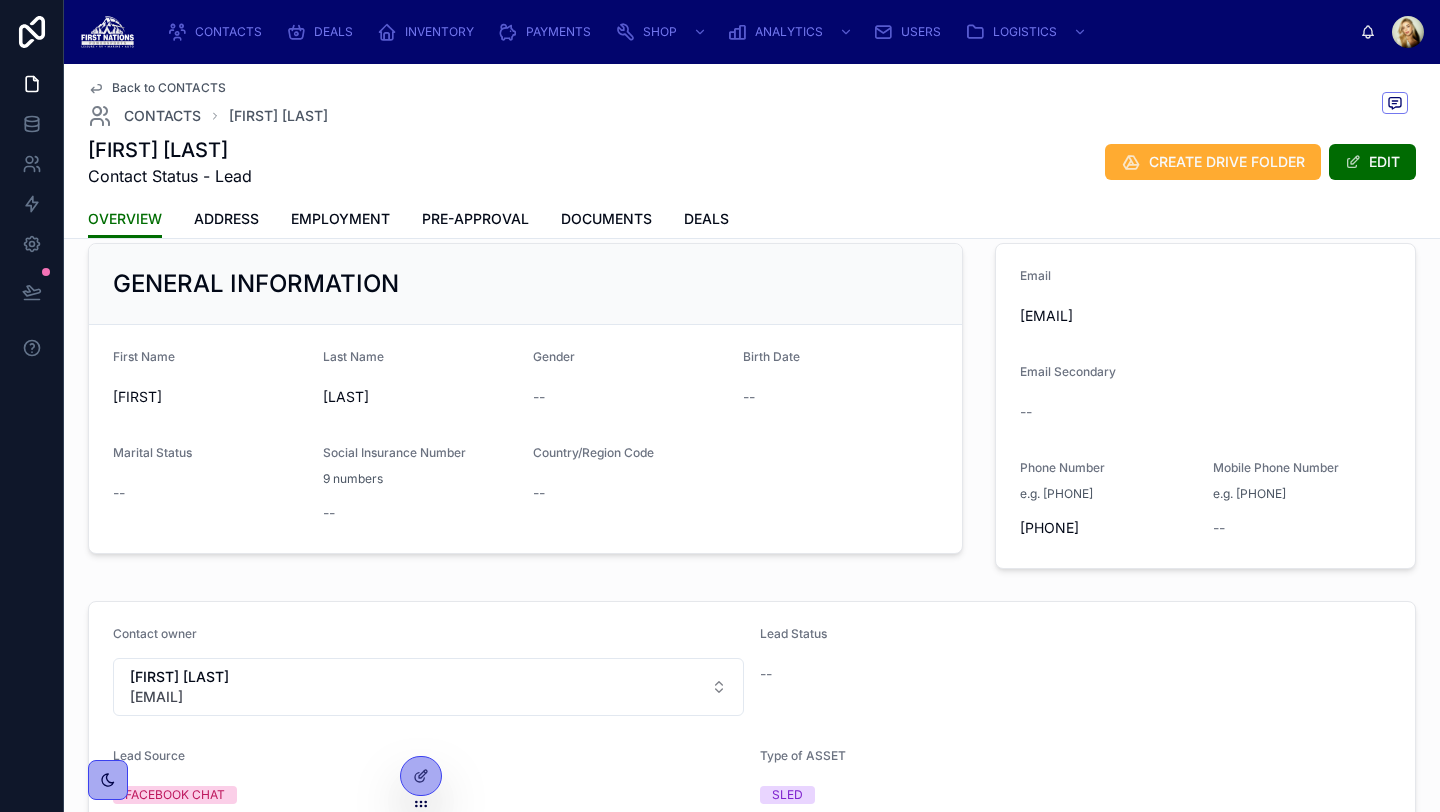scroll, scrollTop: 5, scrollLeft: 0, axis: vertical 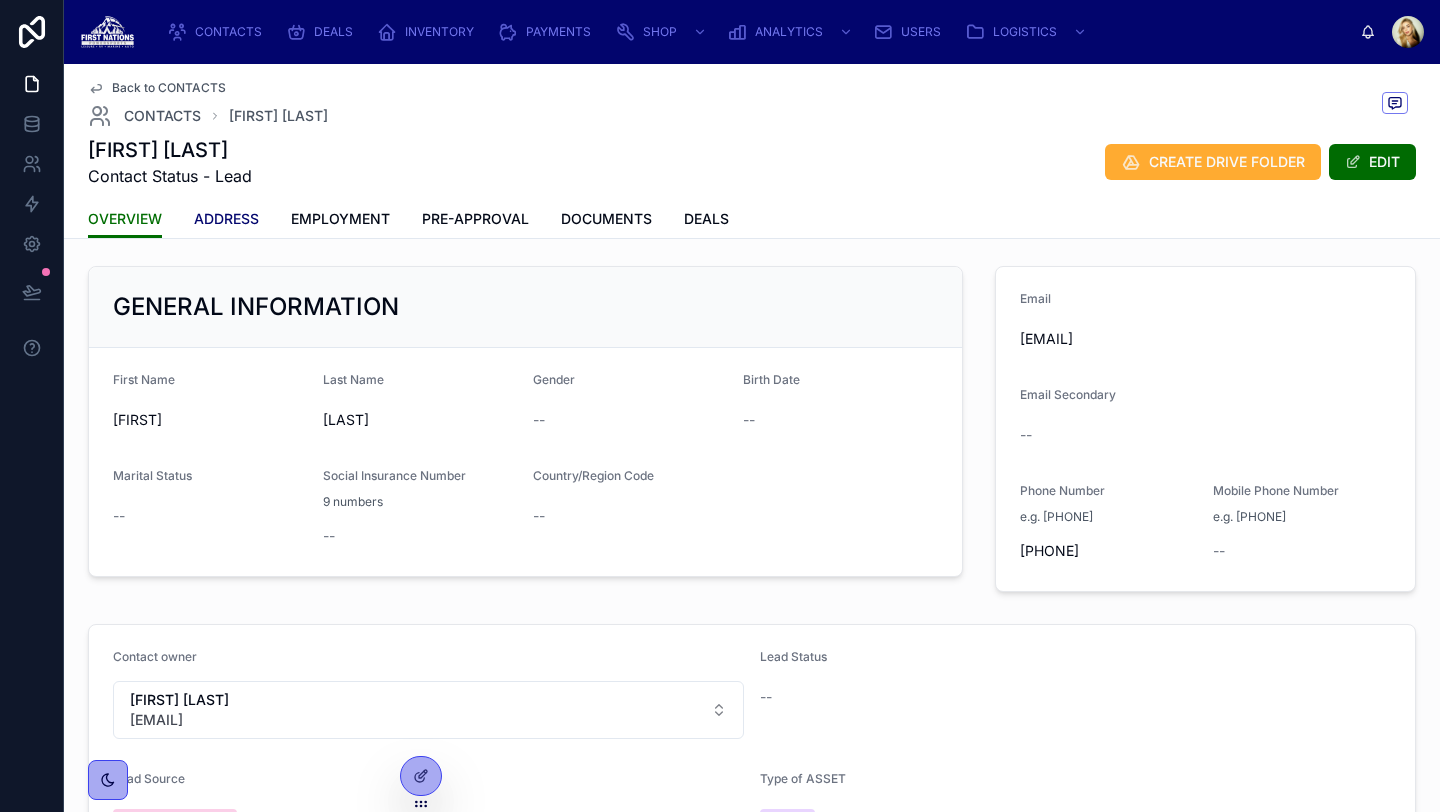 click on "ADDRESS" at bounding box center (226, 219) 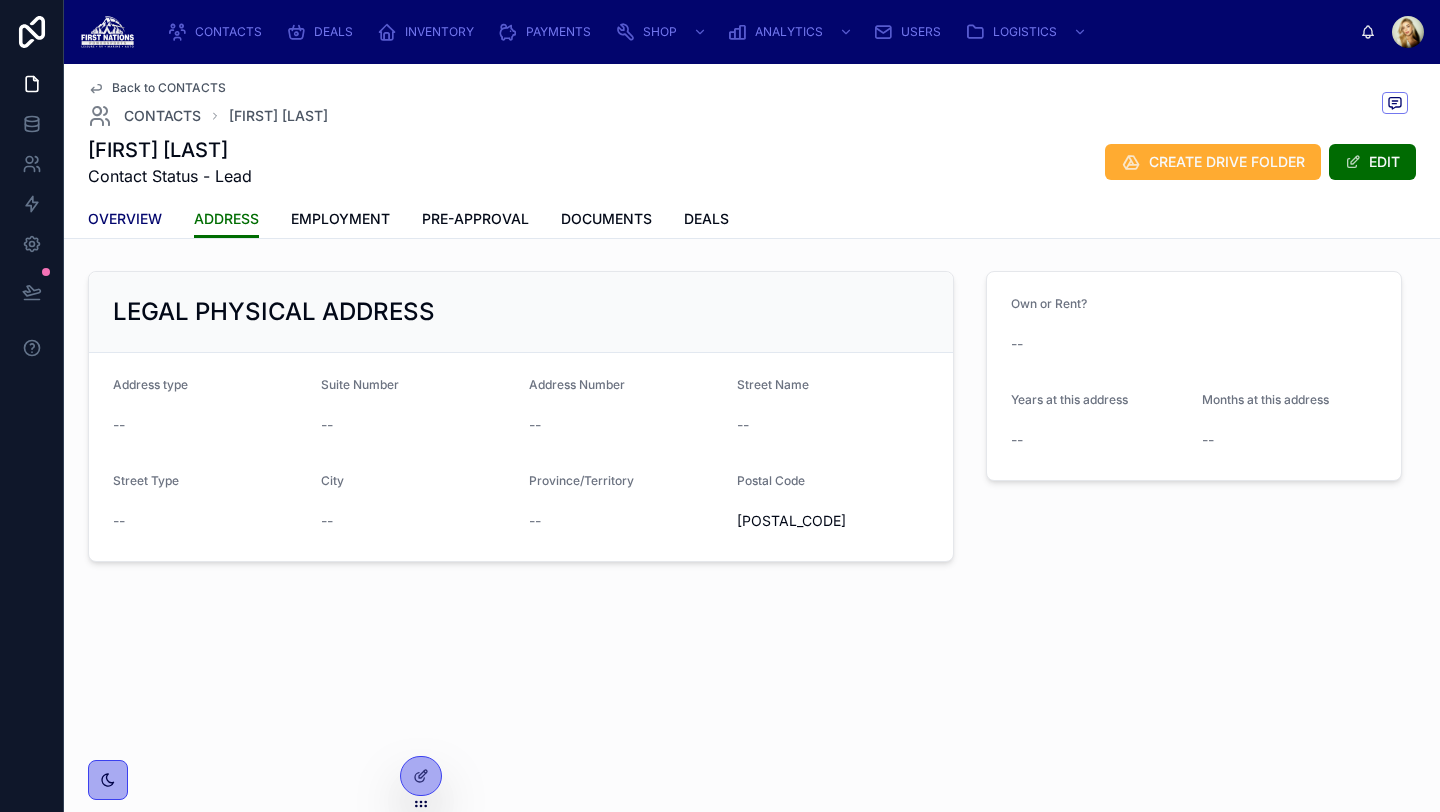 click on "OVERVIEW" at bounding box center (125, 219) 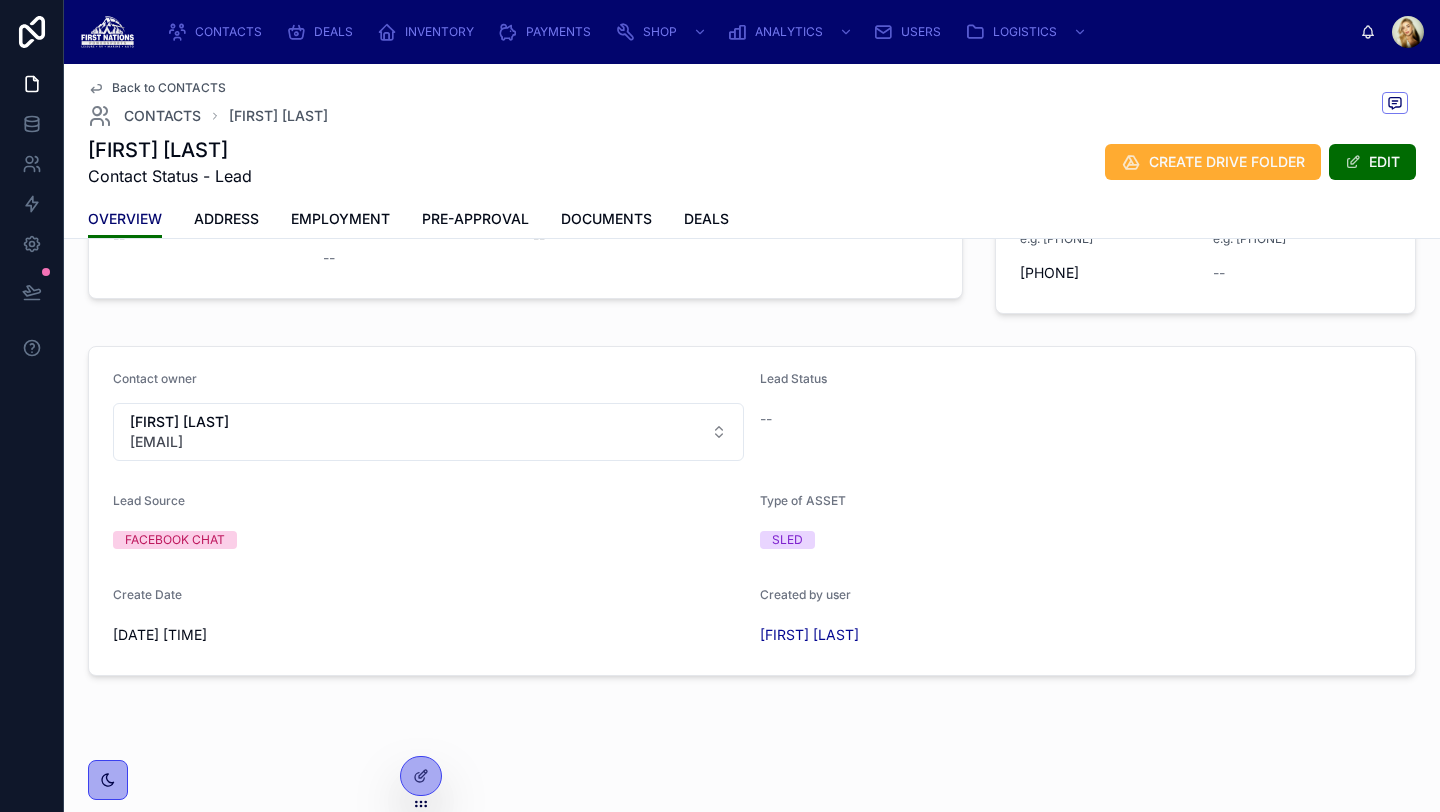 scroll, scrollTop: 0, scrollLeft: 0, axis: both 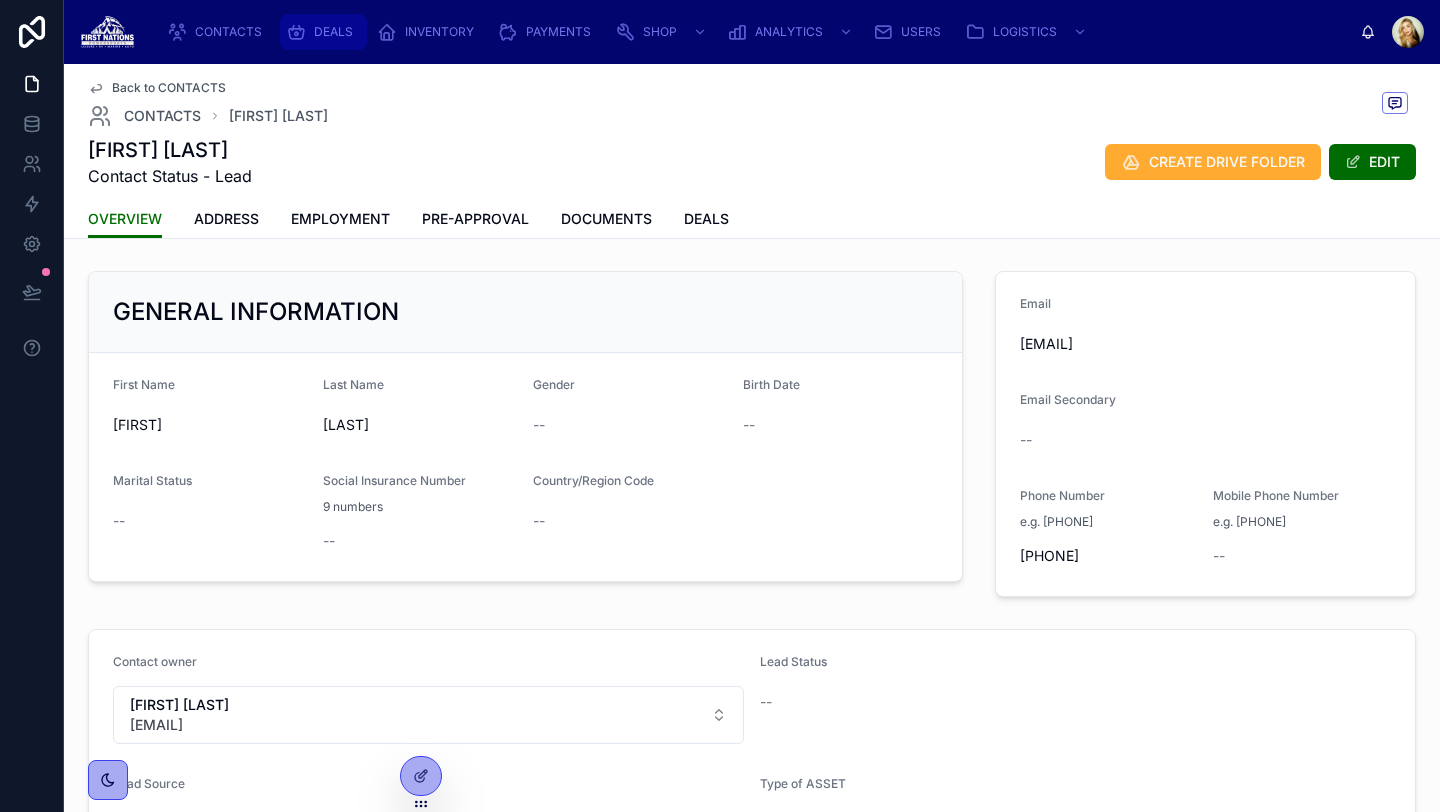 click on "DEALS" at bounding box center (333, 32) 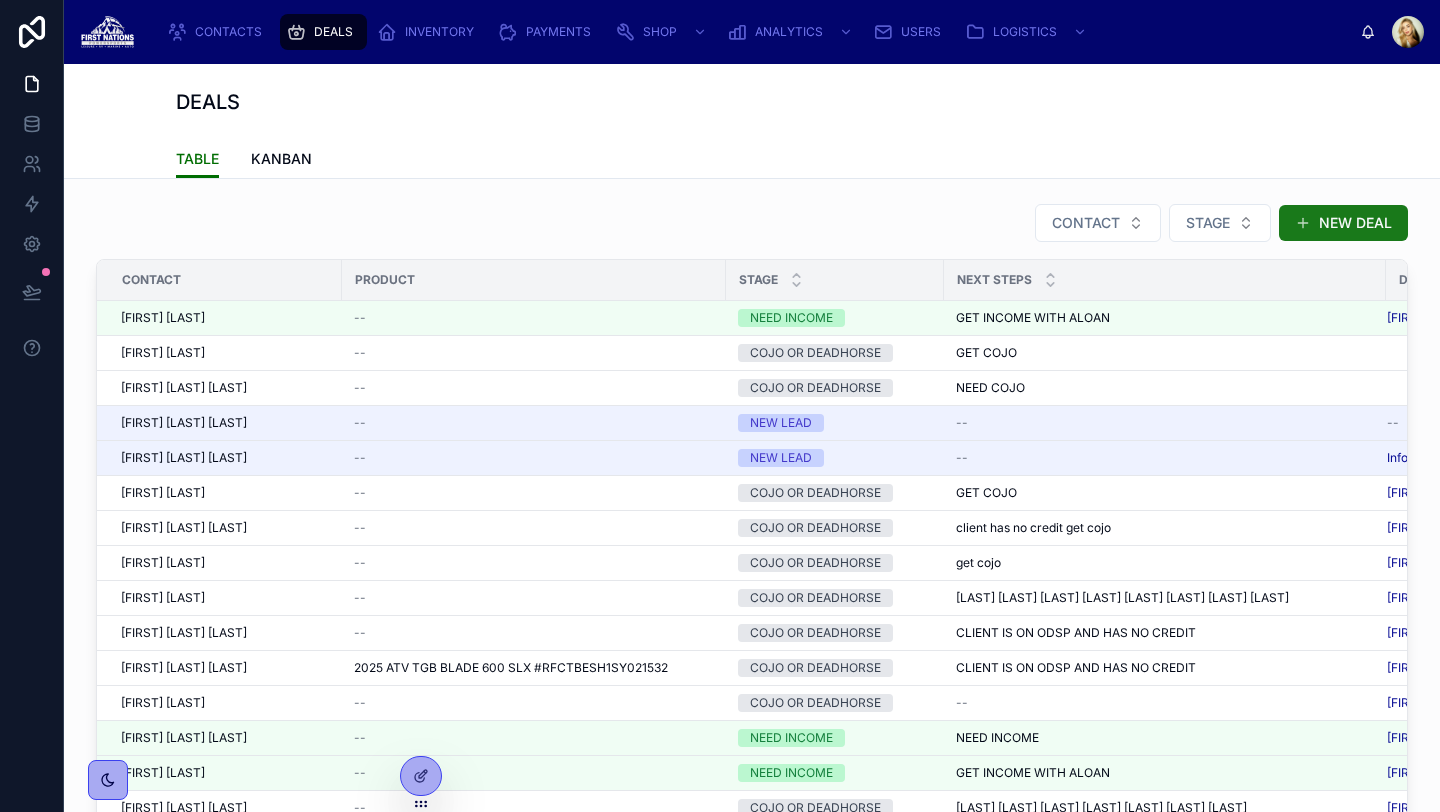 click on "NEW DEAL" at bounding box center [1343, 223] 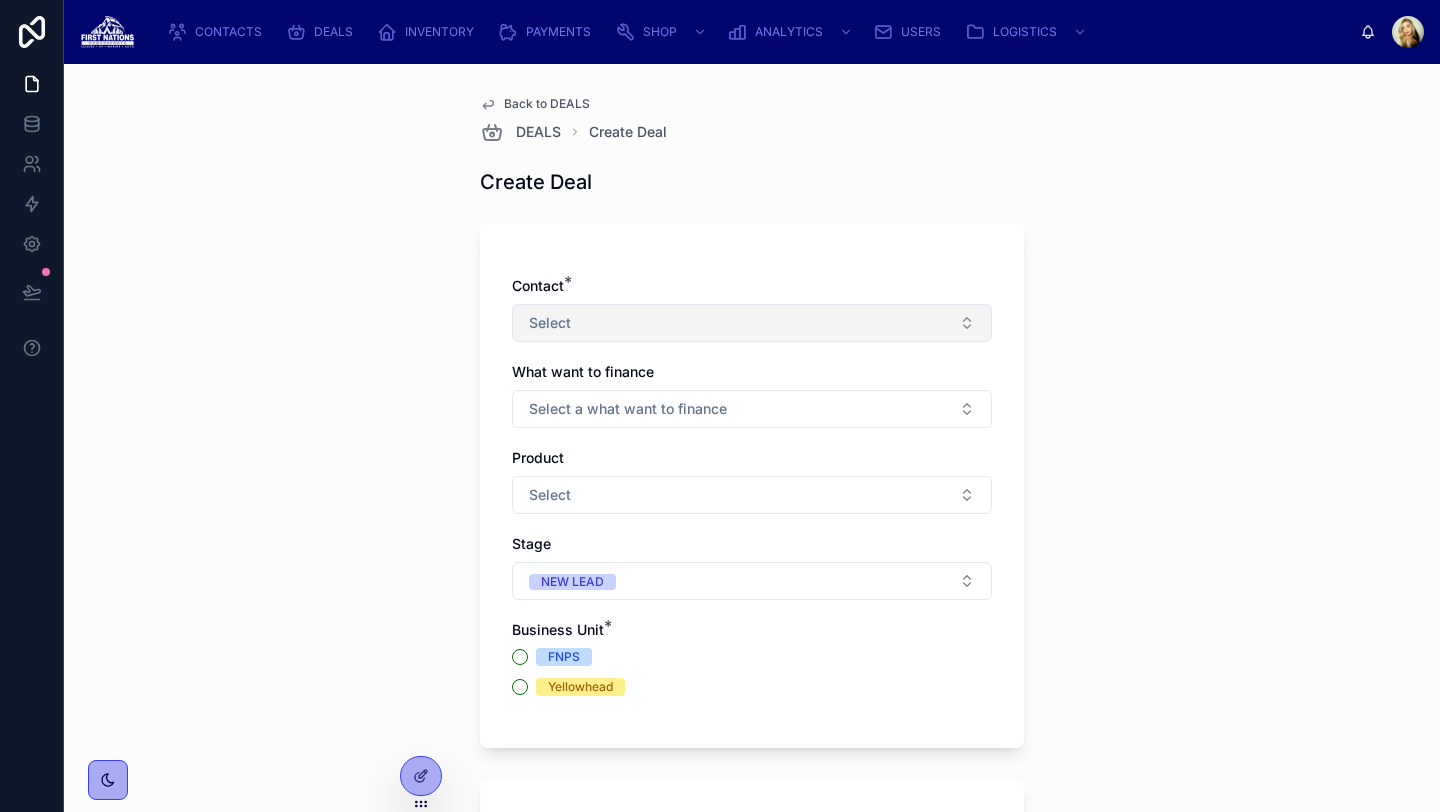 click on "Select" at bounding box center [752, 323] 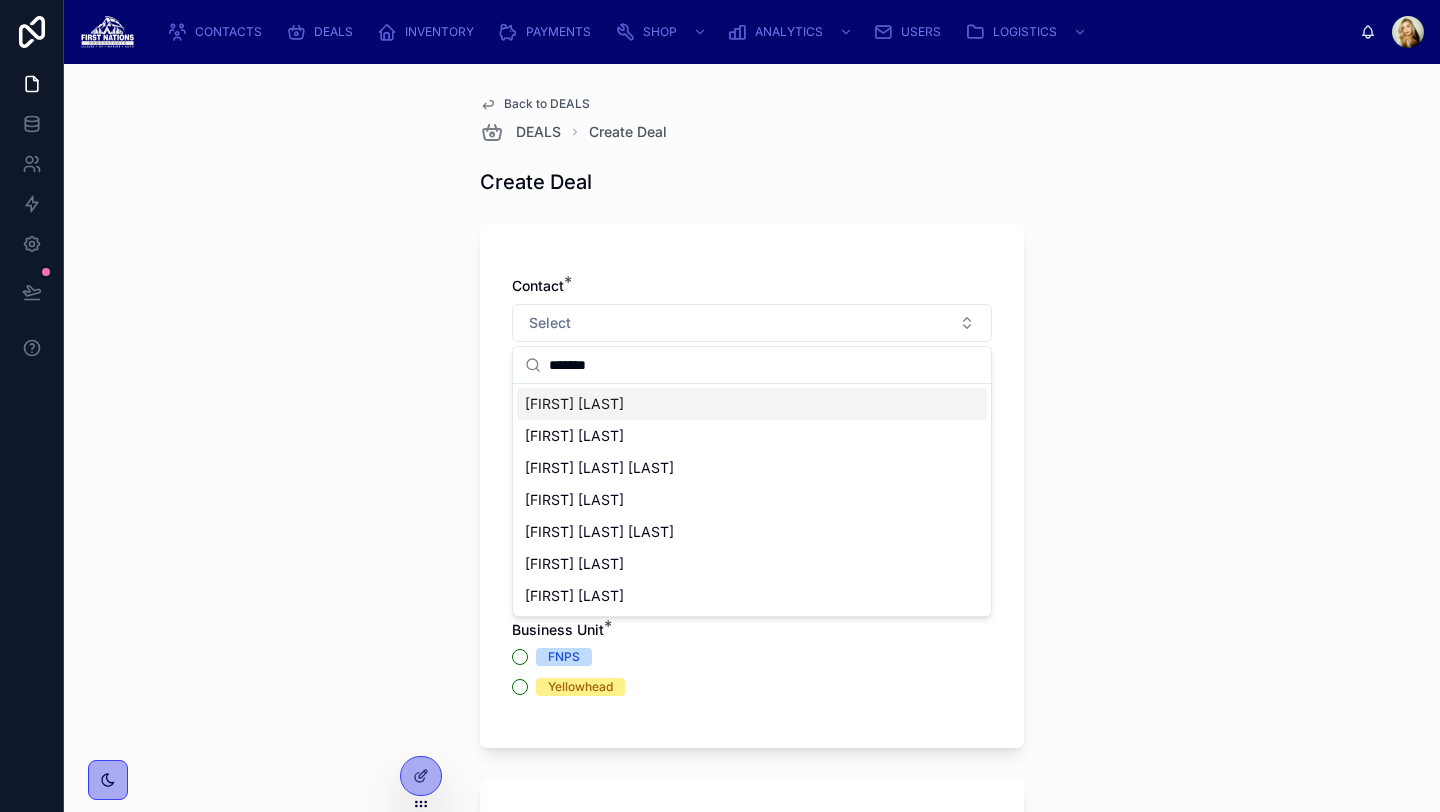 type on "*******" 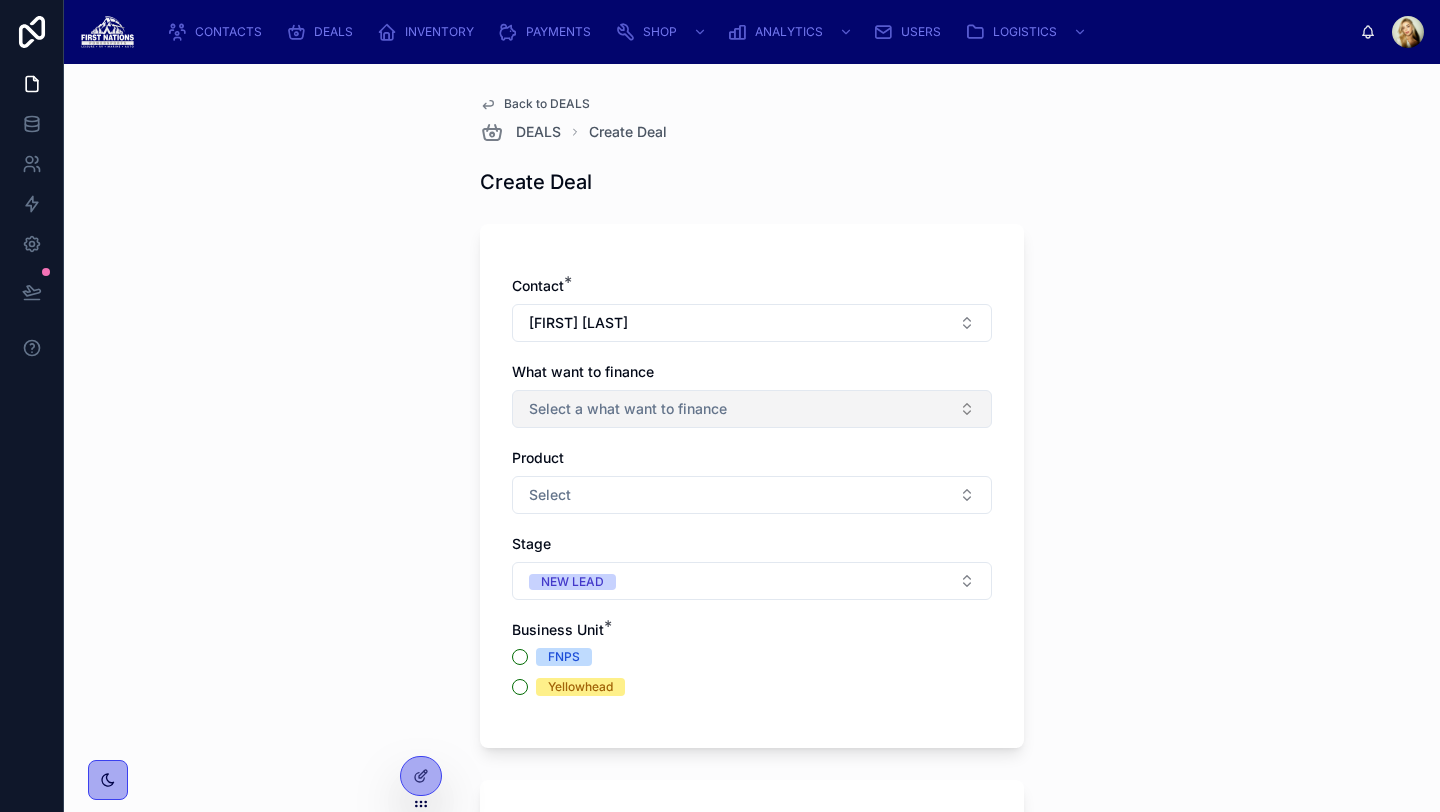 click on "Select a what want to finance" at bounding box center [628, 409] 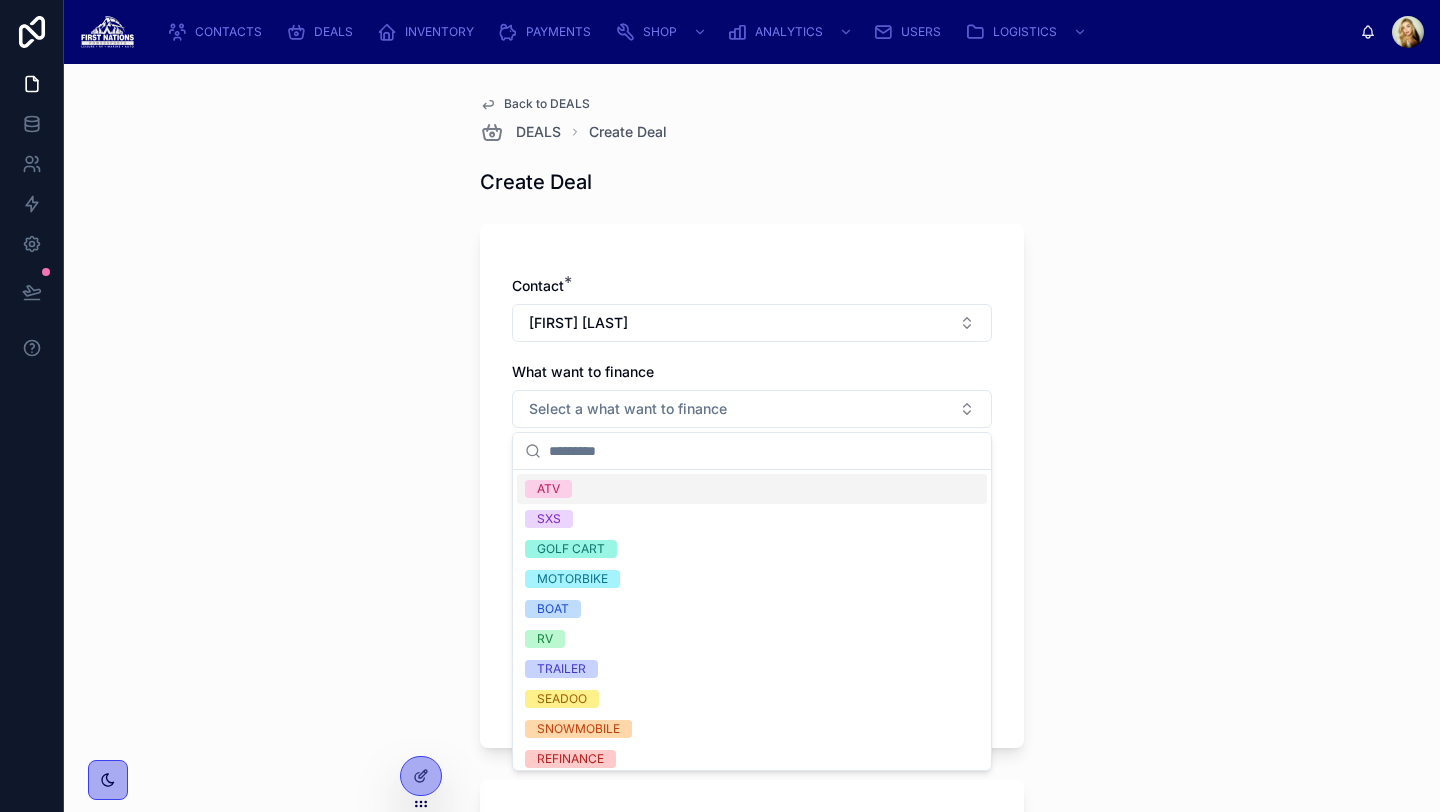click on "ATV" at bounding box center (752, 489) 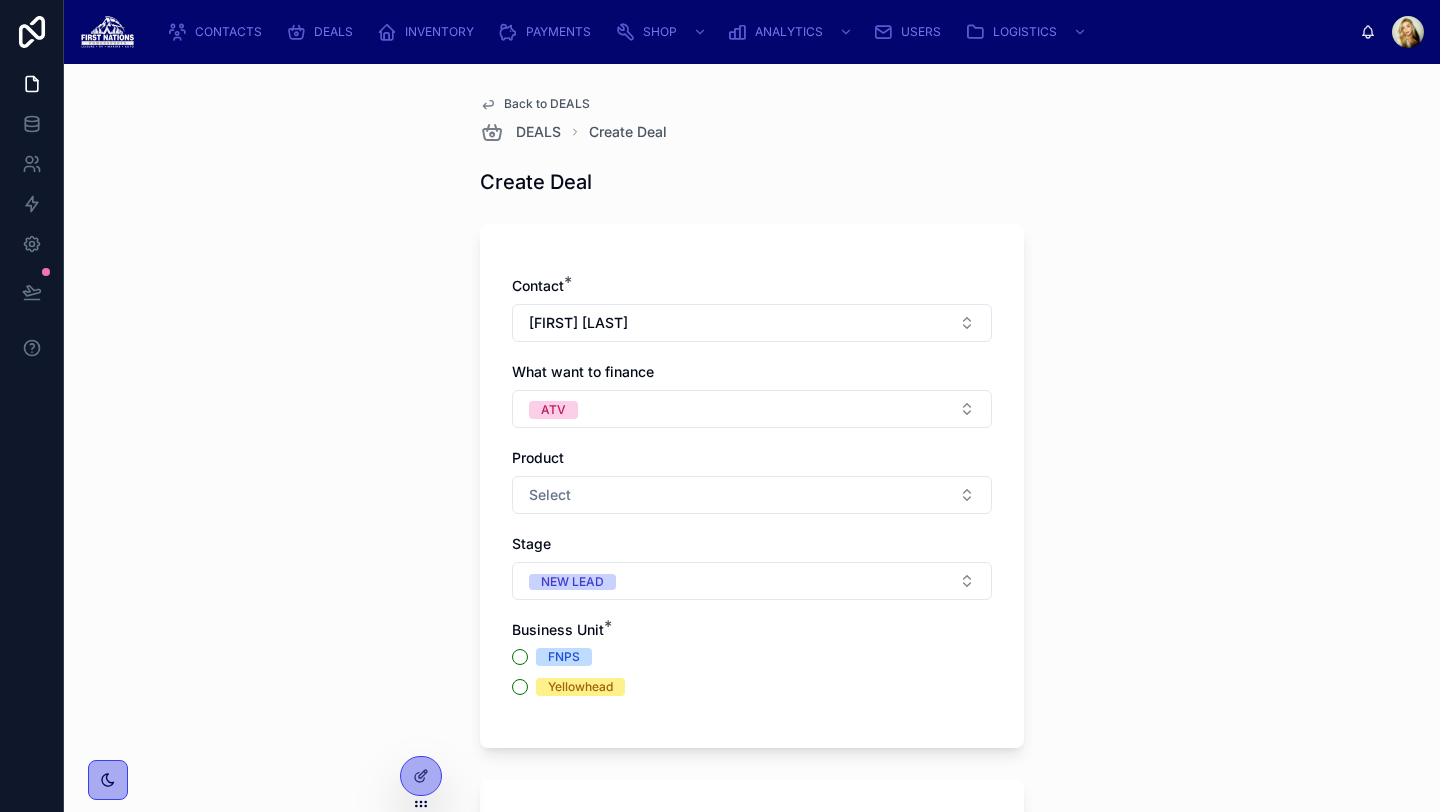 click on "FNPS" at bounding box center (752, 657) 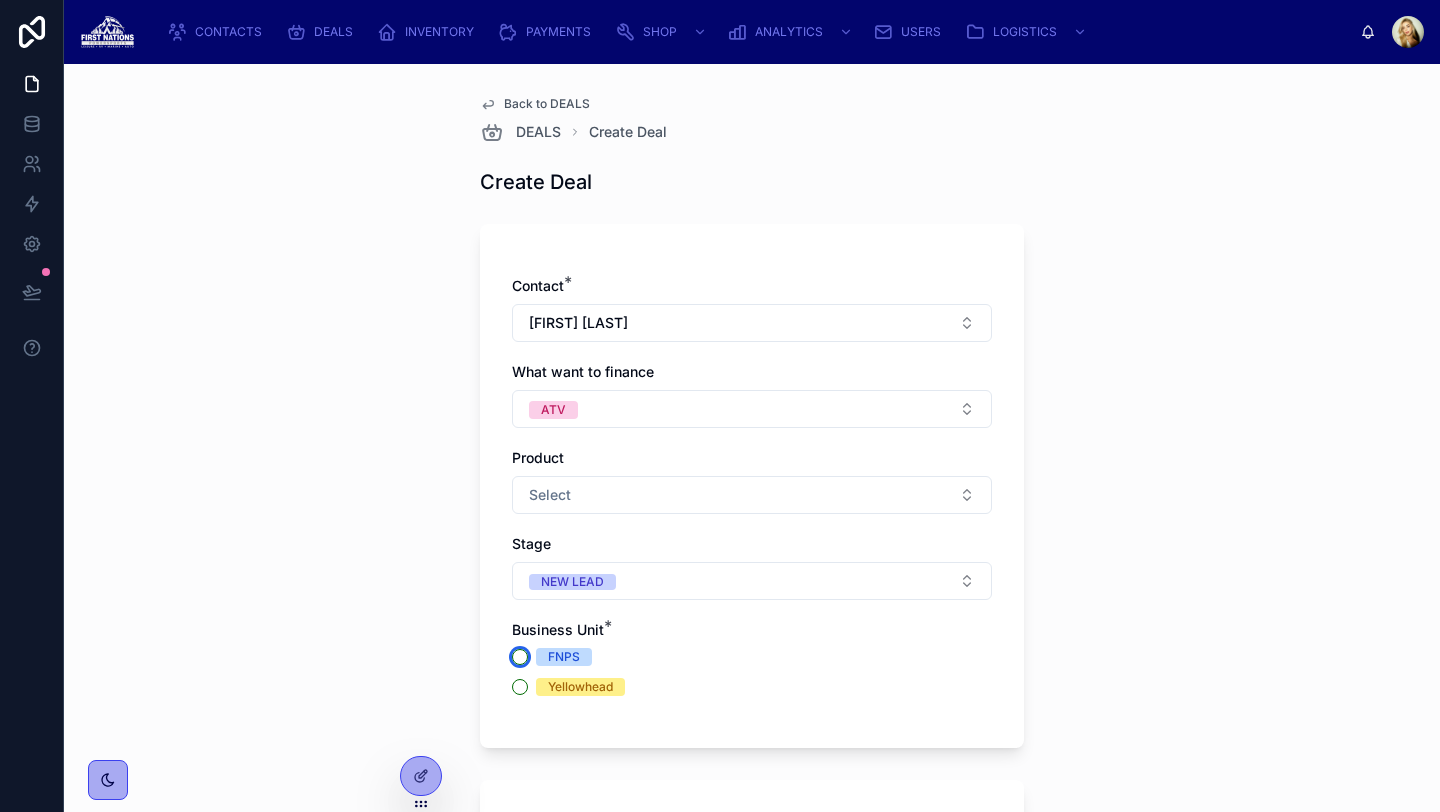 click on "FNPS" at bounding box center [520, 657] 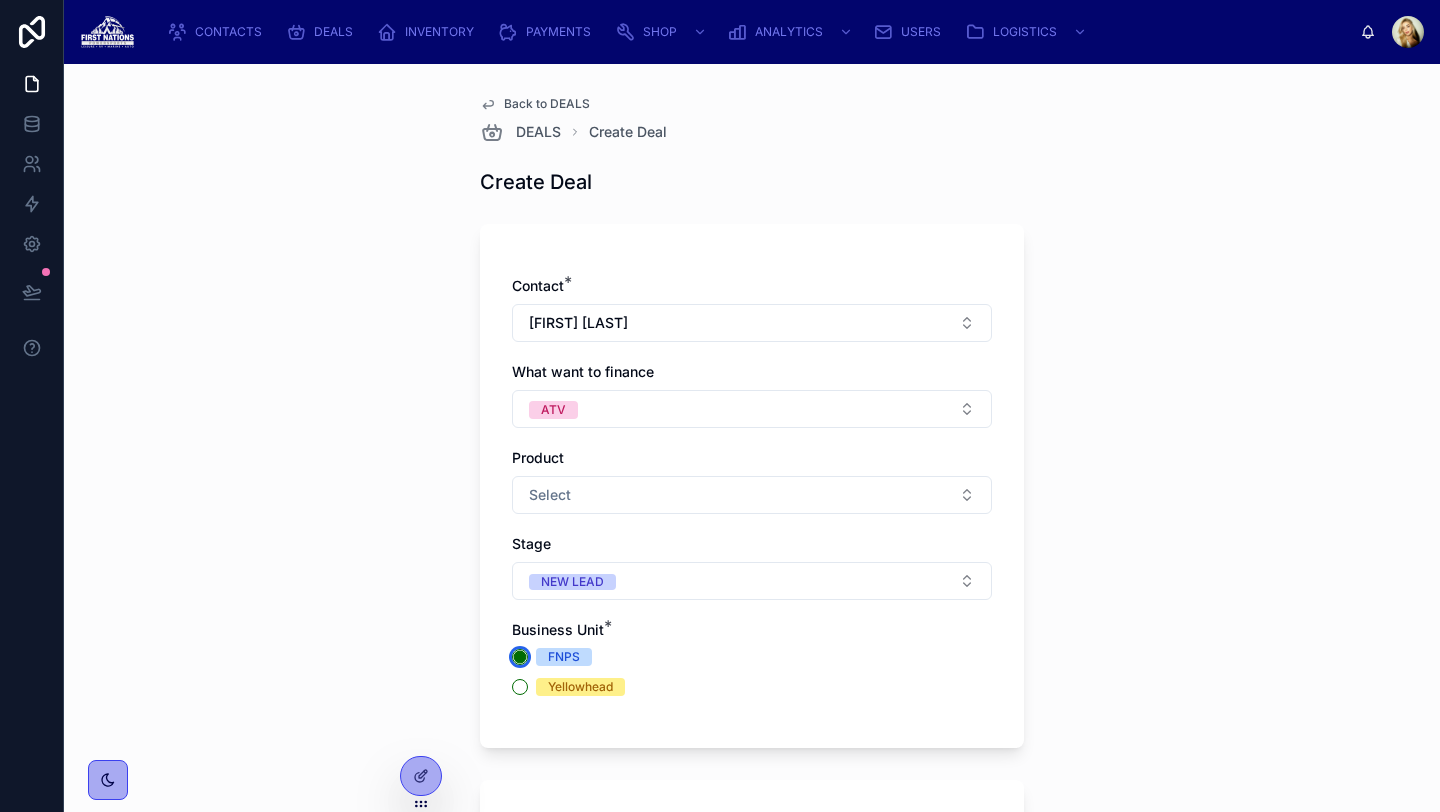scroll, scrollTop: 1008, scrollLeft: 0, axis: vertical 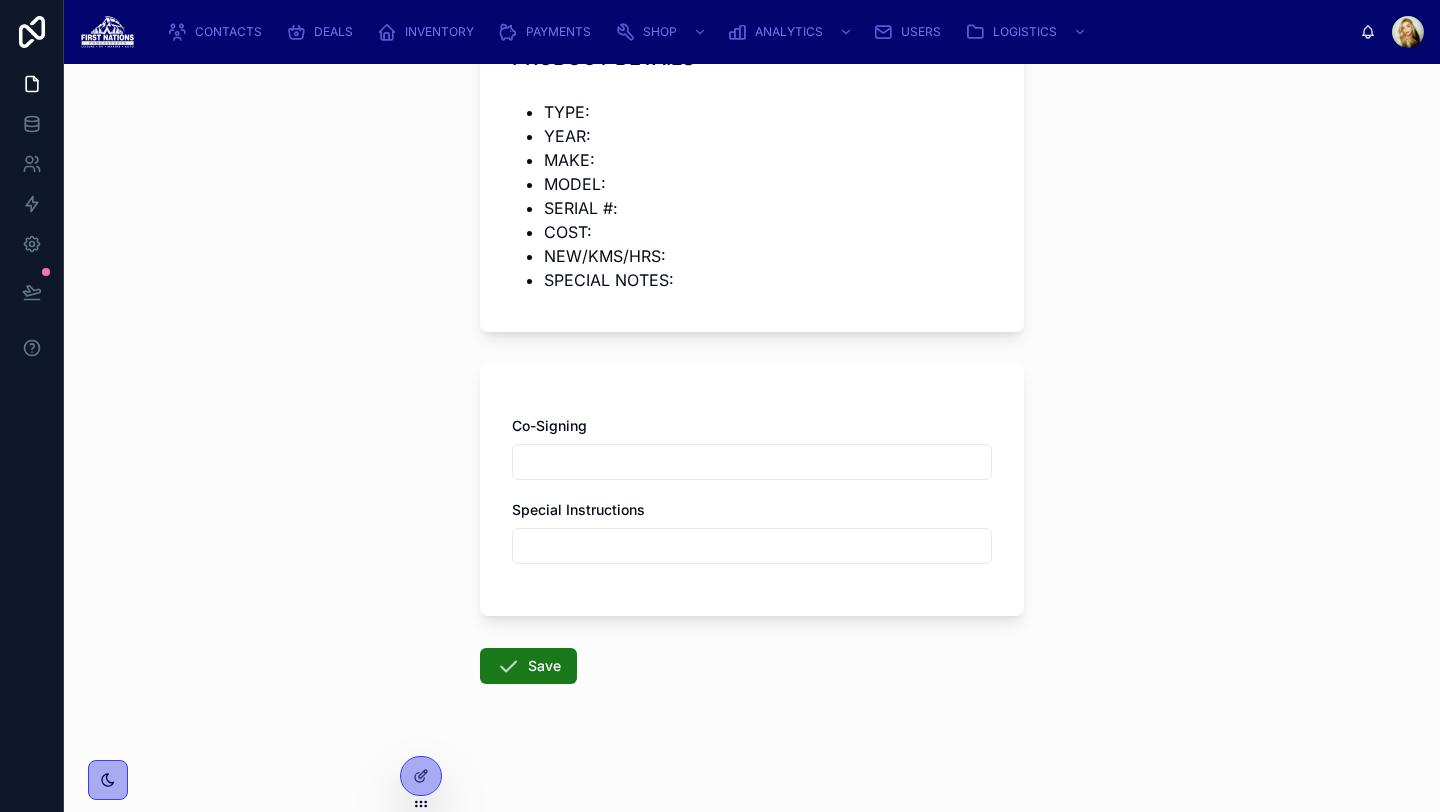 click on "Save" at bounding box center (528, 666) 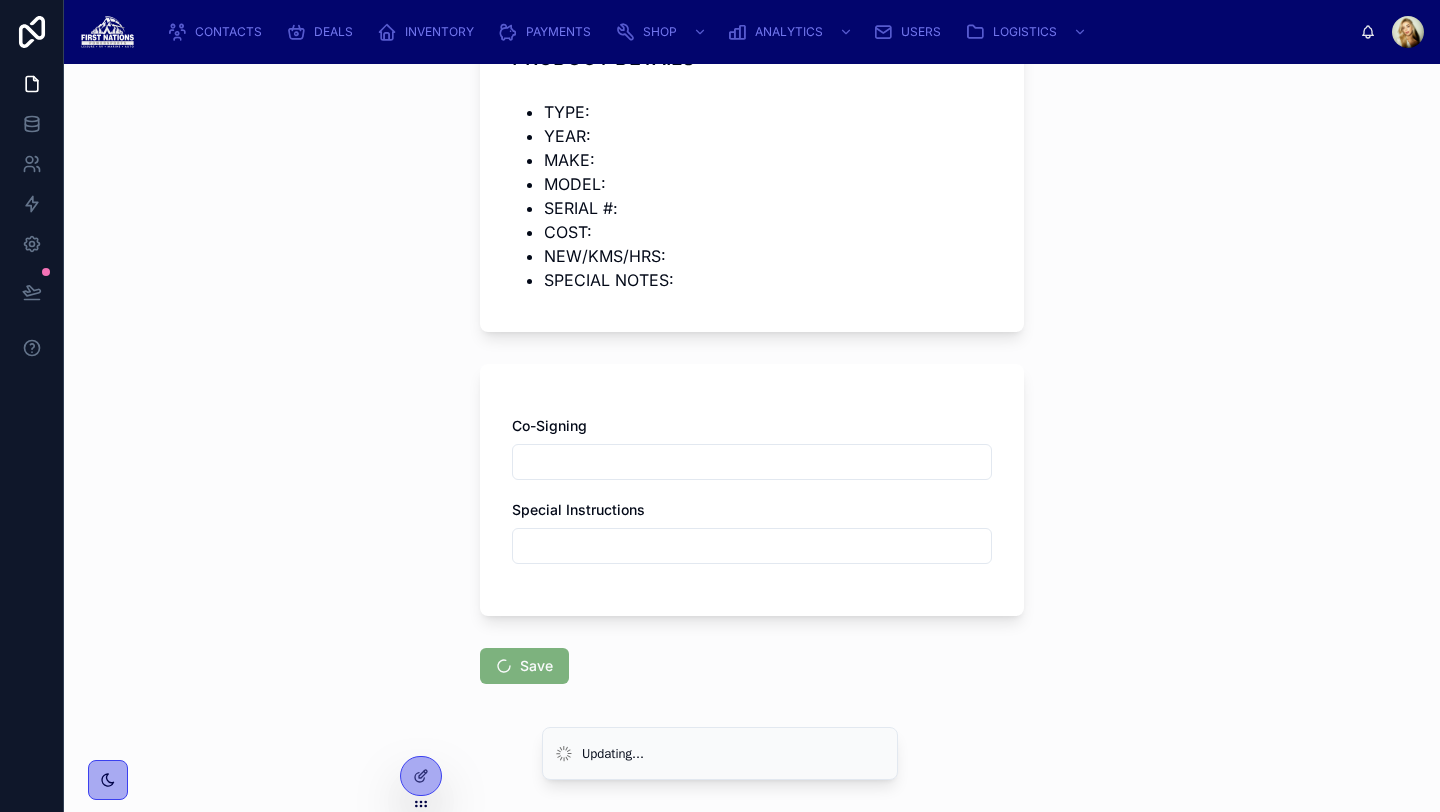 click at bounding box center [752, 462] 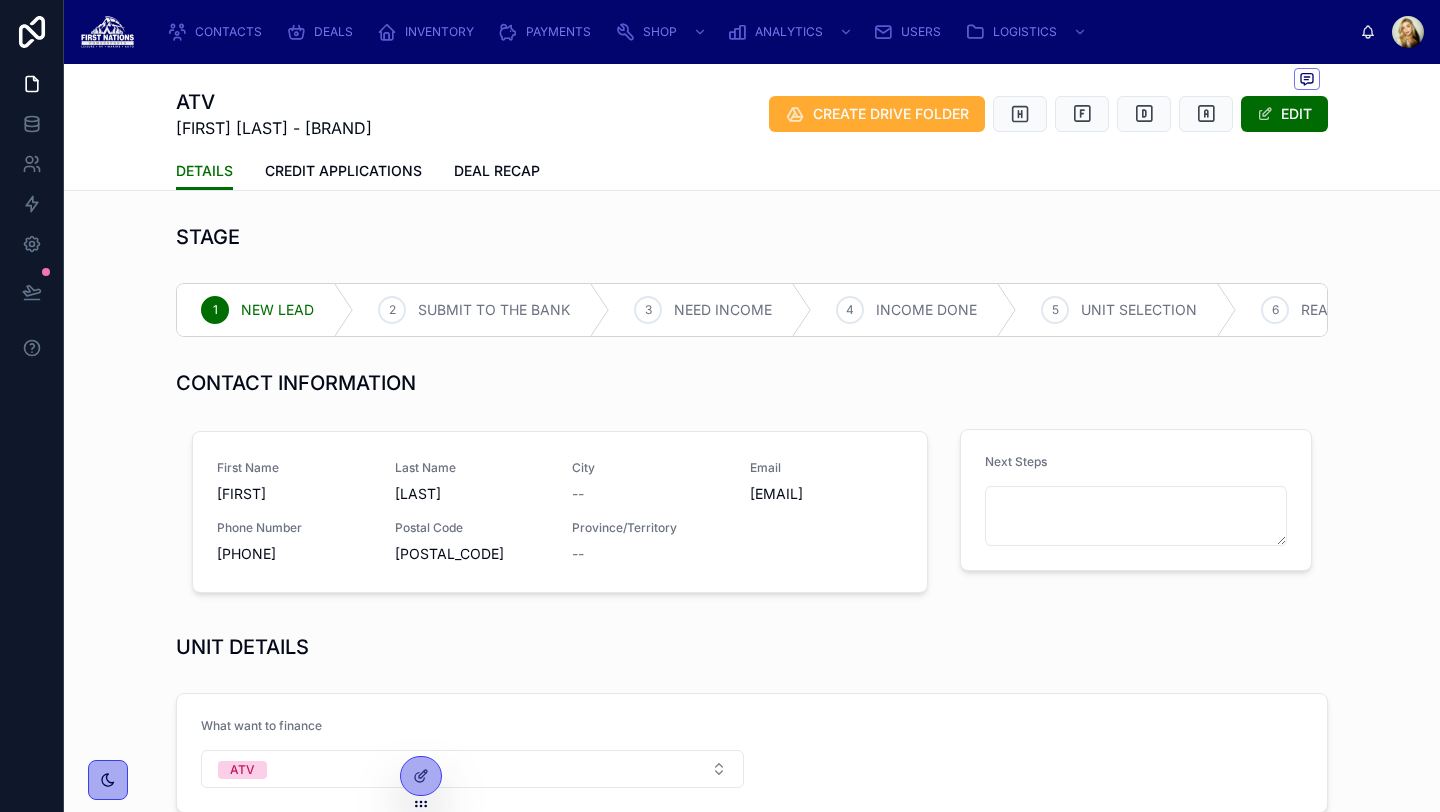 scroll, scrollTop: 351, scrollLeft: 0, axis: vertical 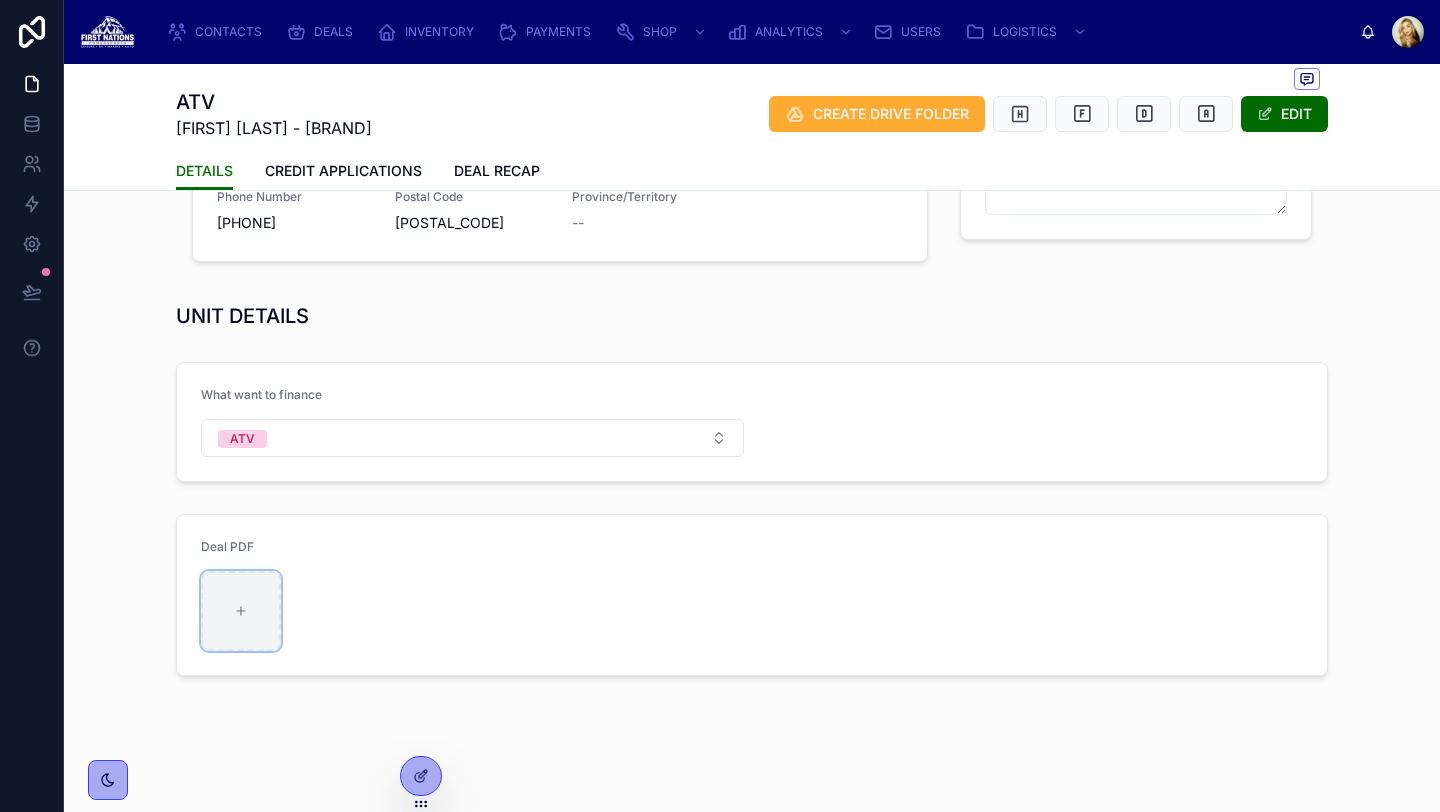 click at bounding box center (241, 611) 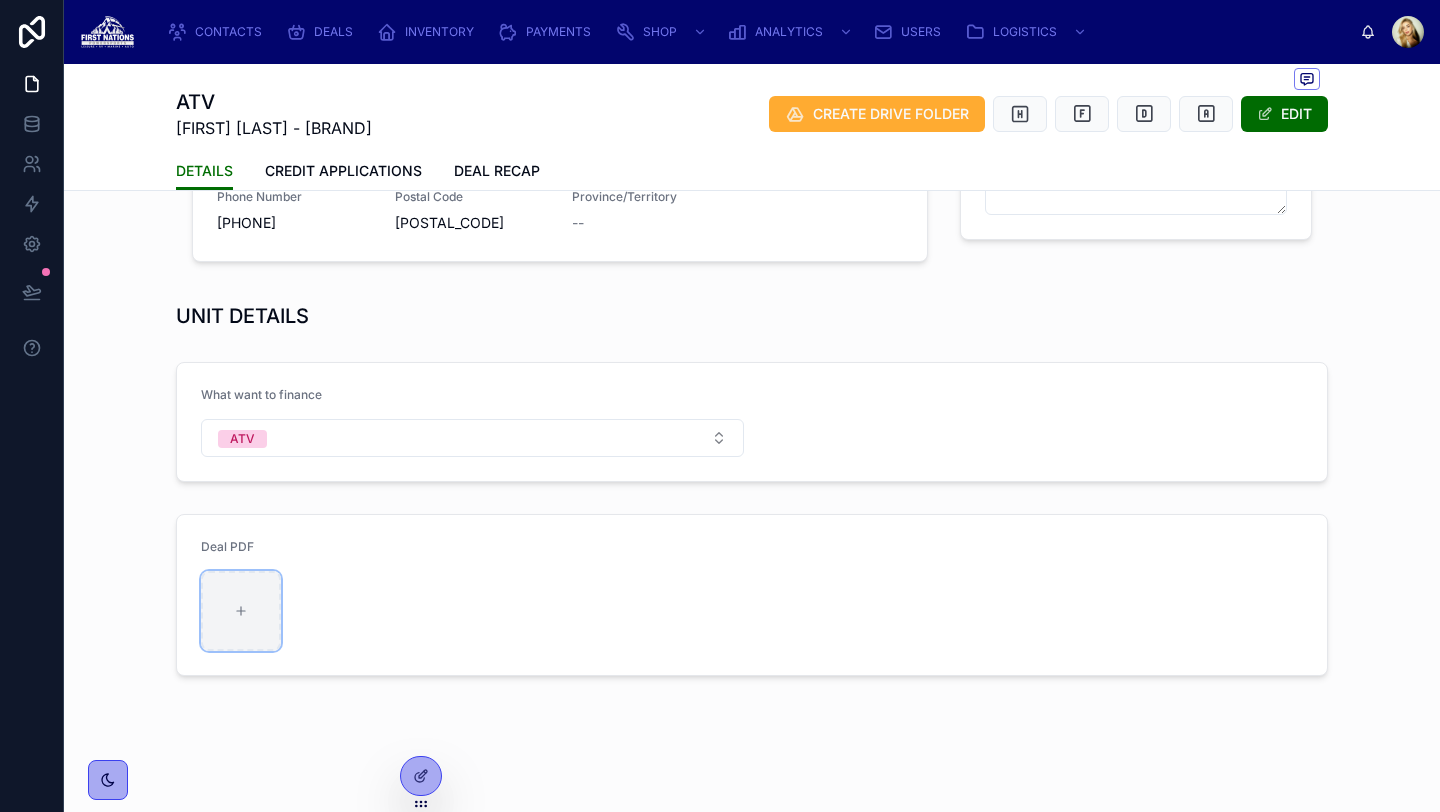 type on "**********" 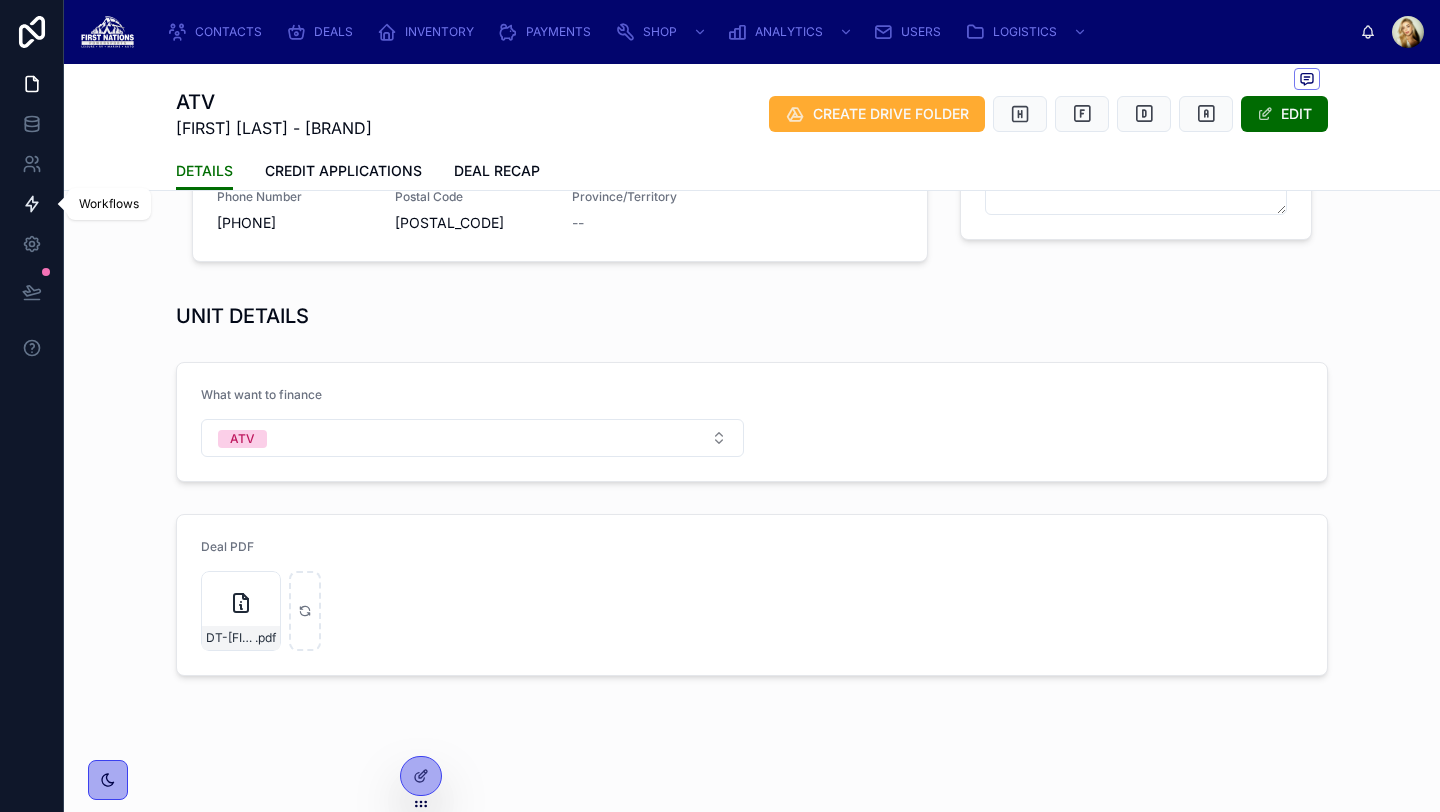 click 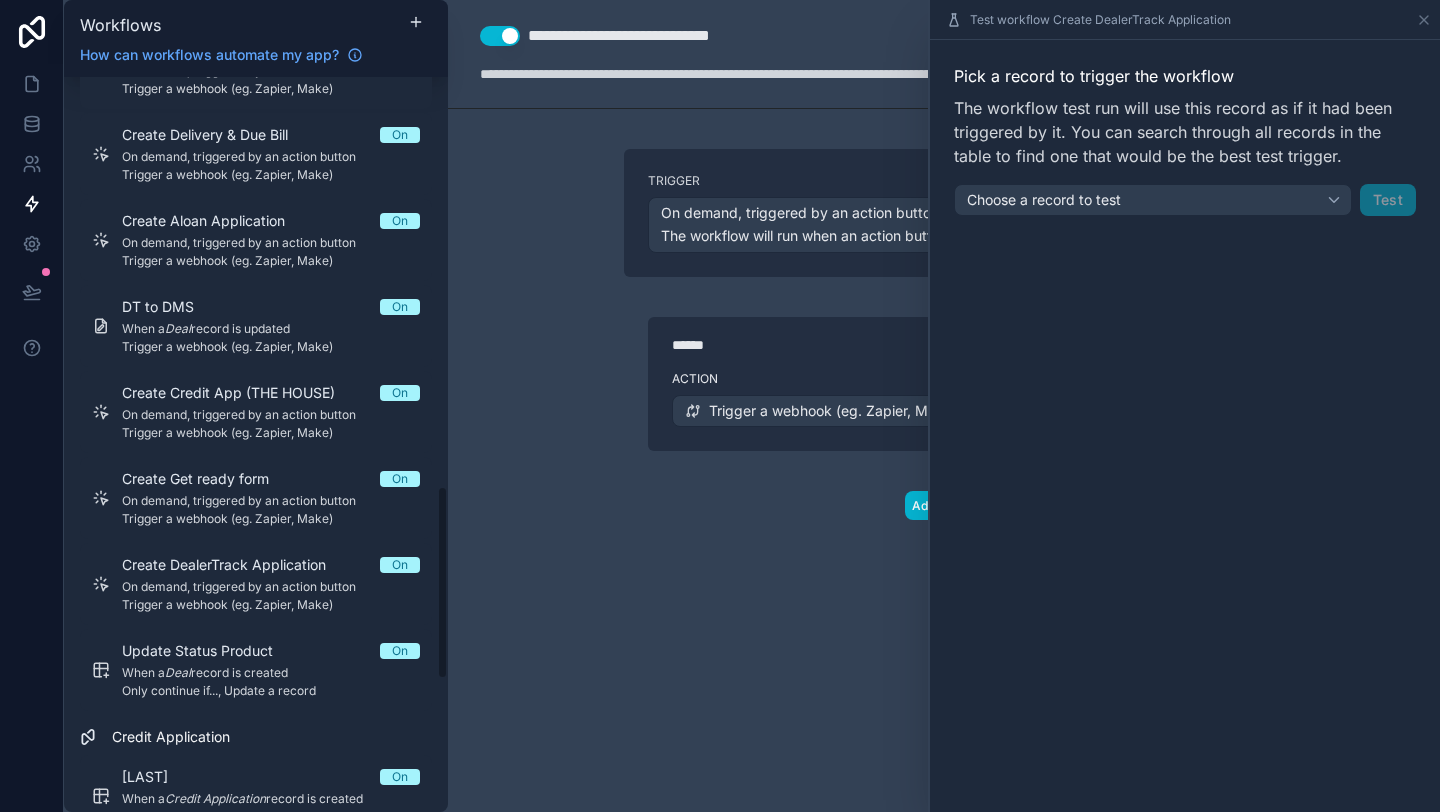 scroll, scrollTop: 1556, scrollLeft: 0, axis: vertical 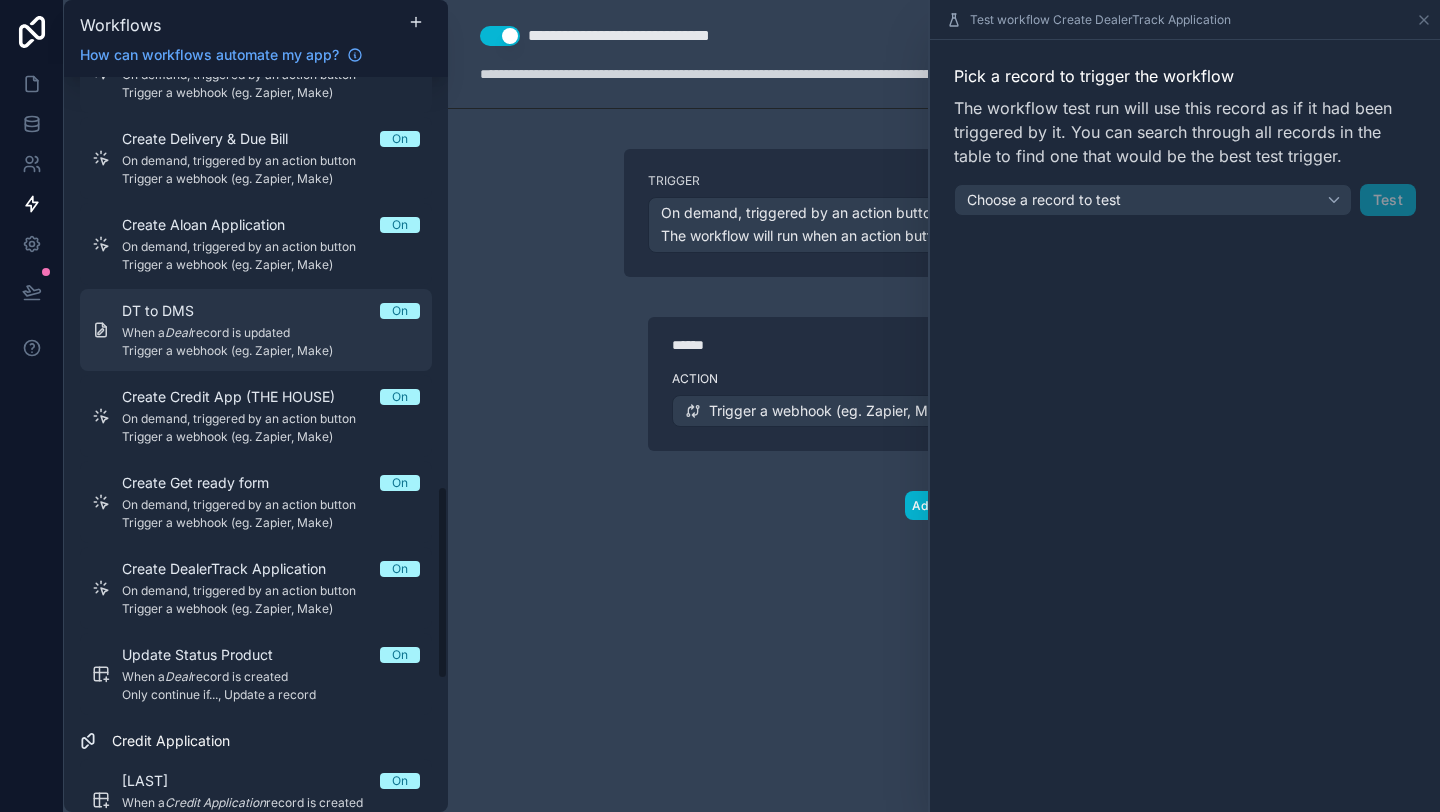 click on "DT to DMS On" at bounding box center [271, 311] 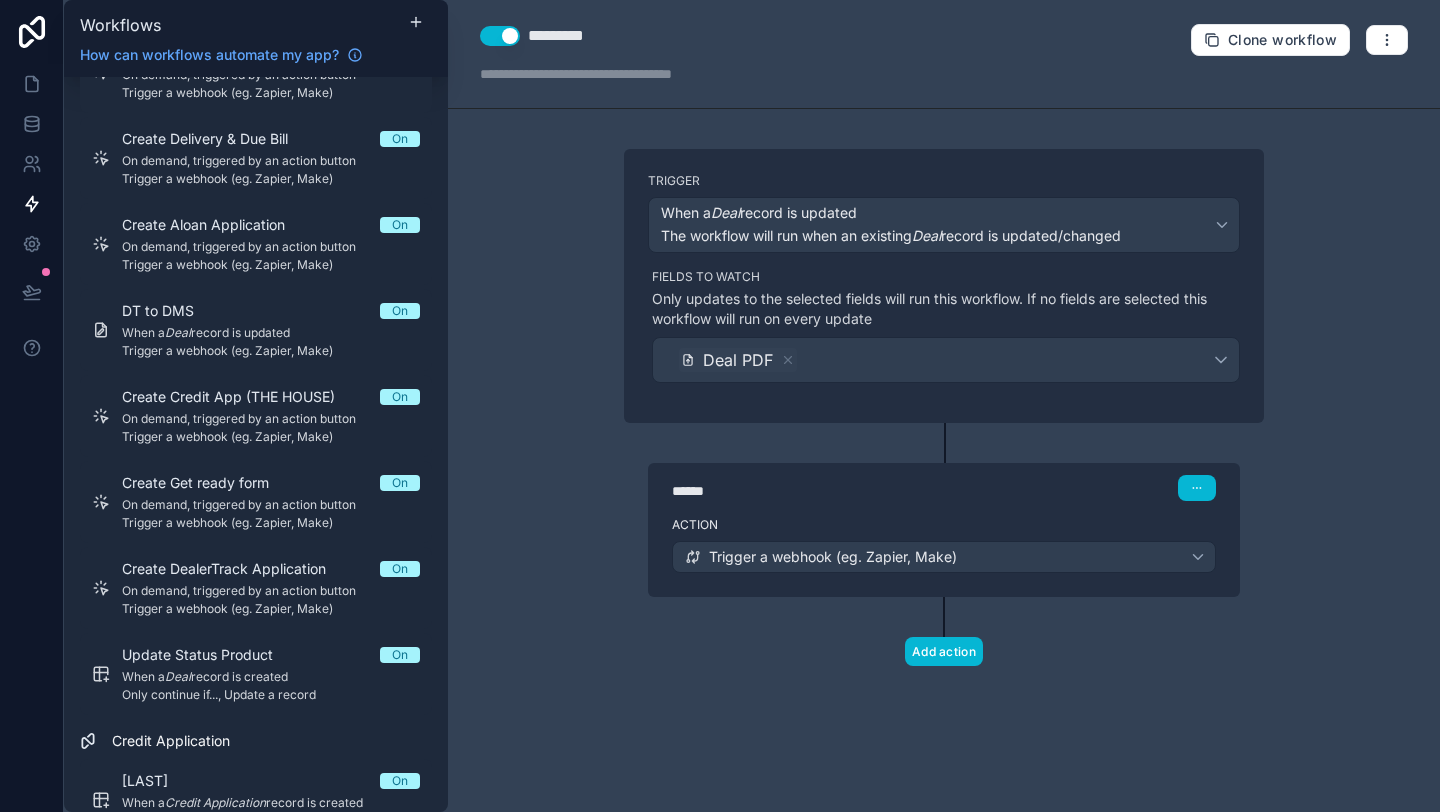click on "******" at bounding box center [822, 491] 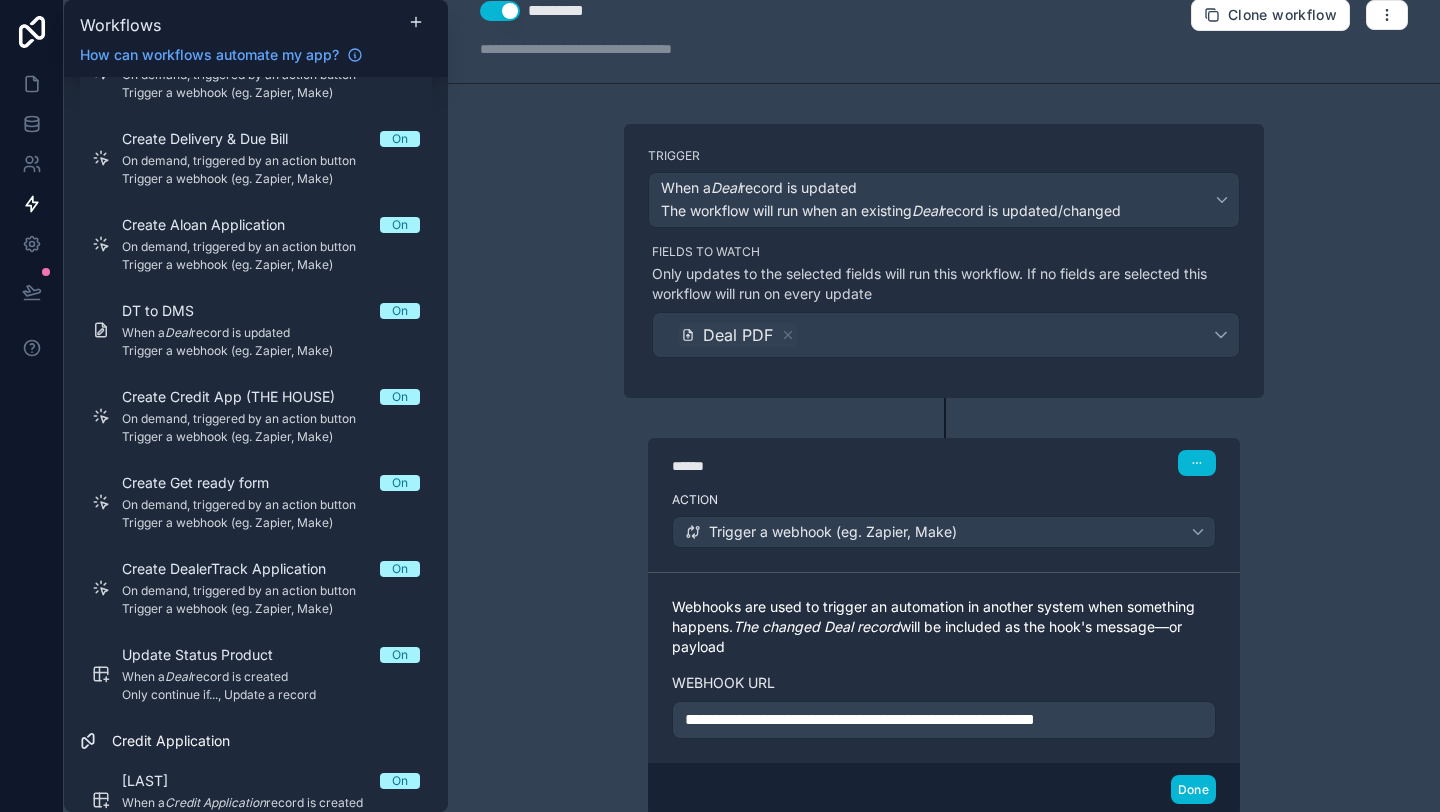 scroll, scrollTop: 0, scrollLeft: 0, axis: both 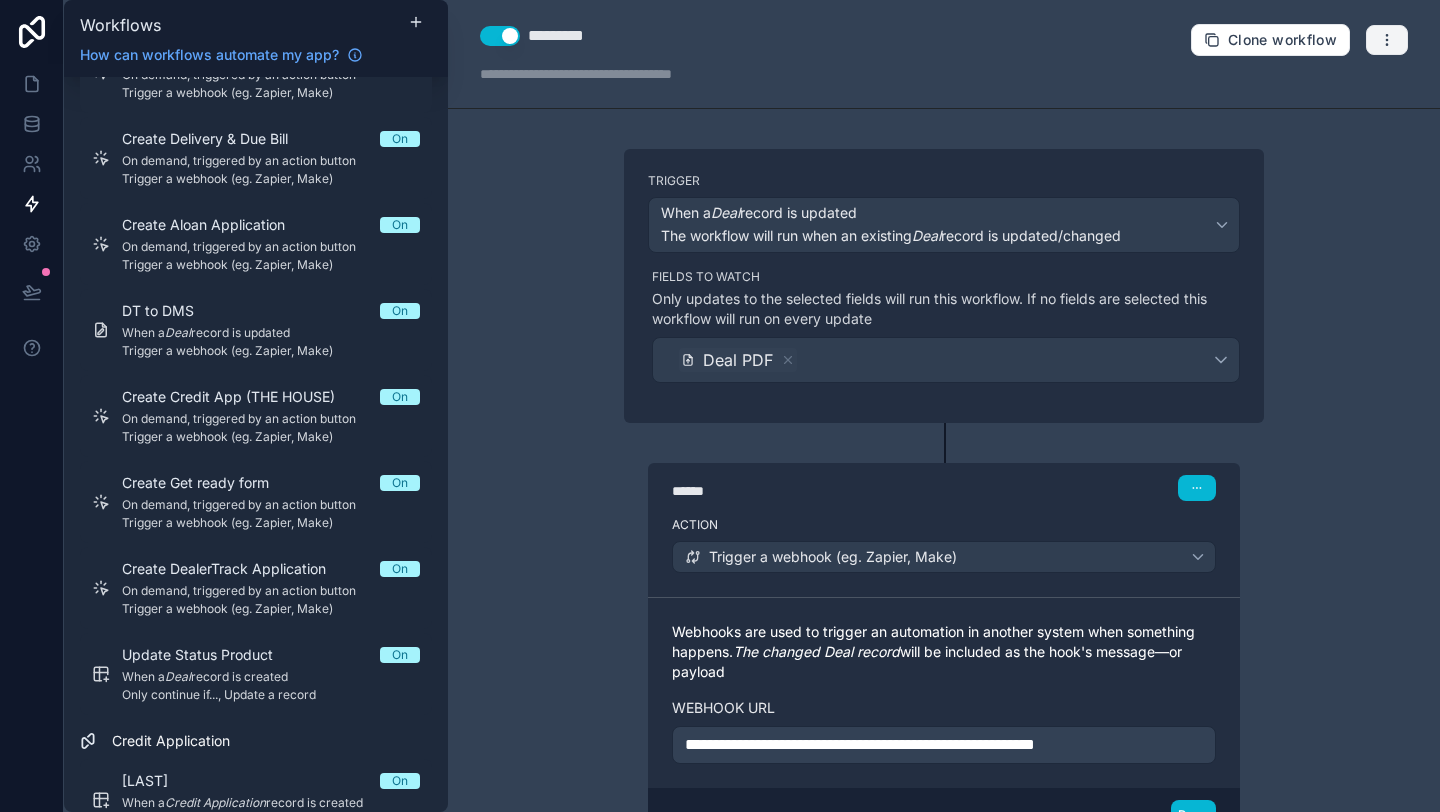 click at bounding box center [1387, 40] 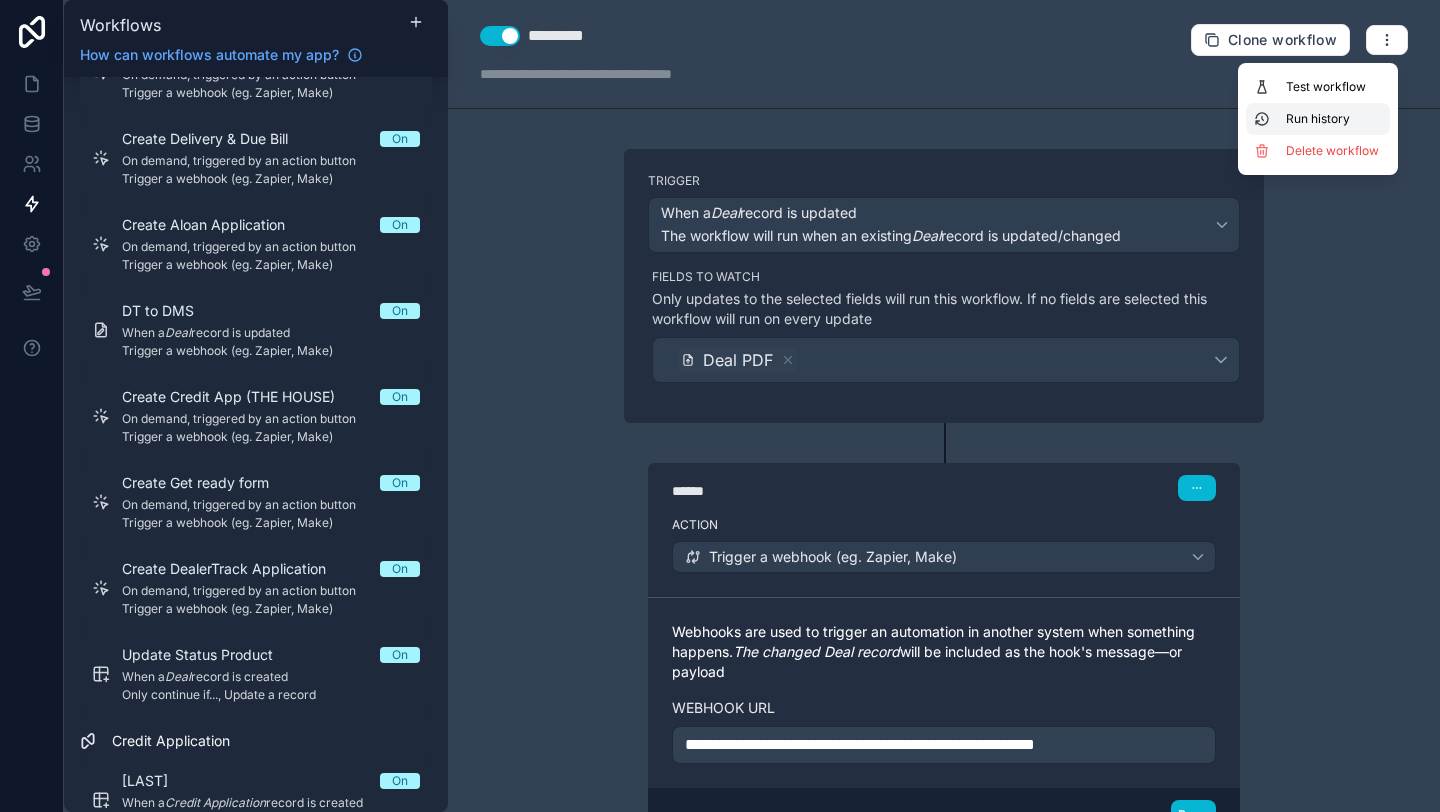 click on "Run history" at bounding box center [1318, 119] 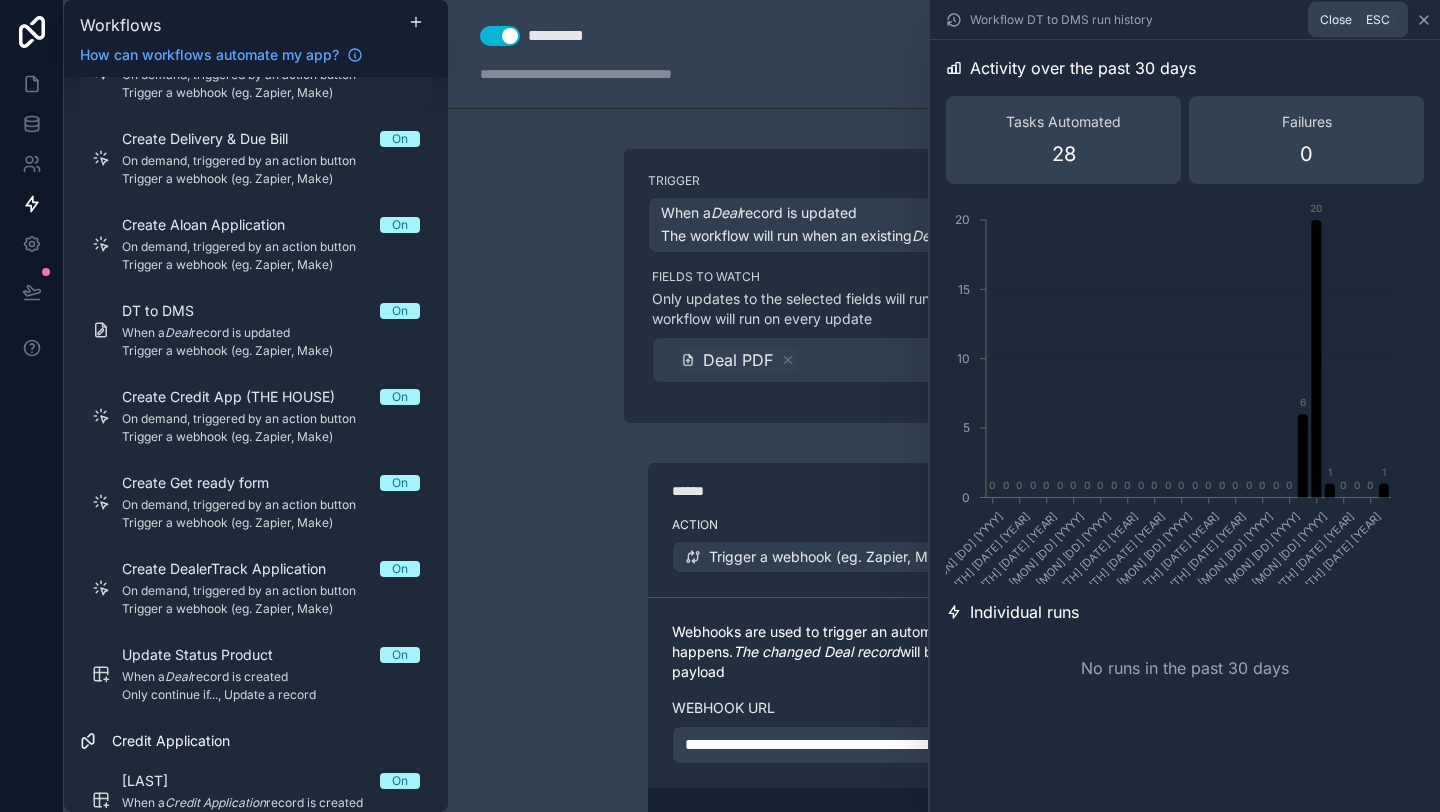 click 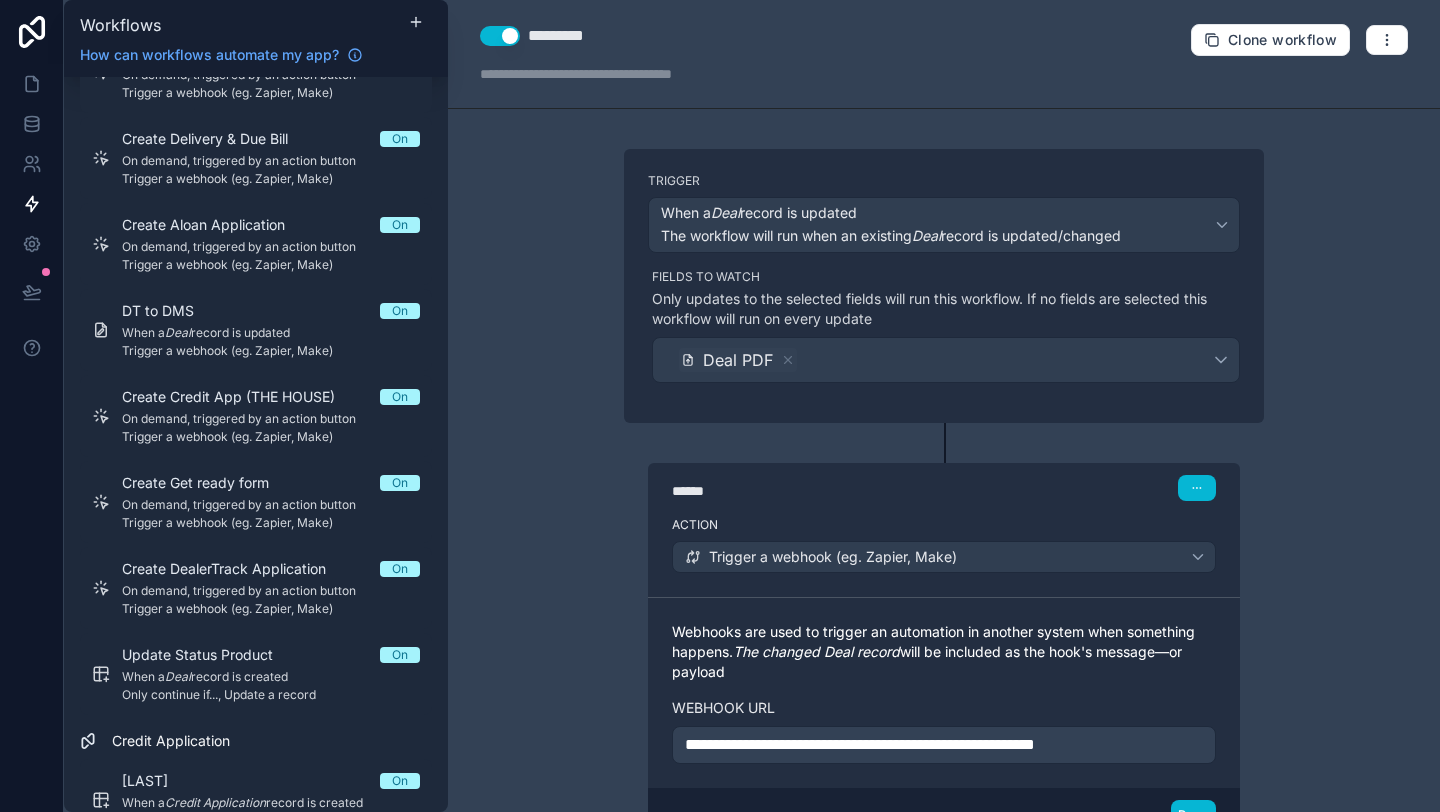 click on "Trigger" at bounding box center (944, 181) 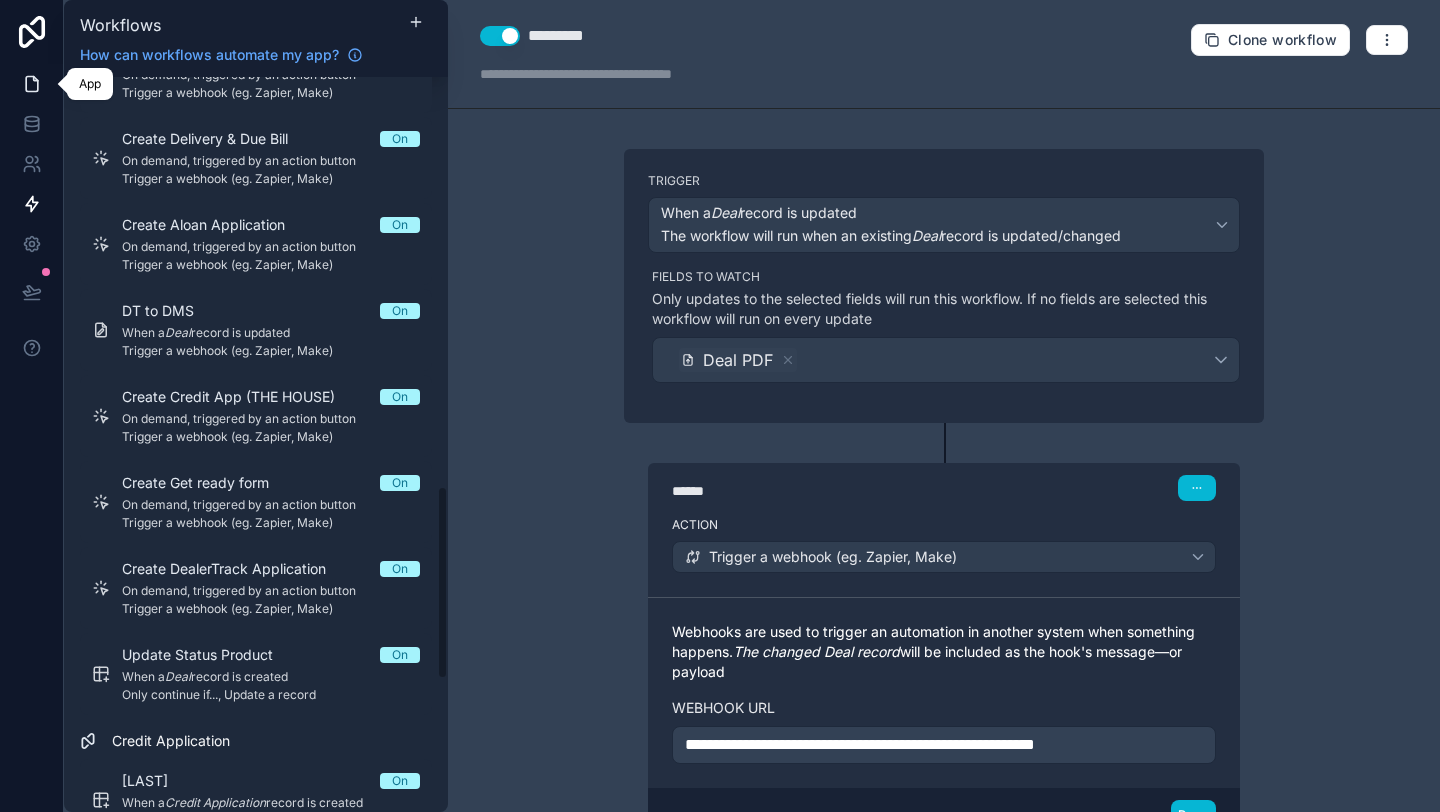 click 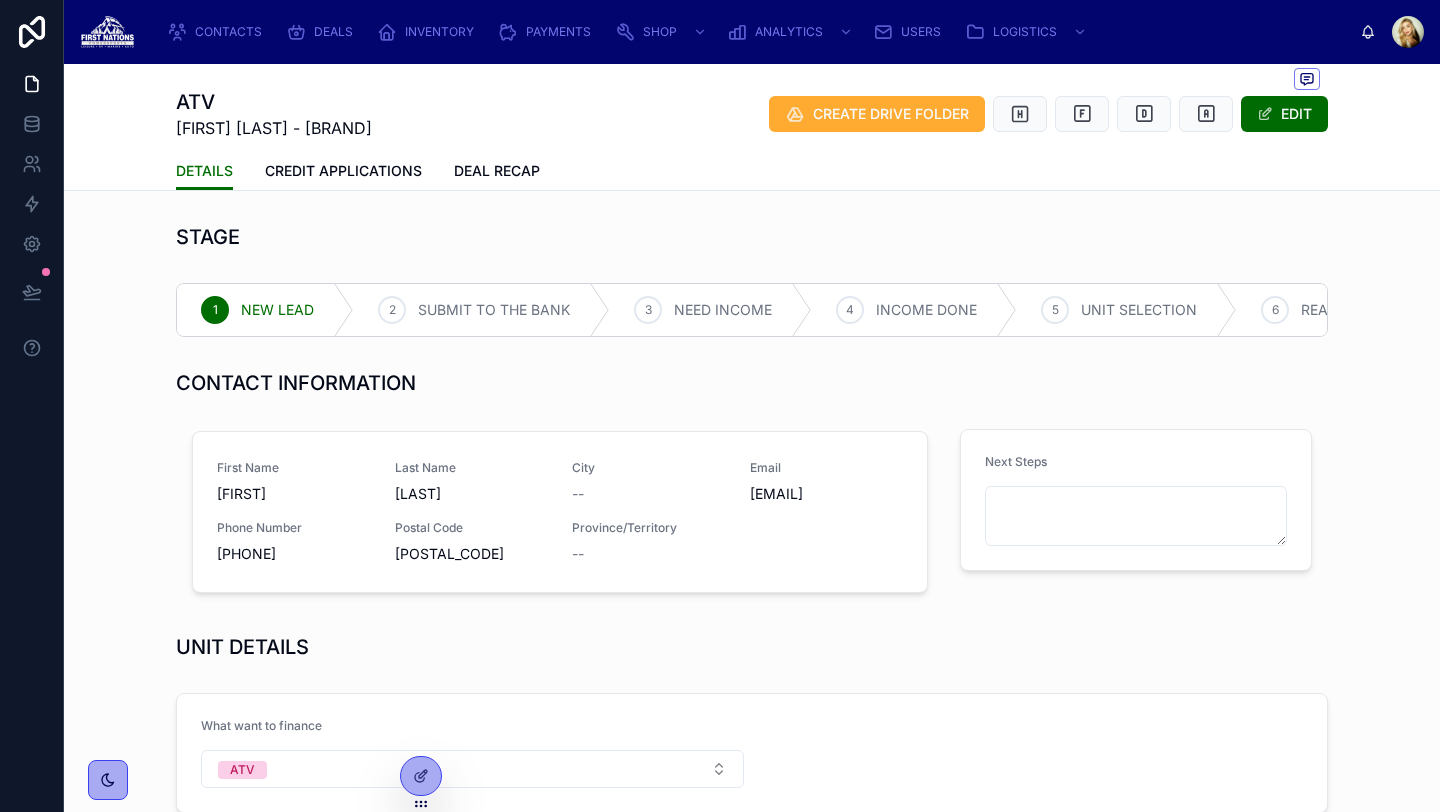 scroll, scrollTop: 351, scrollLeft: 0, axis: vertical 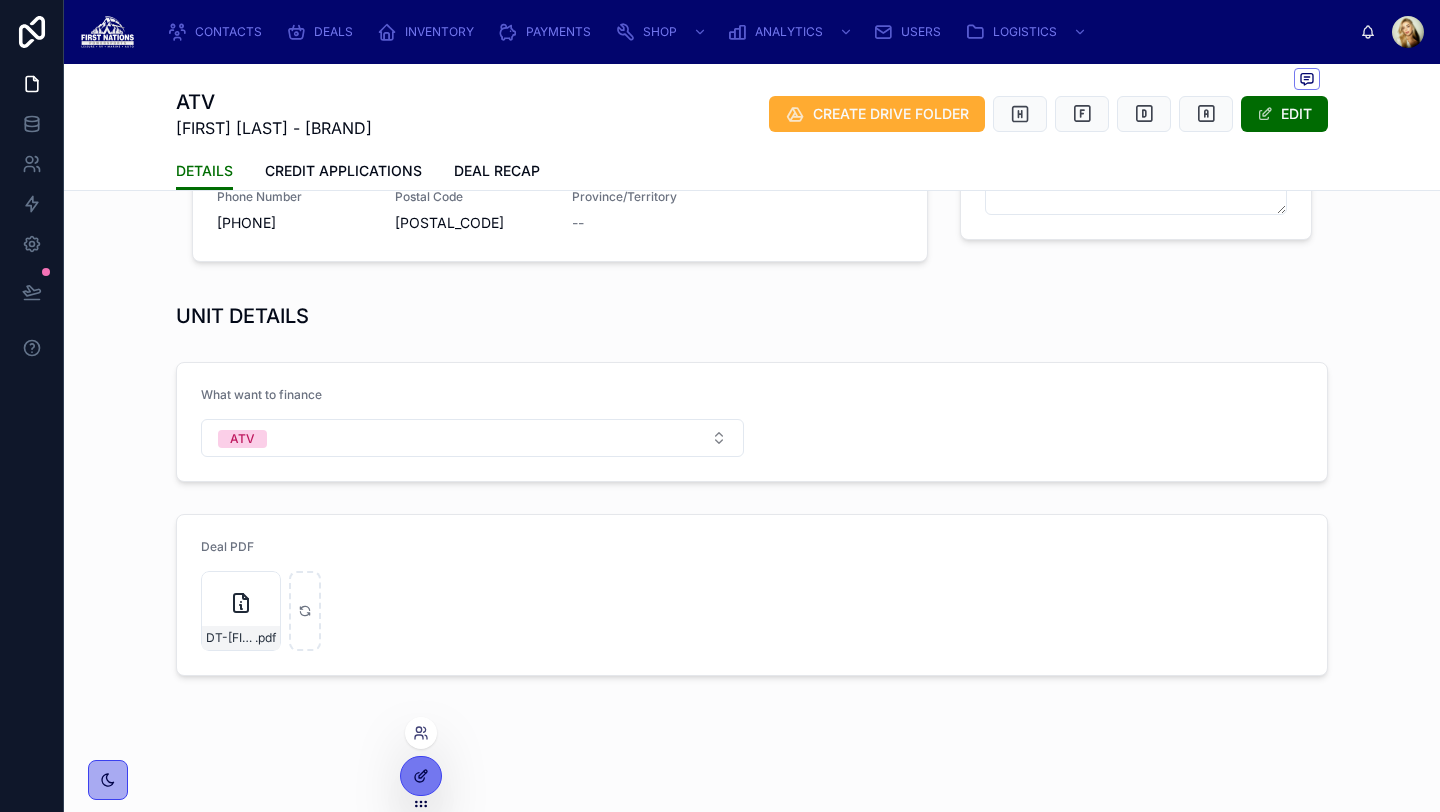 click 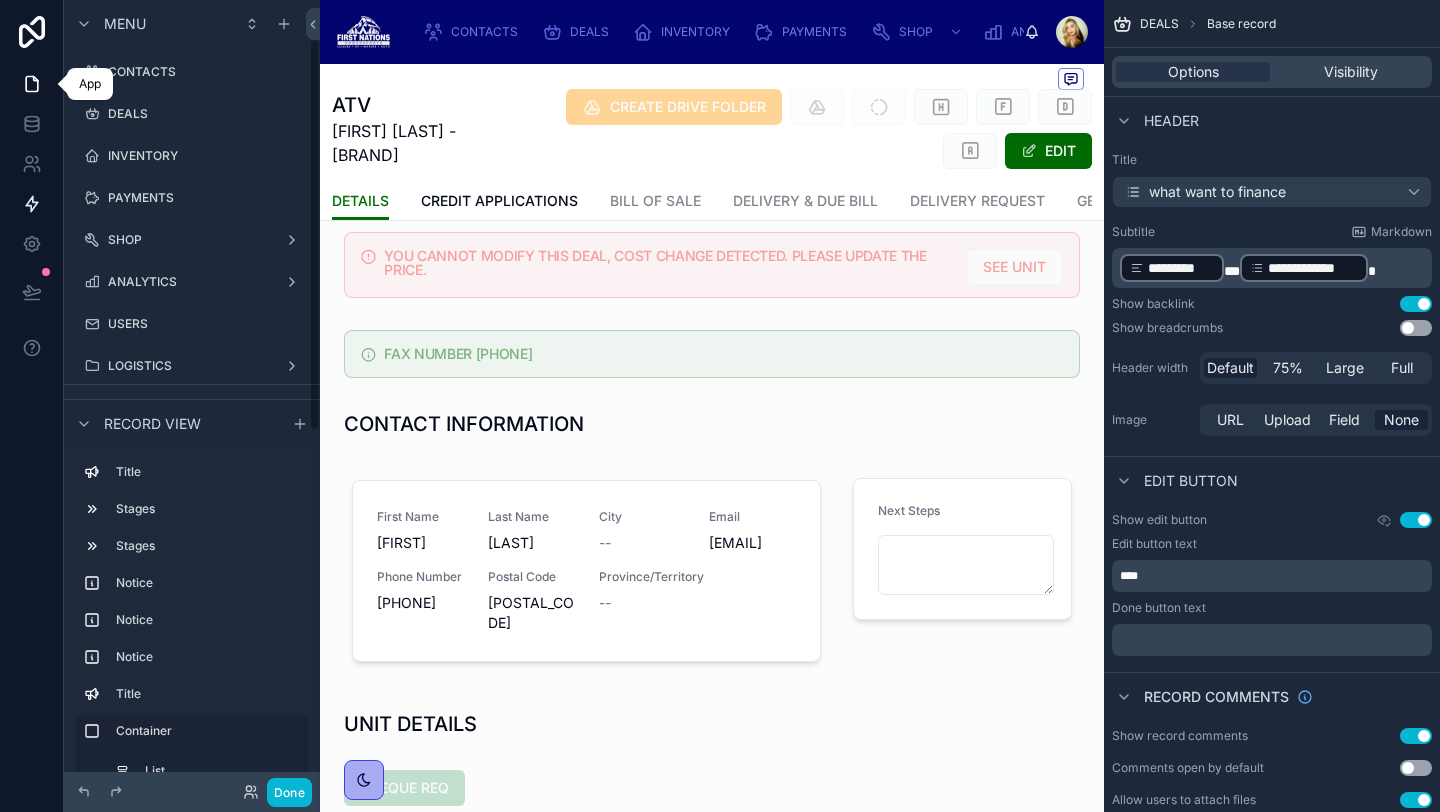 scroll, scrollTop: 80, scrollLeft: 0, axis: vertical 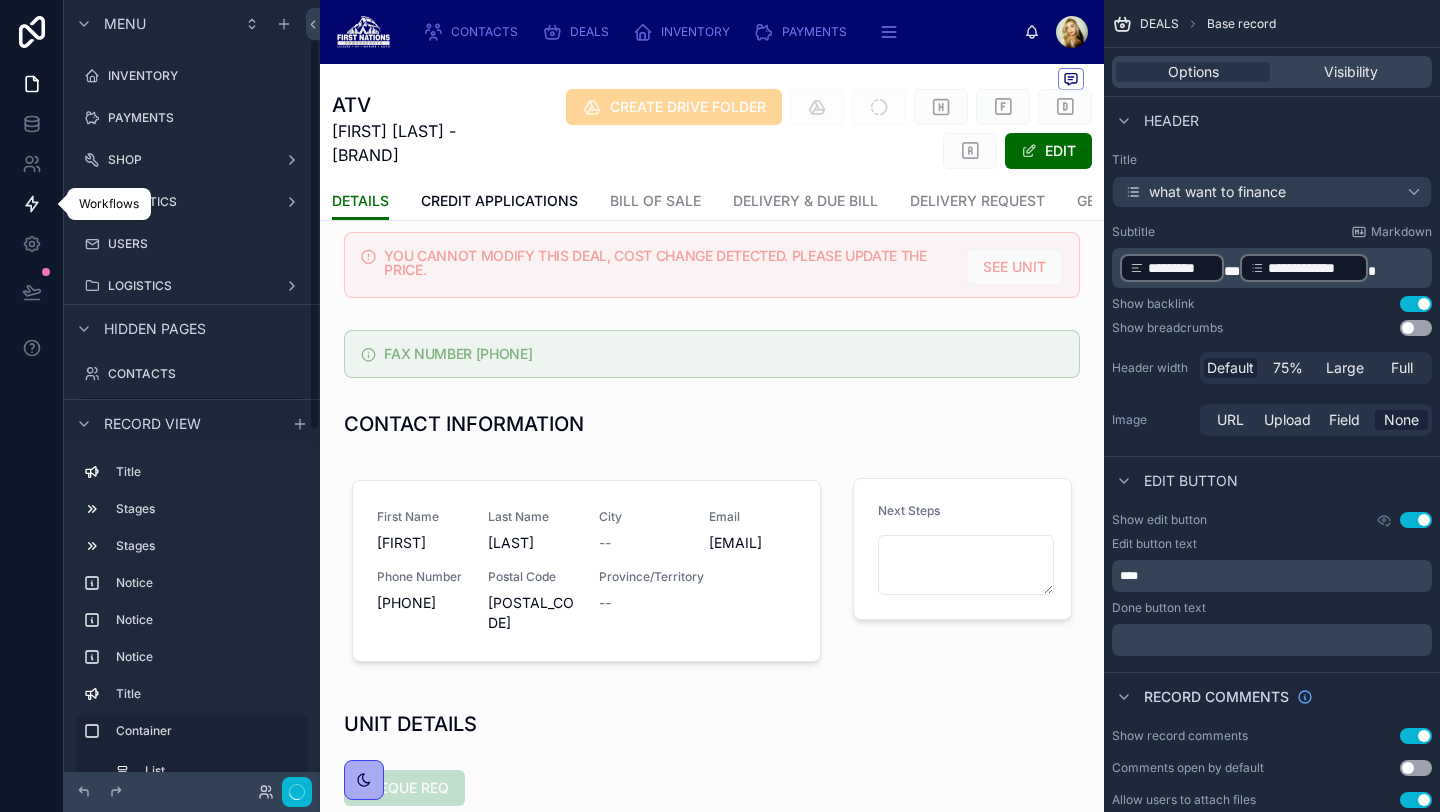 click 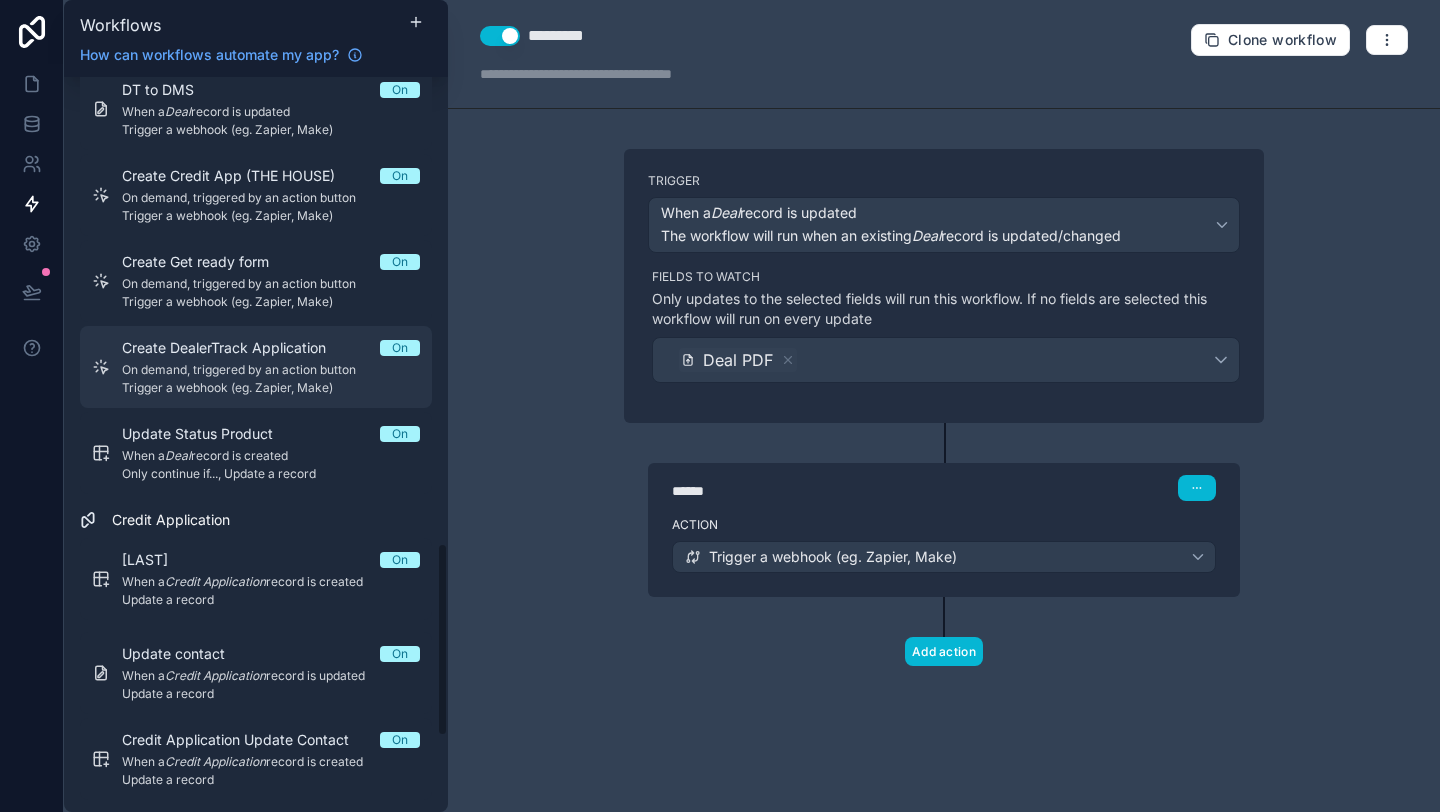 scroll, scrollTop: 1770, scrollLeft: 0, axis: vertical 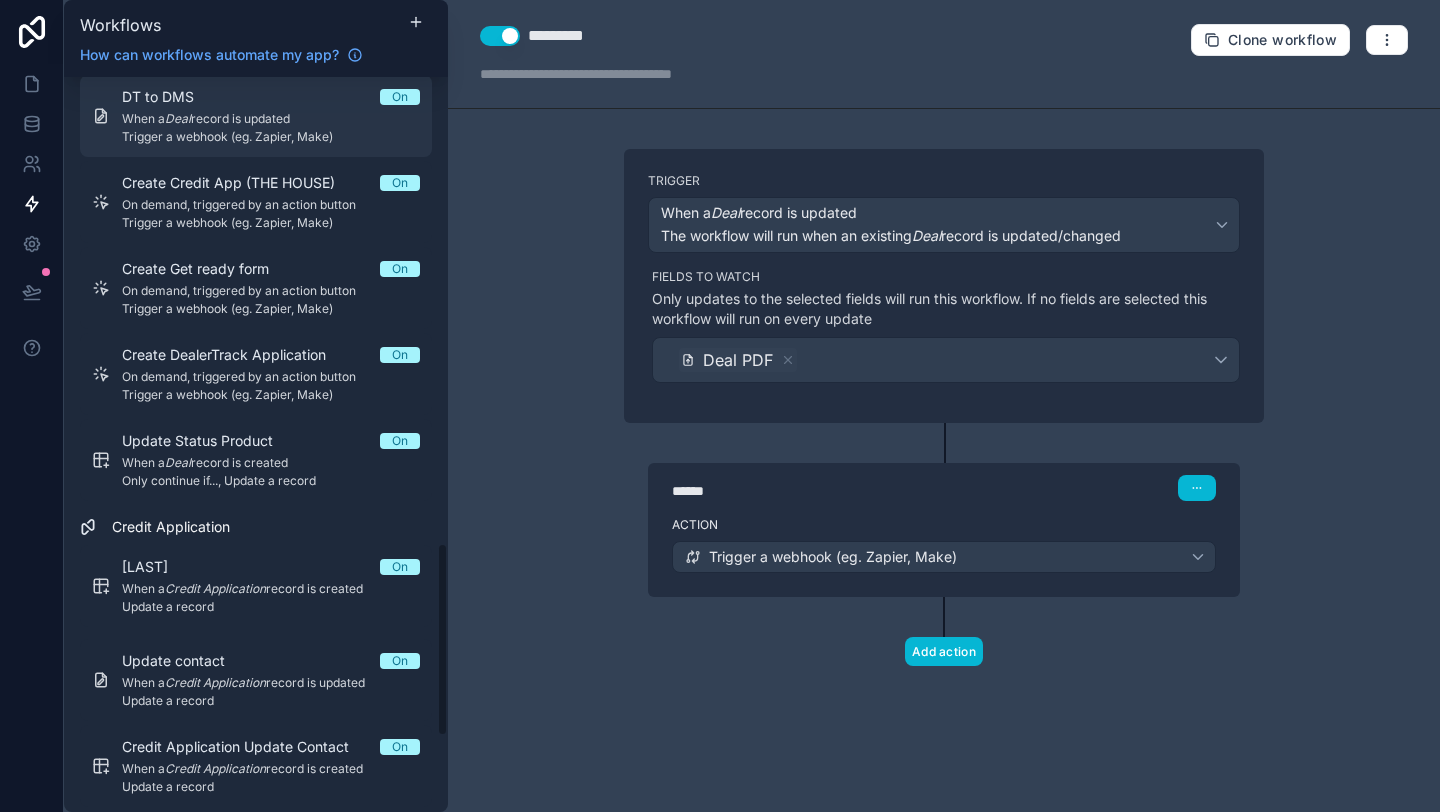 click on "Trigger a webhook (eg. Zapier, Make)" at bounding box center (271, 137) 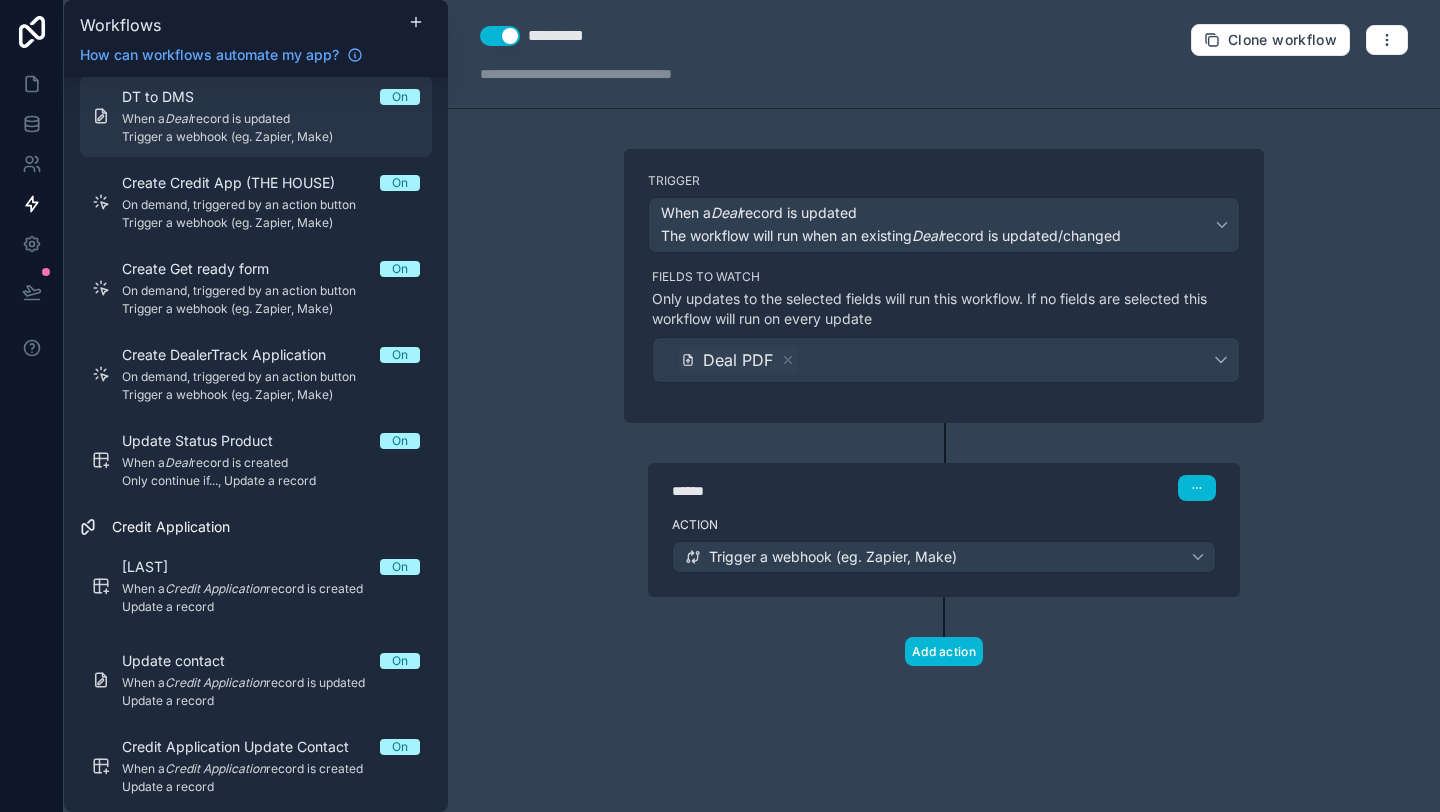 click on "DT to DMS On When a Deal record is updated Trigger a webhook (eg. Zapier, Make)" at bounding box center [271, 116] 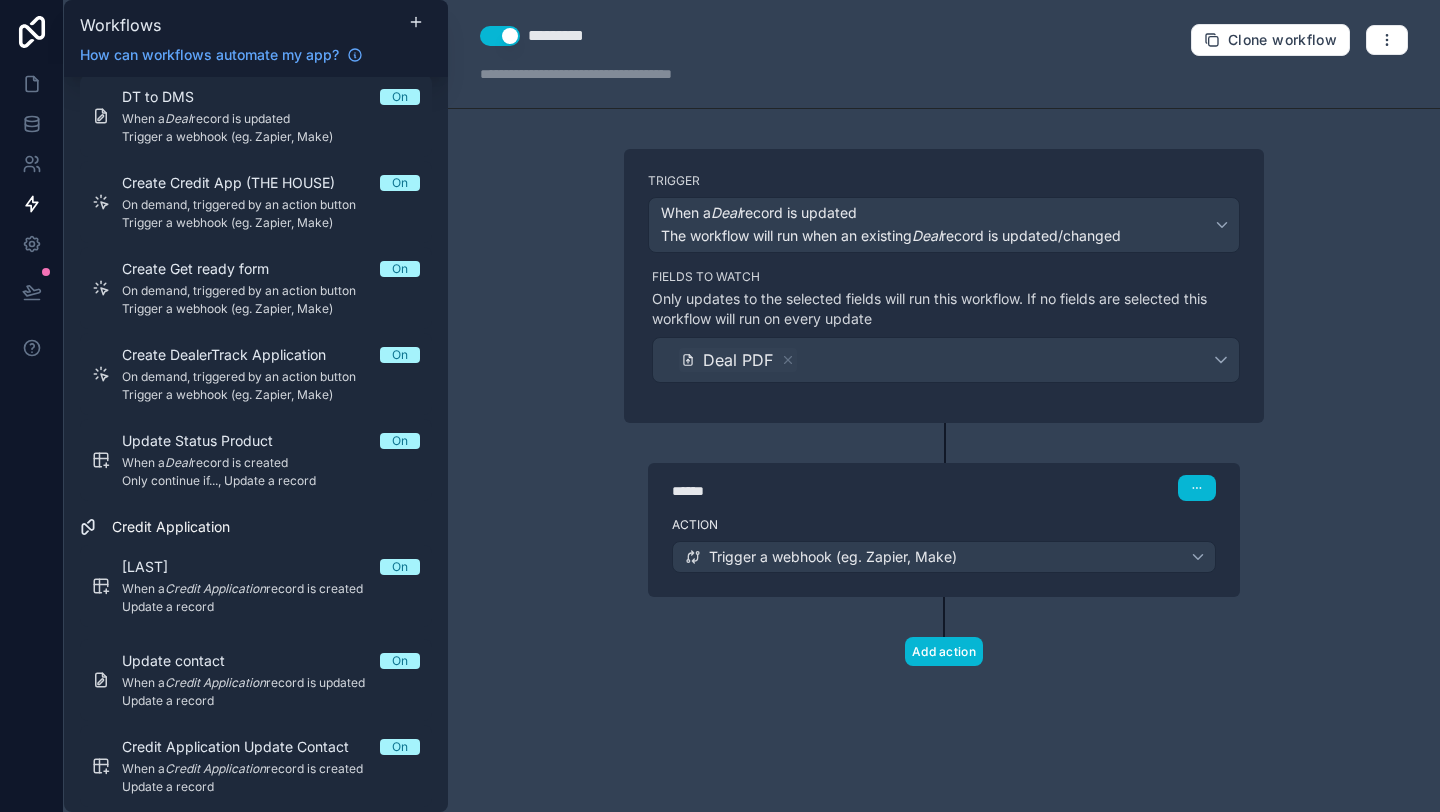 click on "Trigger When a  Deal  record is updated The workflow will run when an existing  Deal  record is updated/changed" at bounding box center (944, 213) 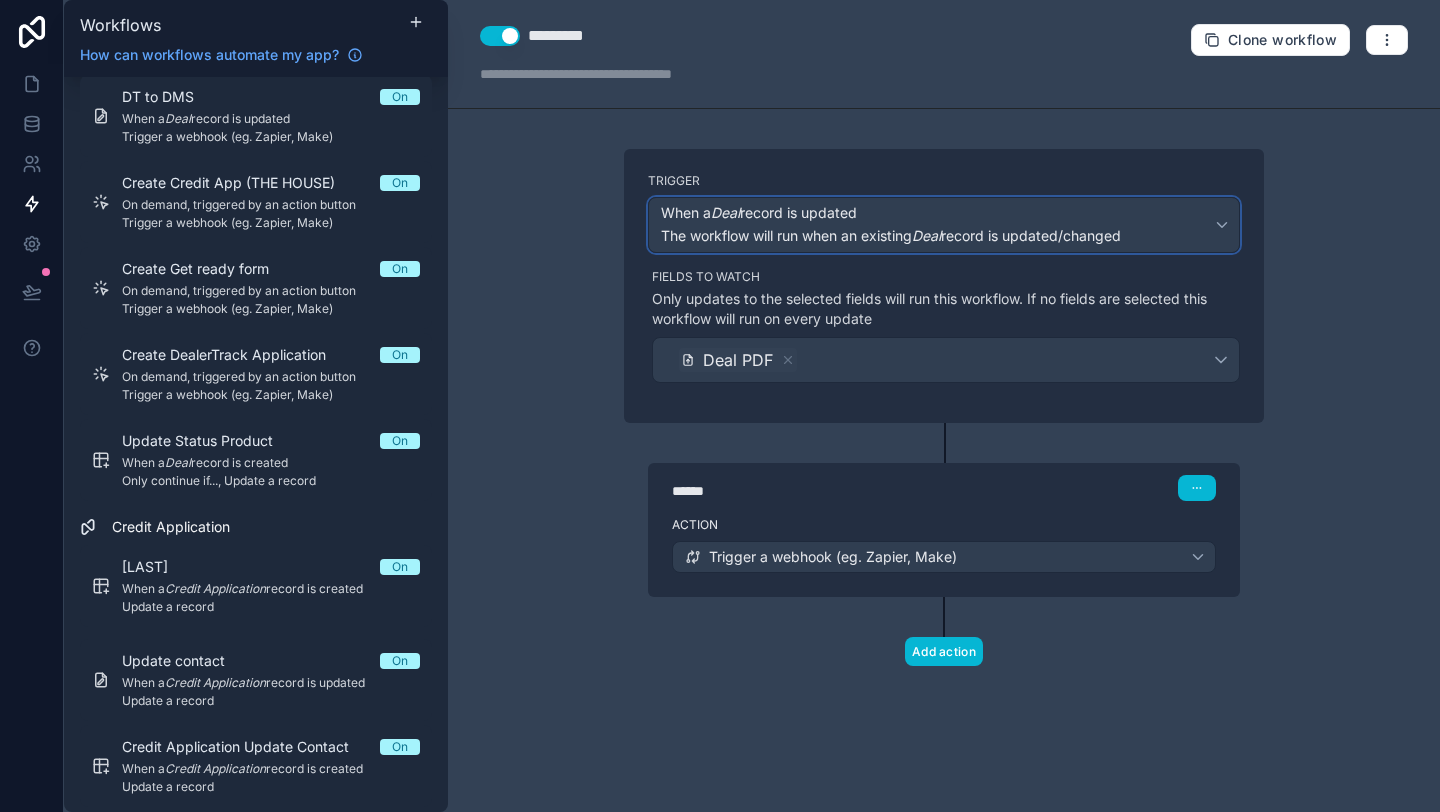 click on "When a  Deal  record is updated" at bounding box center (759, 213) 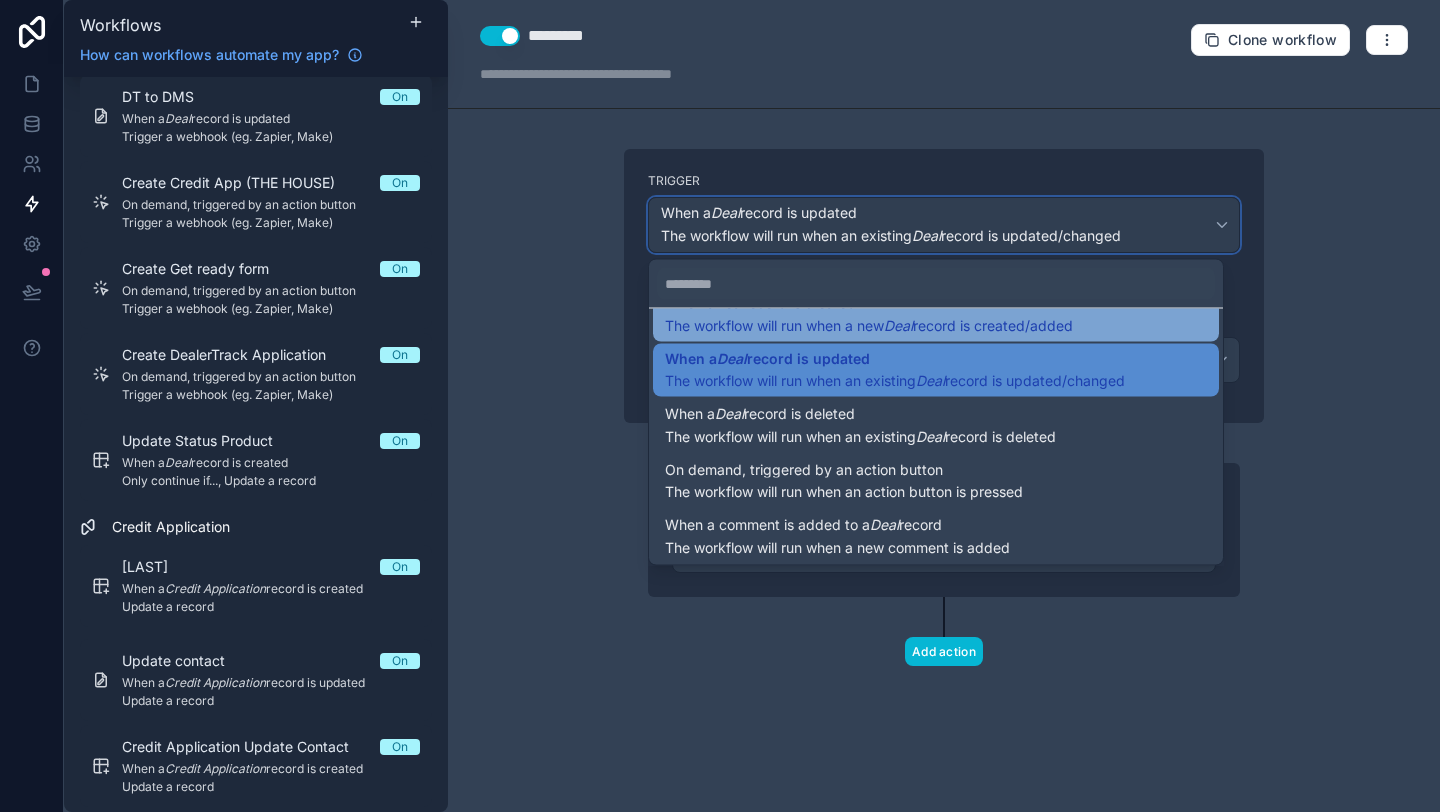 scroll, scrollTop: 39, scrollLeft: 0, axis: vertical 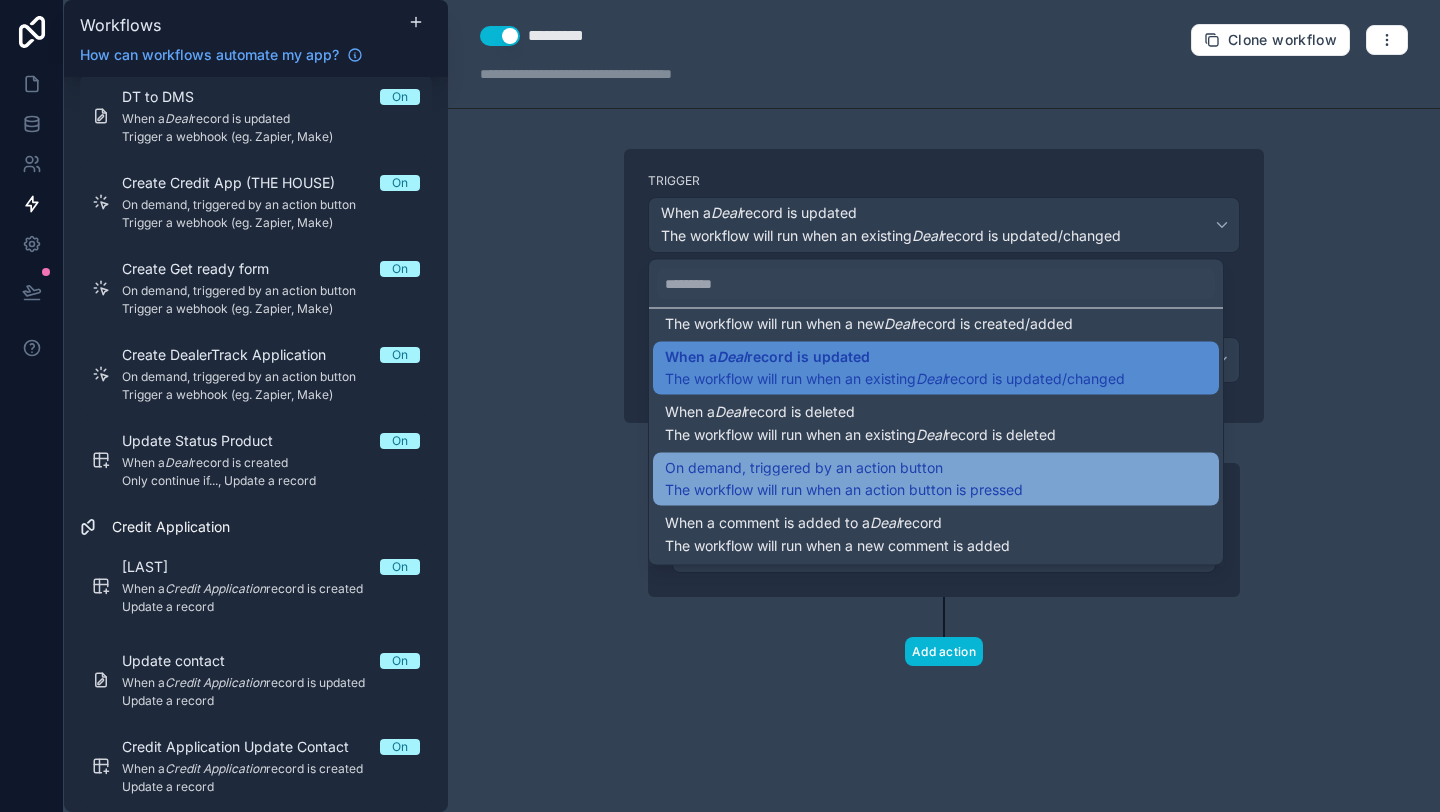 click on "On demand, triggered by an action button" at bounding box center [844, 467] 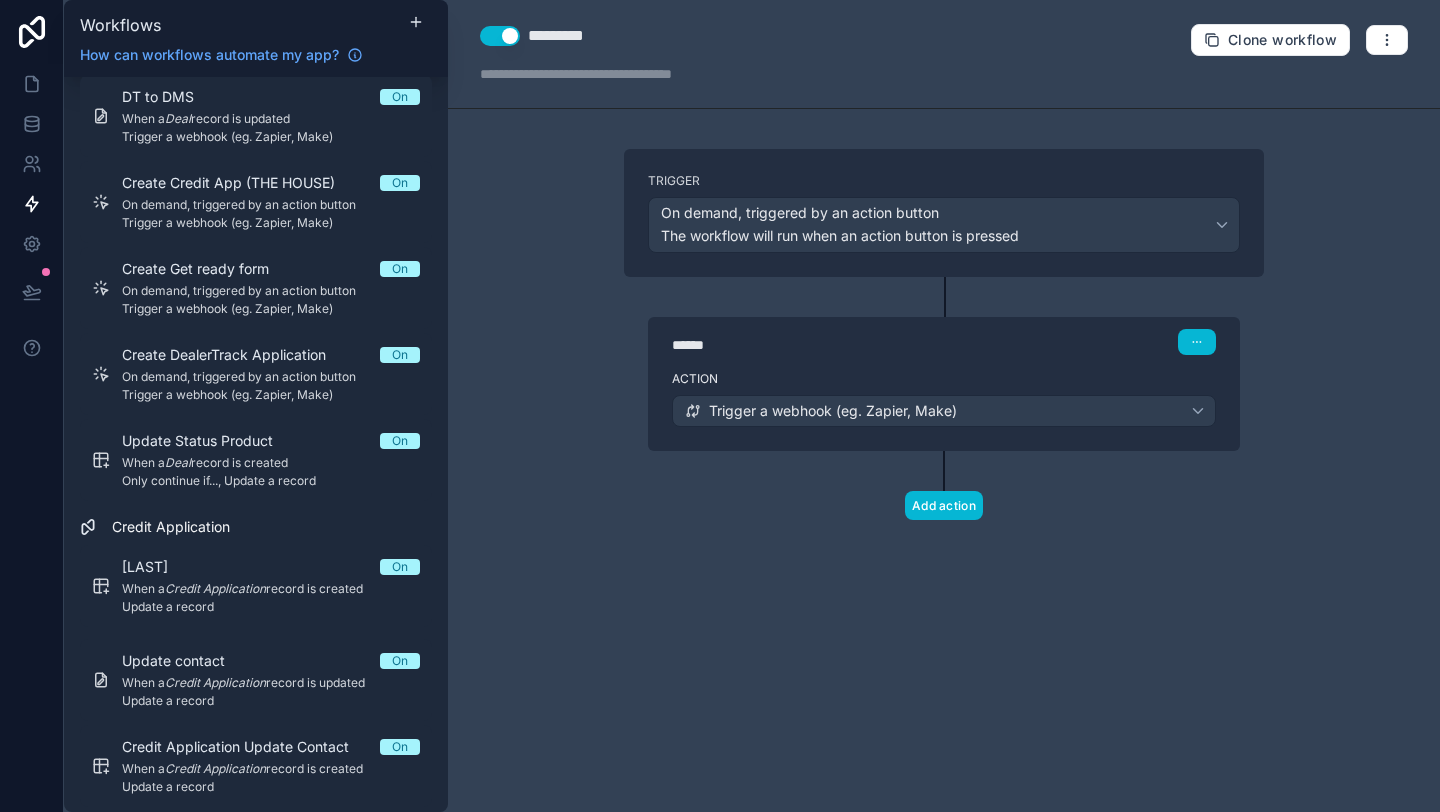 click on "Trigger On demand, triggered by an action button The workflow will run when an action button is pressed" at bounding box center [944, 213] 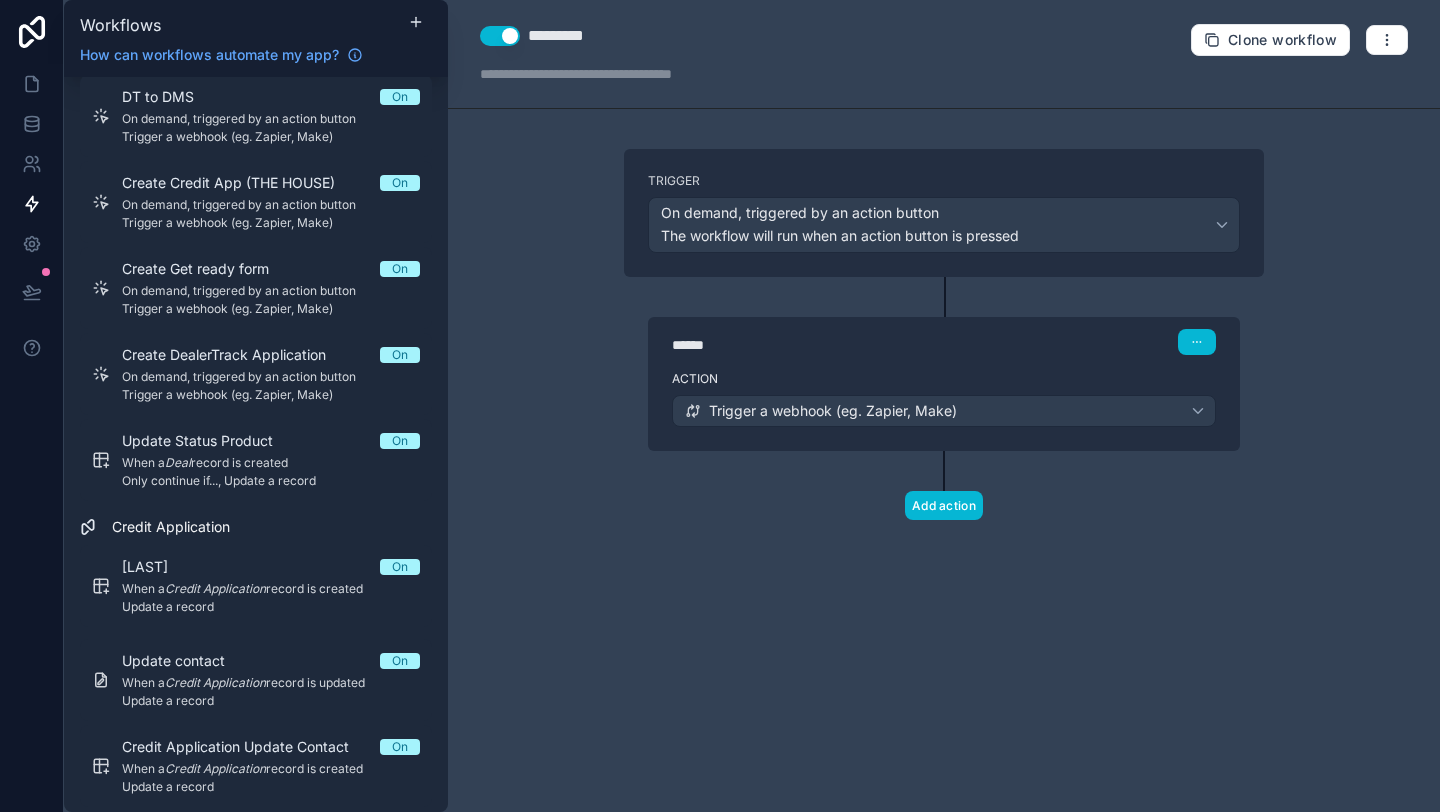 click on "******" at bounding box center (822, 345) 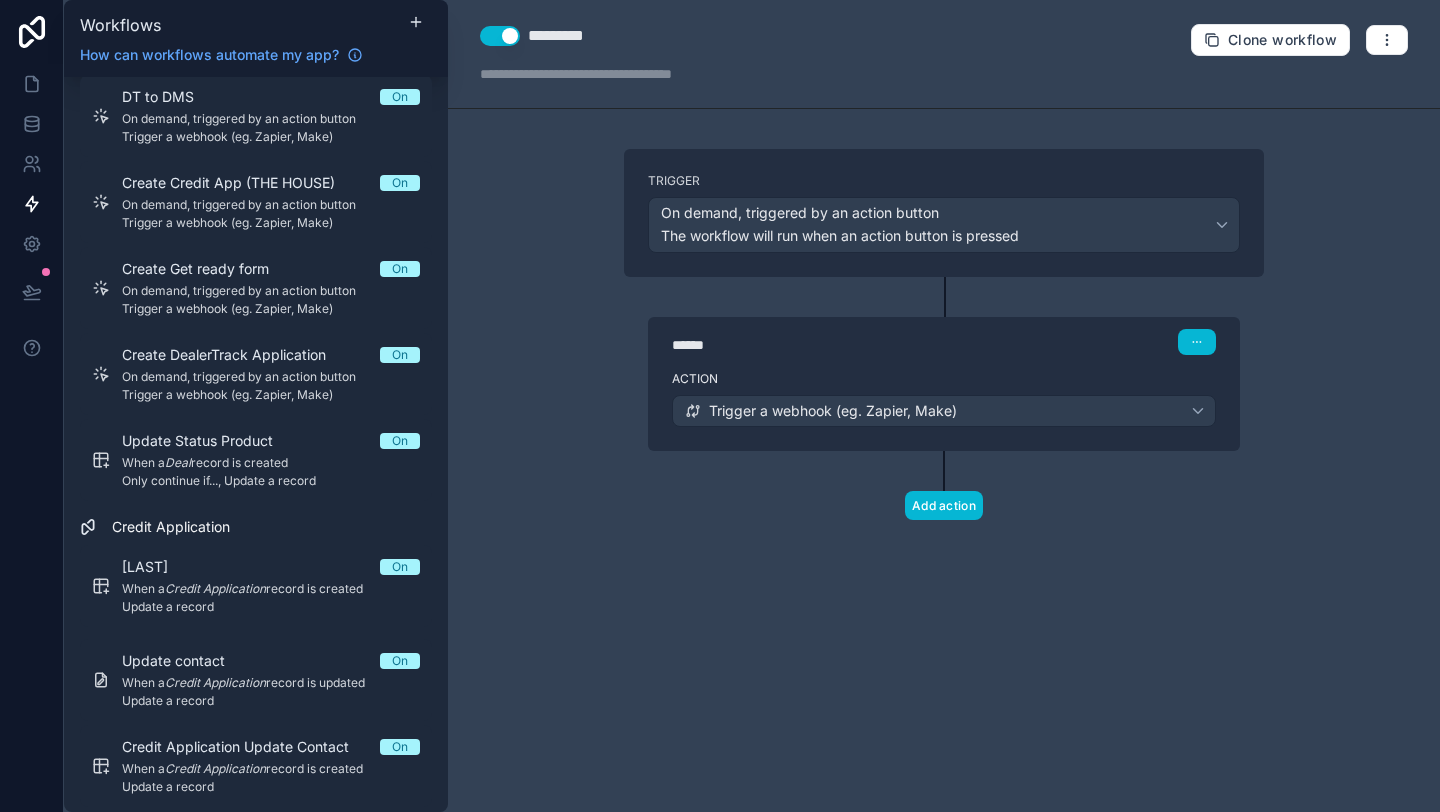 click on "Action" at bounding box center [944, 379] 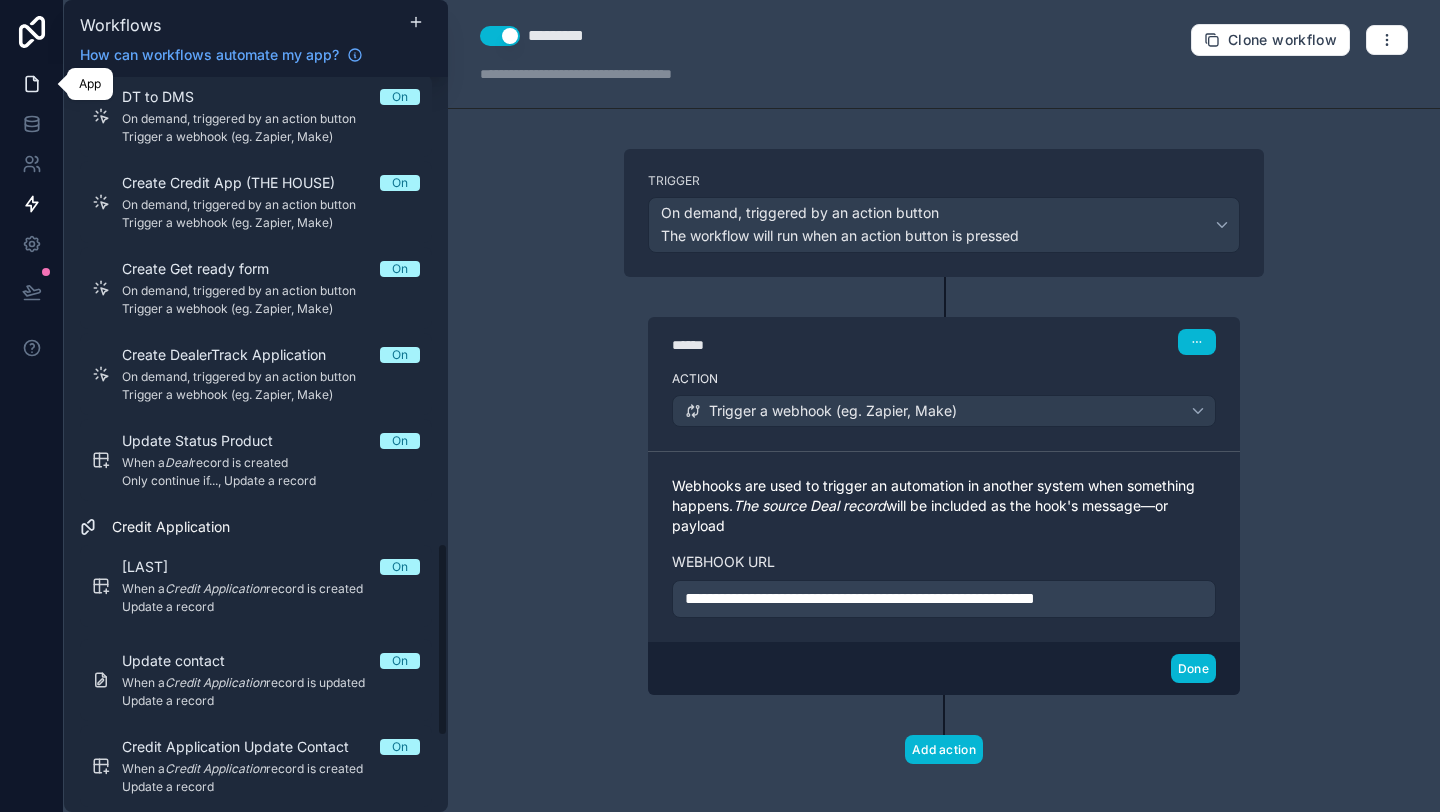 click at bounding box center [31, 84] 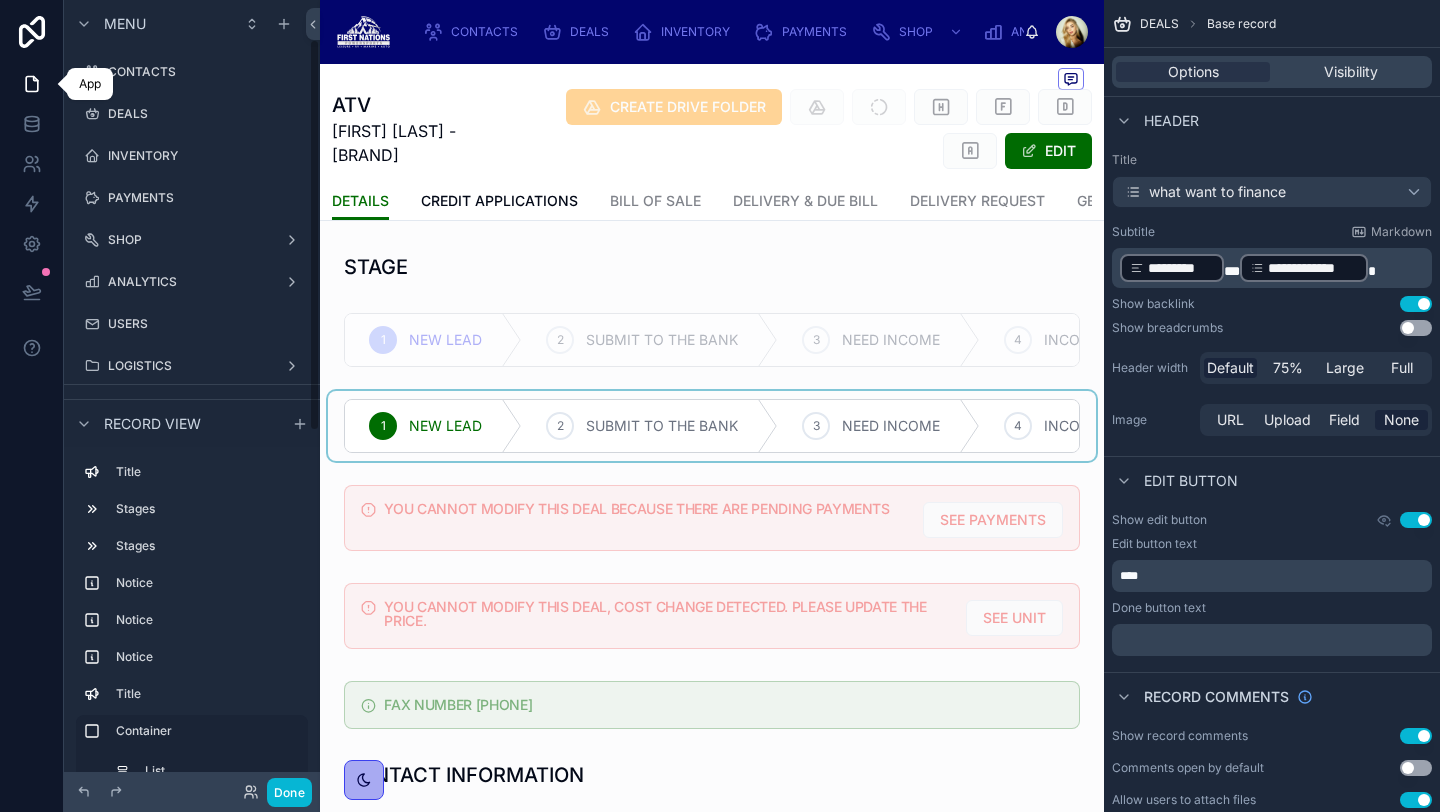 scroll, scrollTop: 80, scrollLeft: 0, axis: vertical 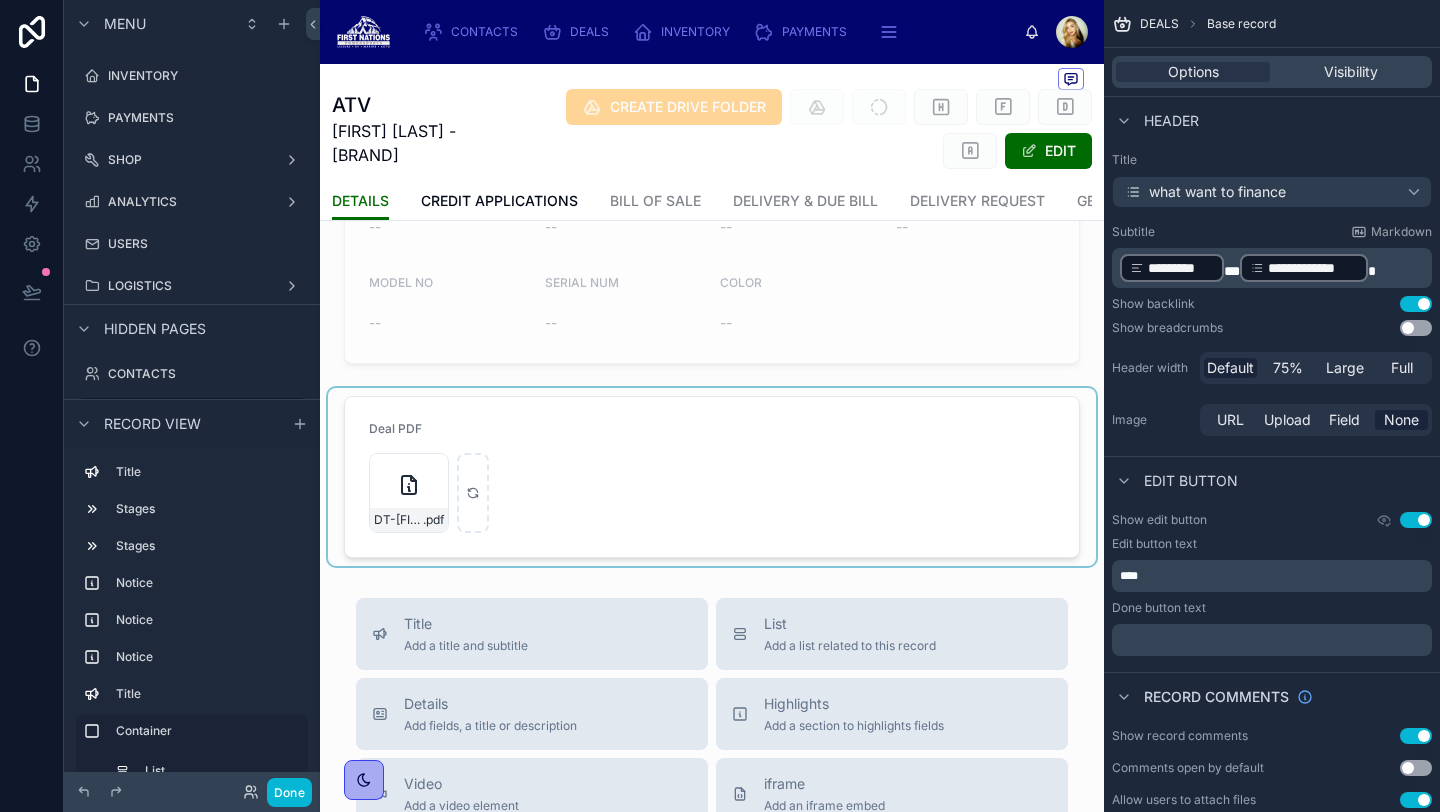 click at bounding box center [712, 477] 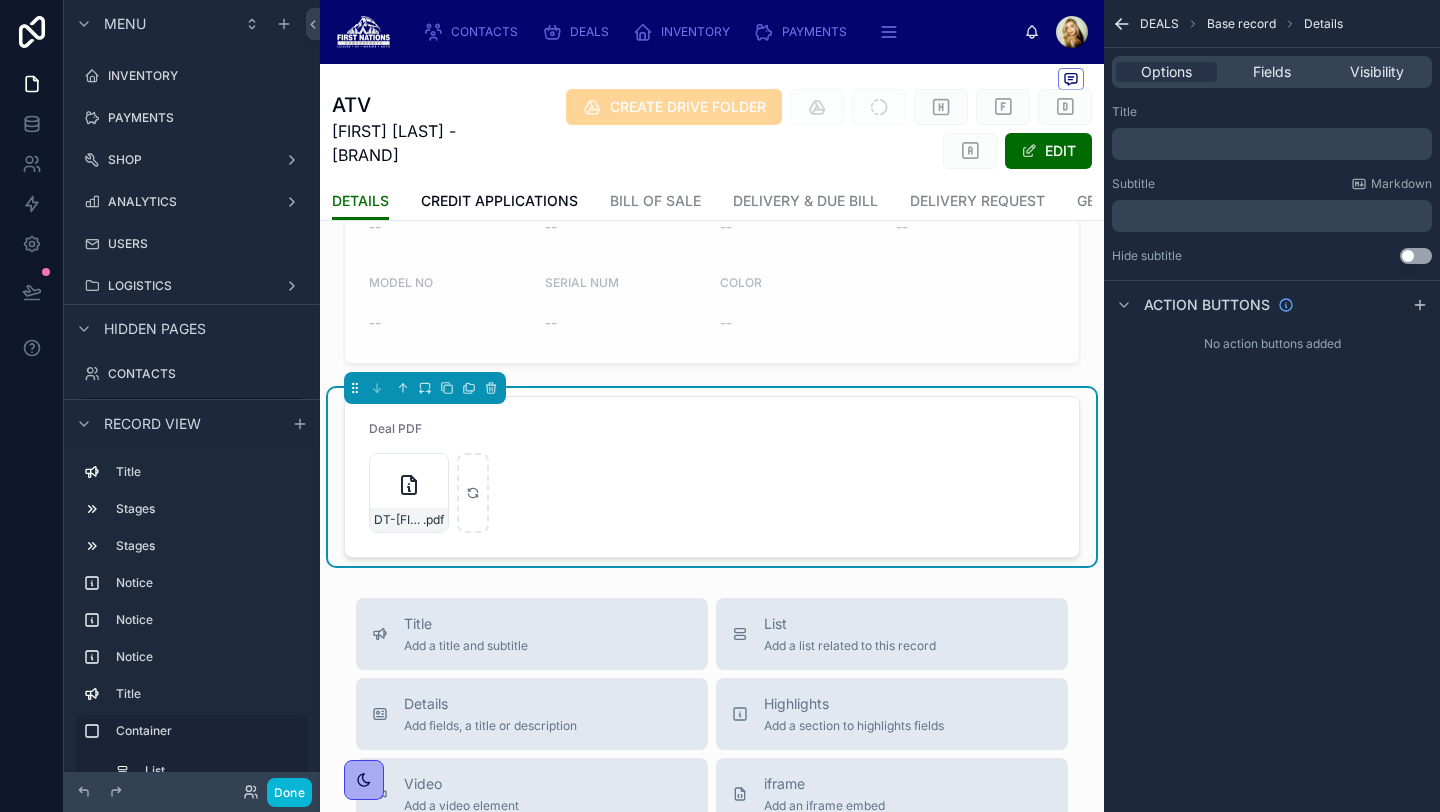 click on "Action buttons" at bounding box center (1272, 304) 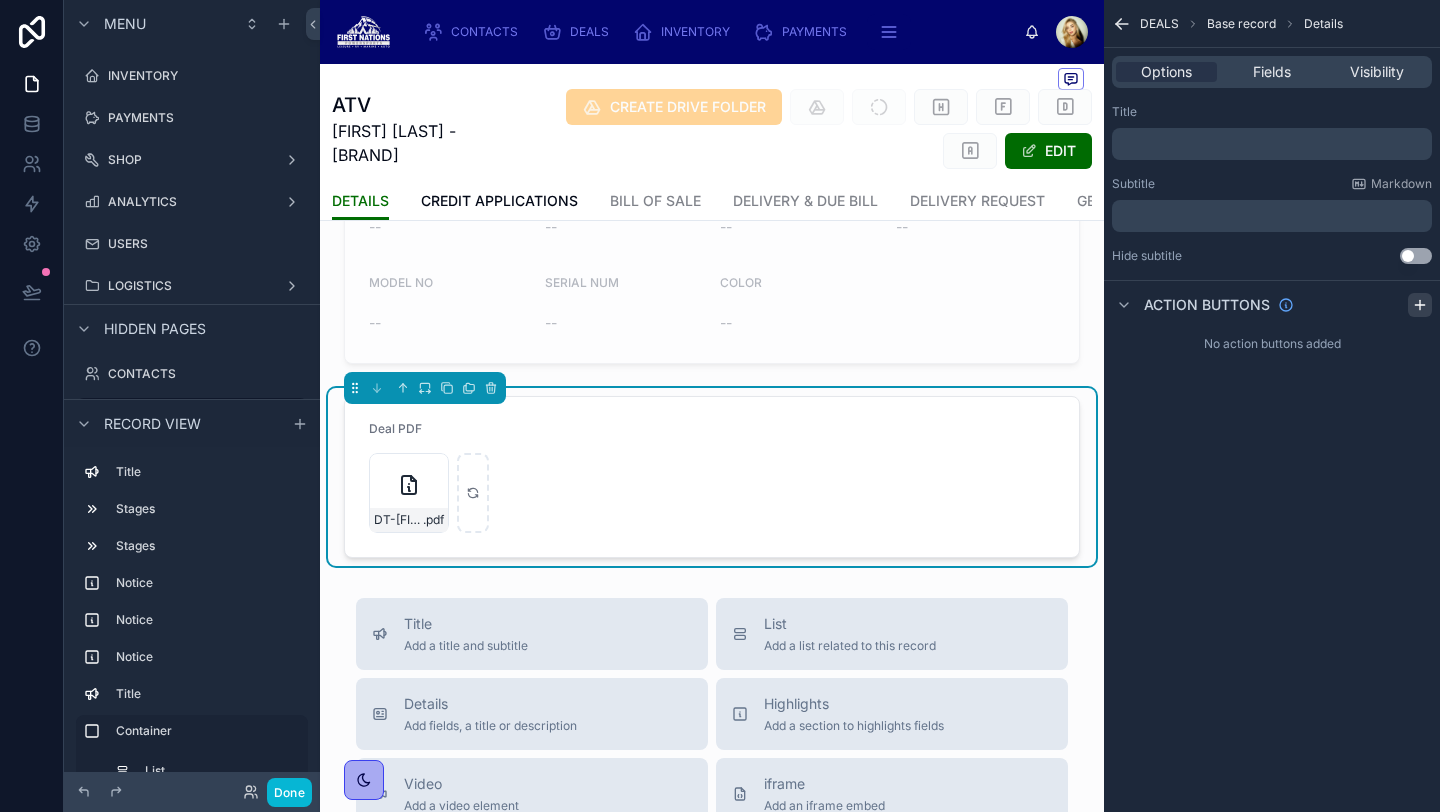 click 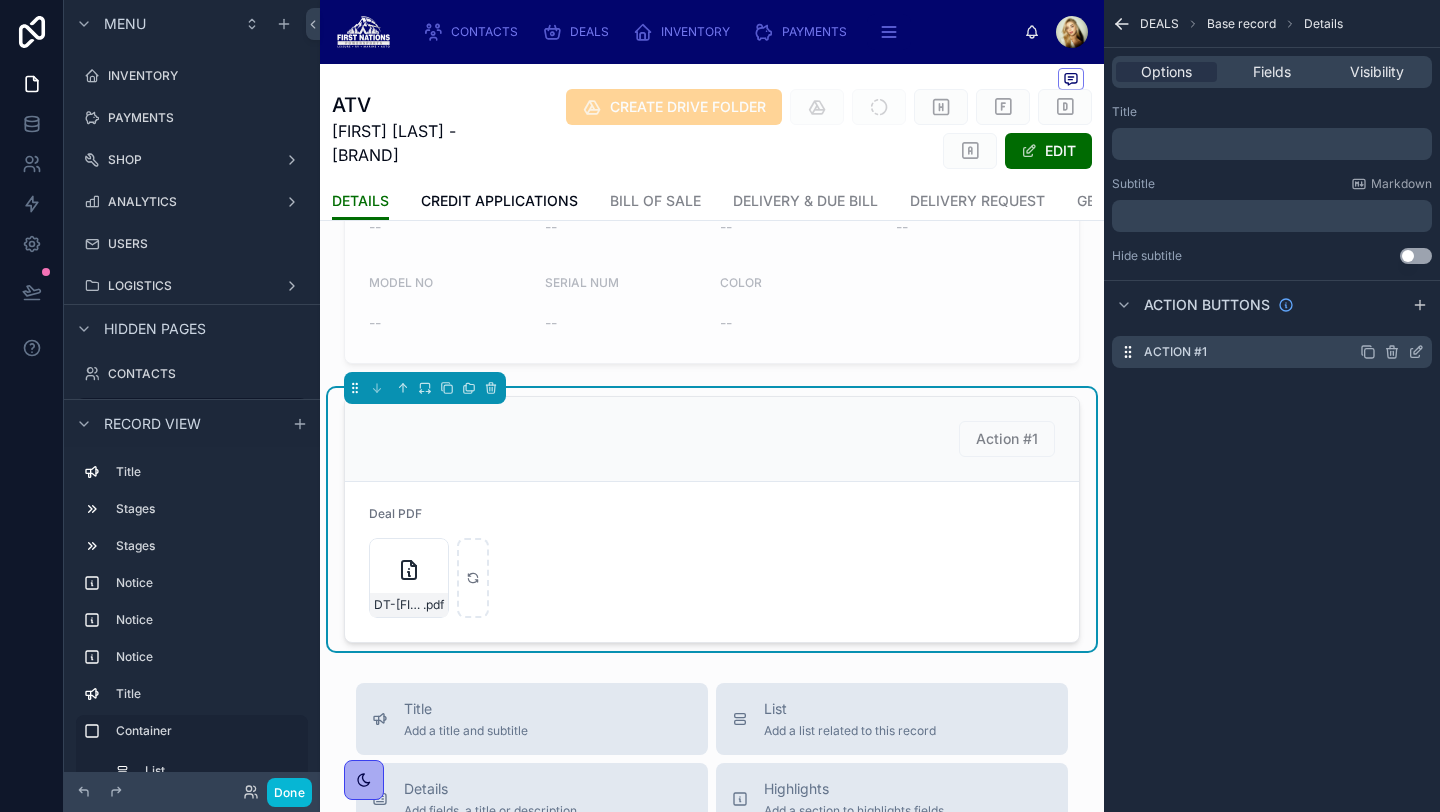 click 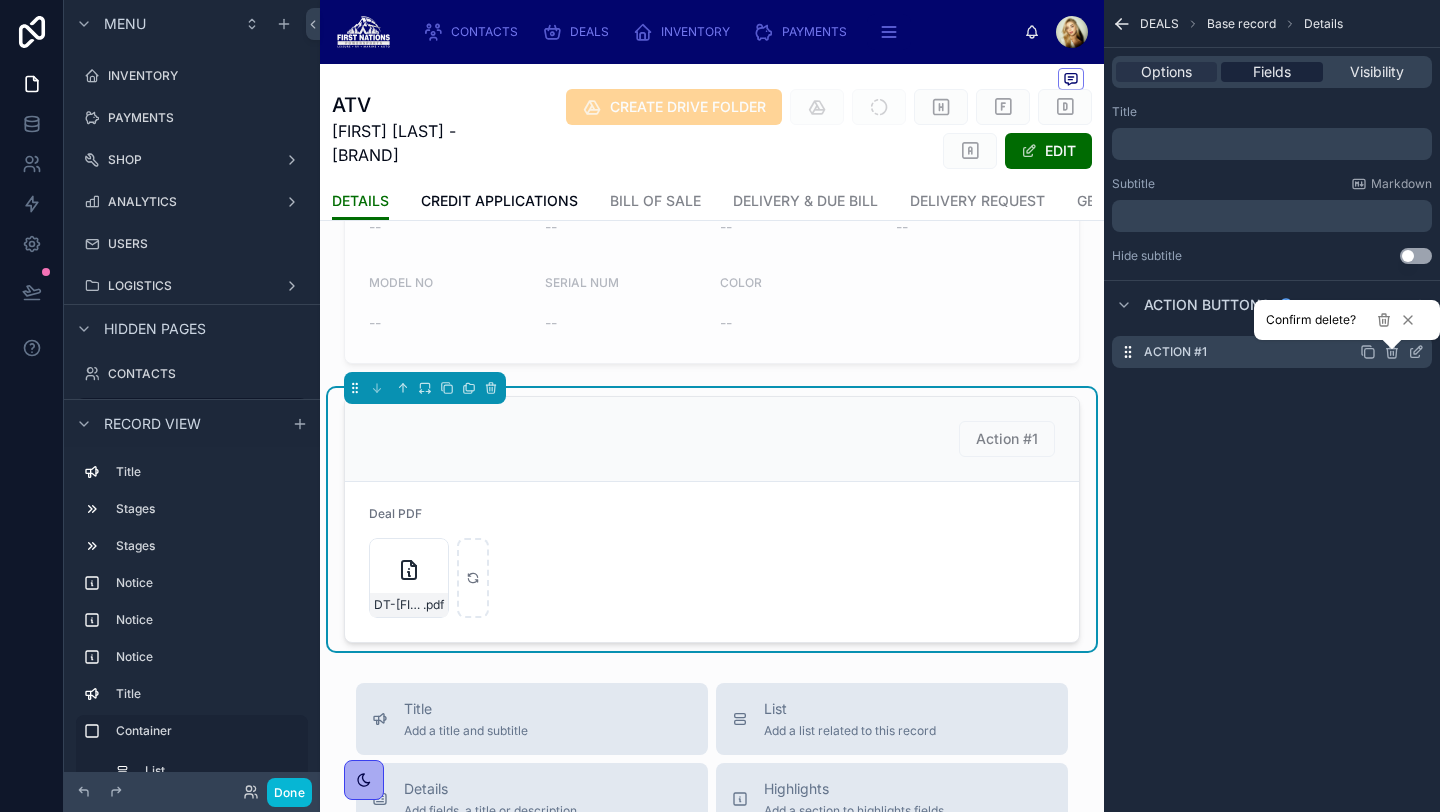 click on "Fields" at bounding box center [1272, 72] 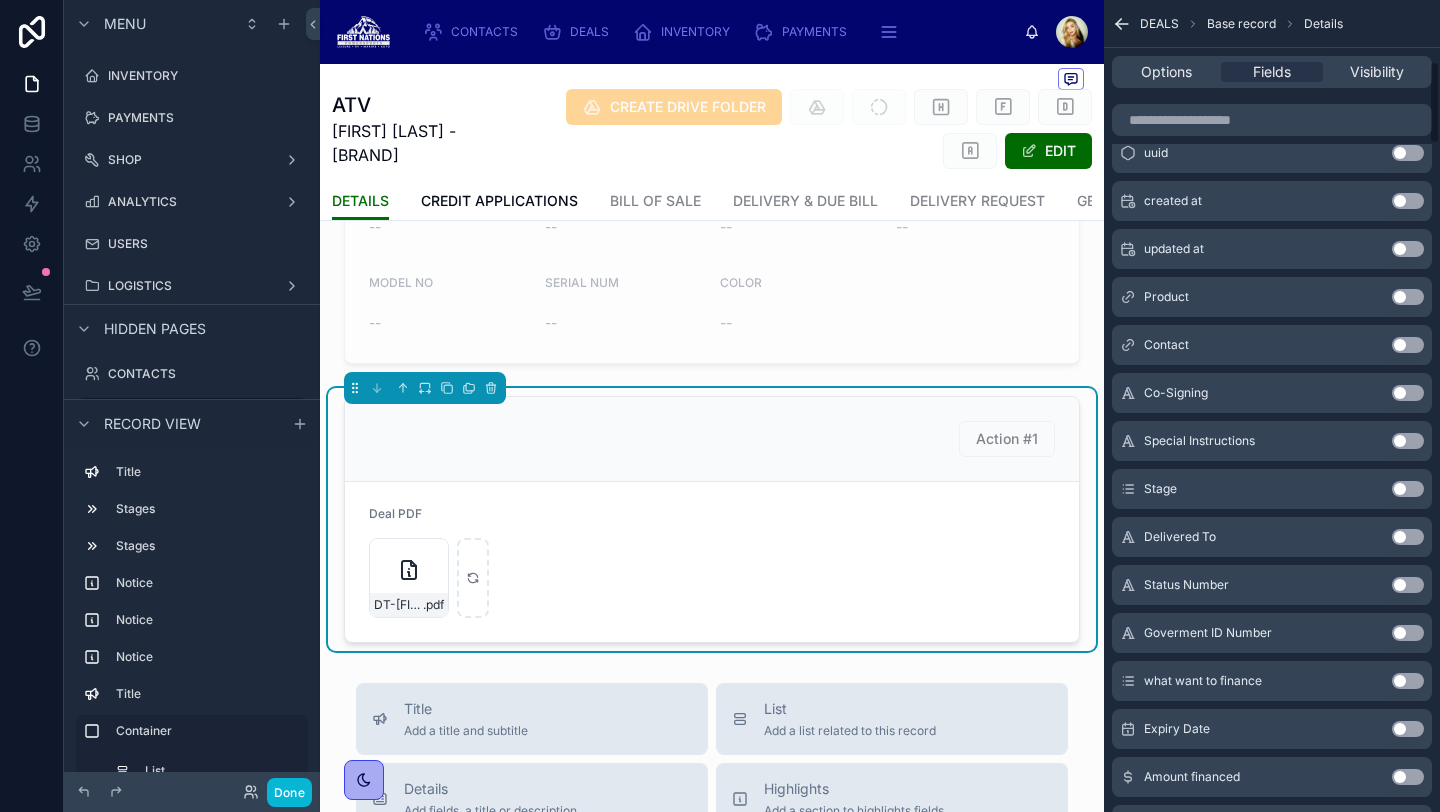 scroll, scrollTop: 0, scrollLeft: 0, axis: both 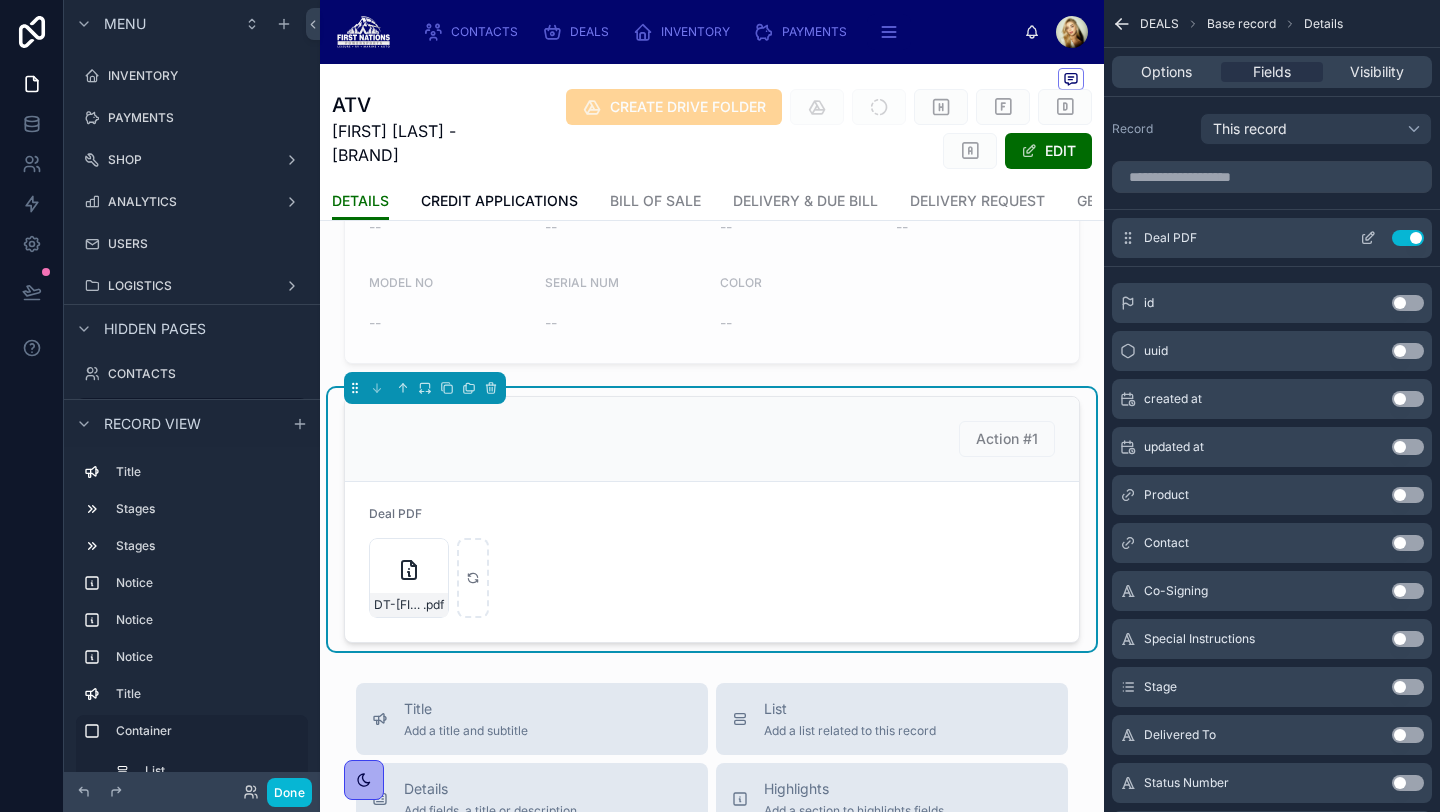 click on "Deal PDF Use setting" at bounding box center (1272, 238) 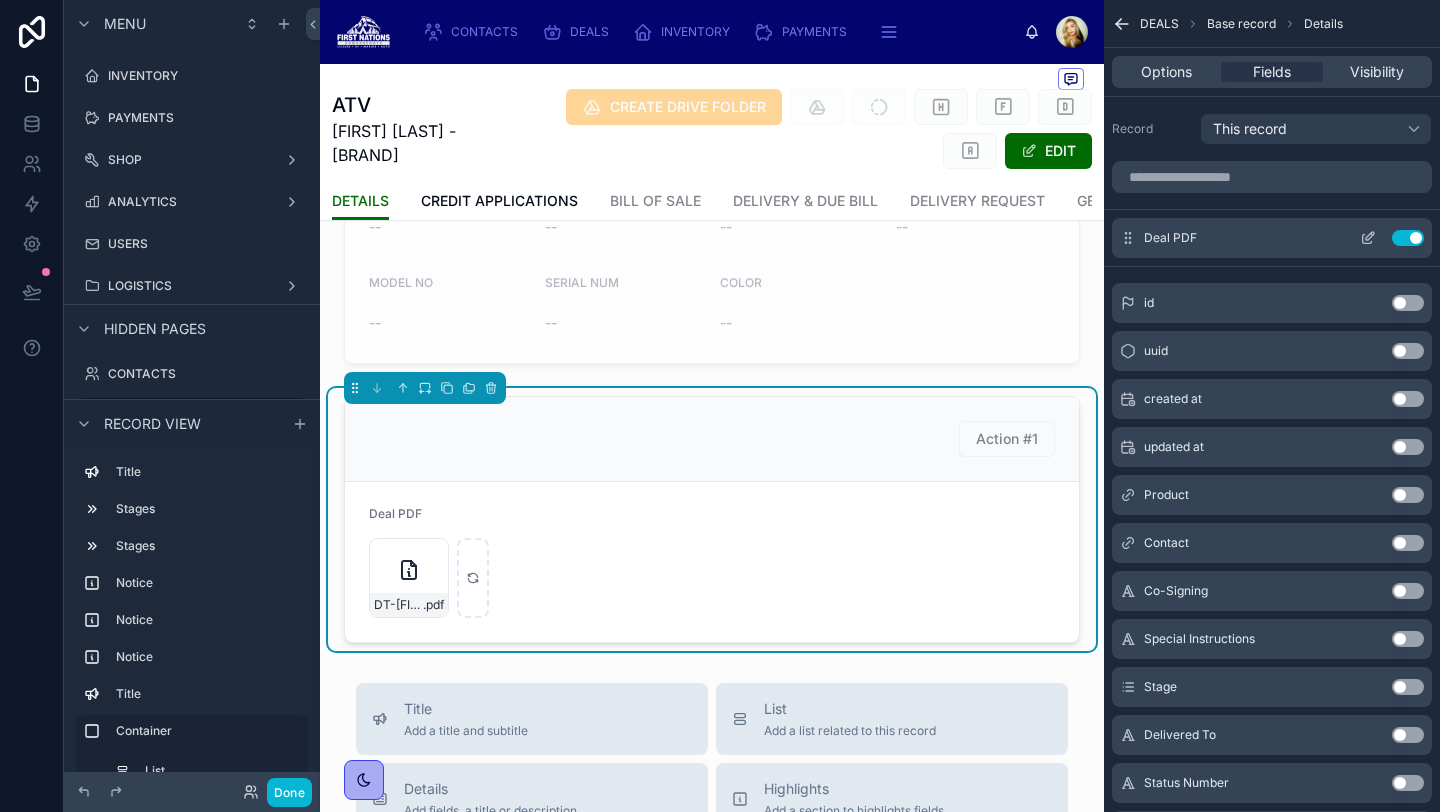 click 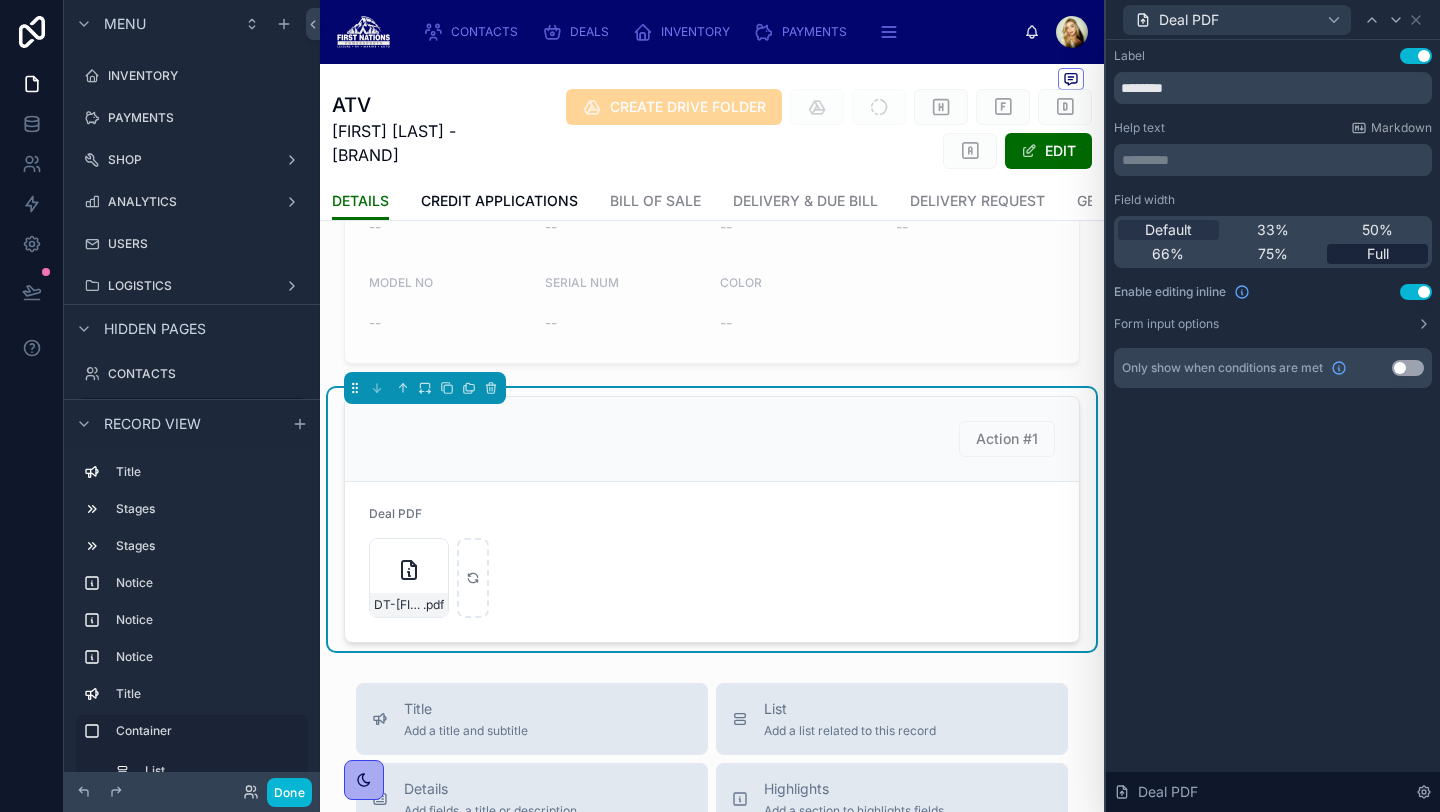 click on "Full" at bounding box center (1377, 254) 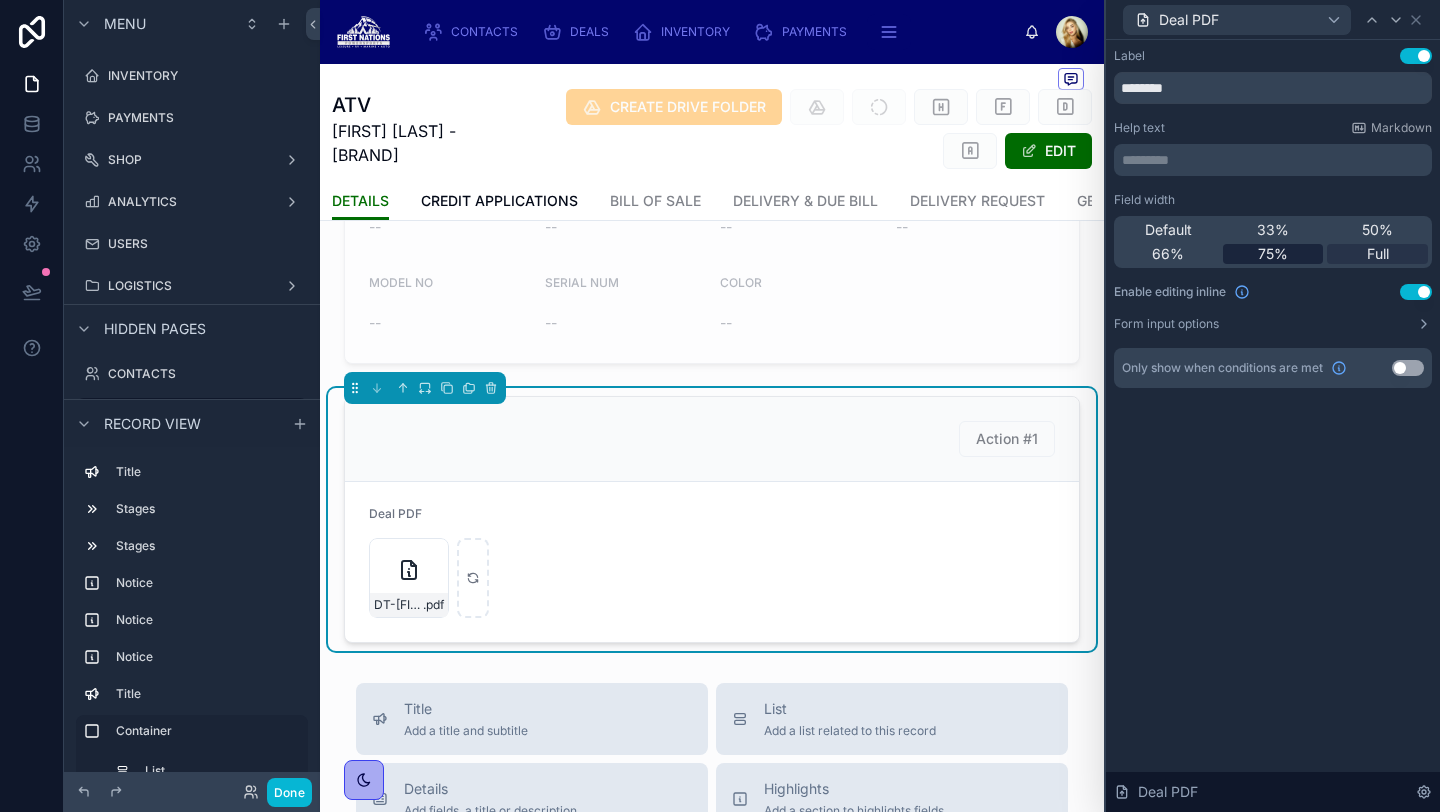 click on "75%" at bounding box center (1273, 254) 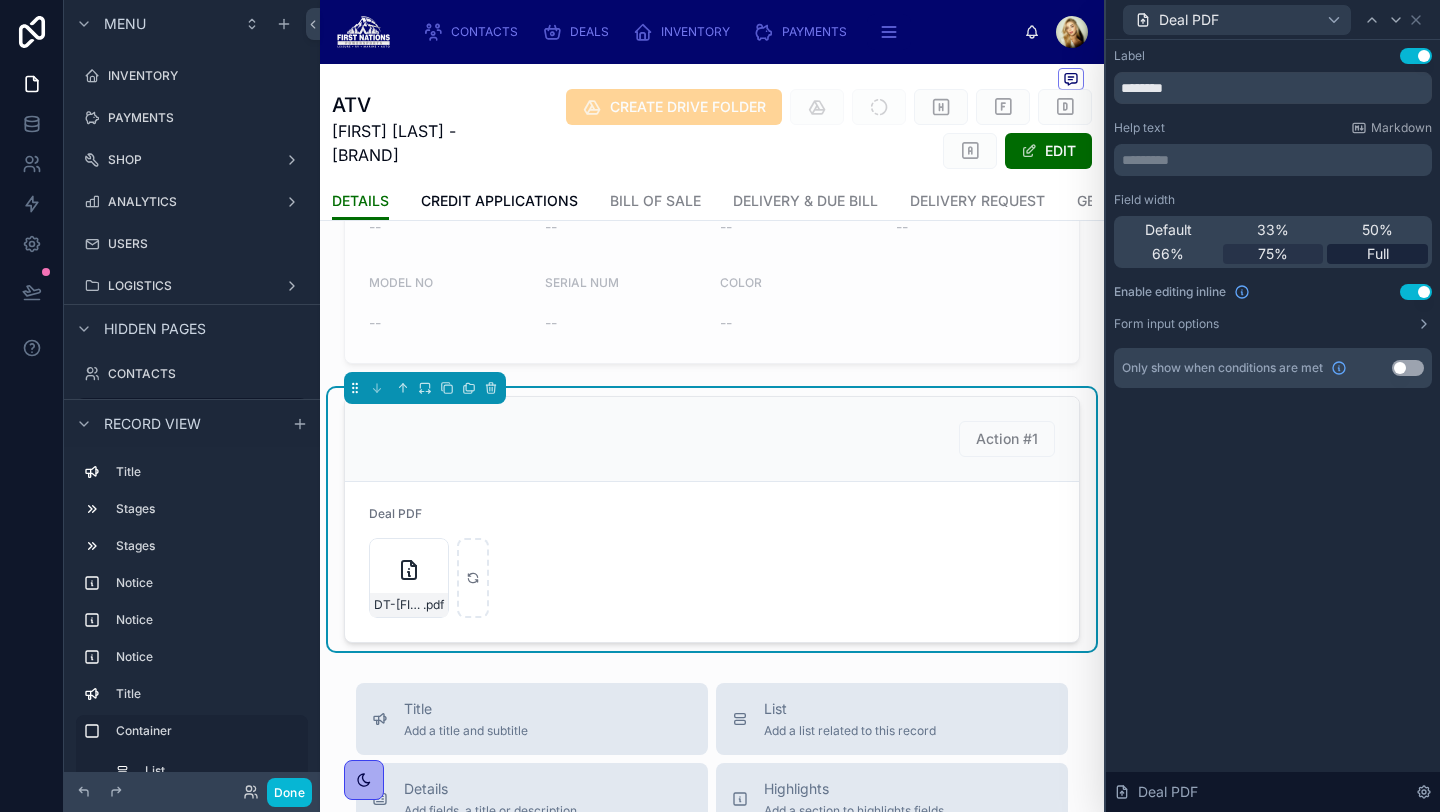 click on "Full" at bounding box center (1378, 254) 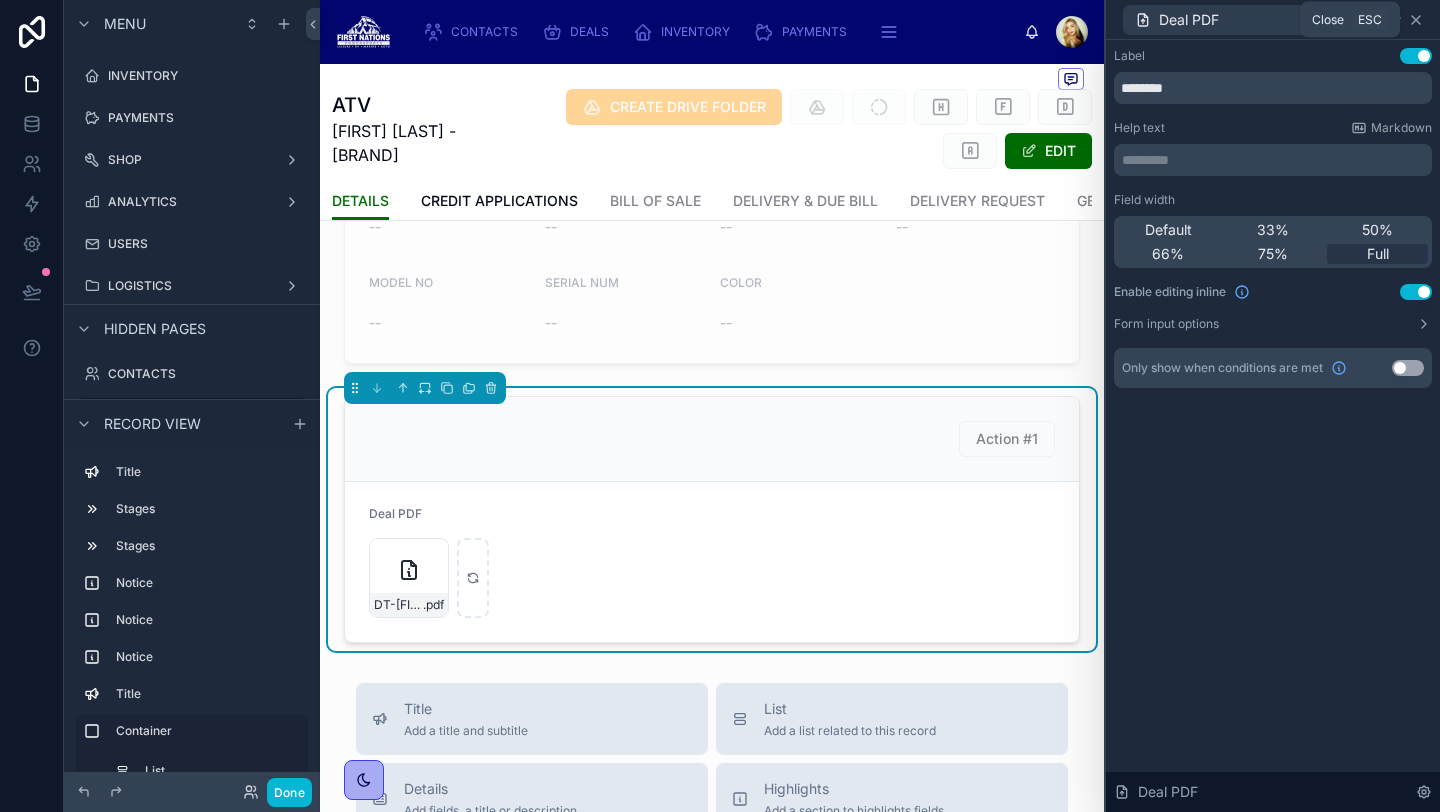 click 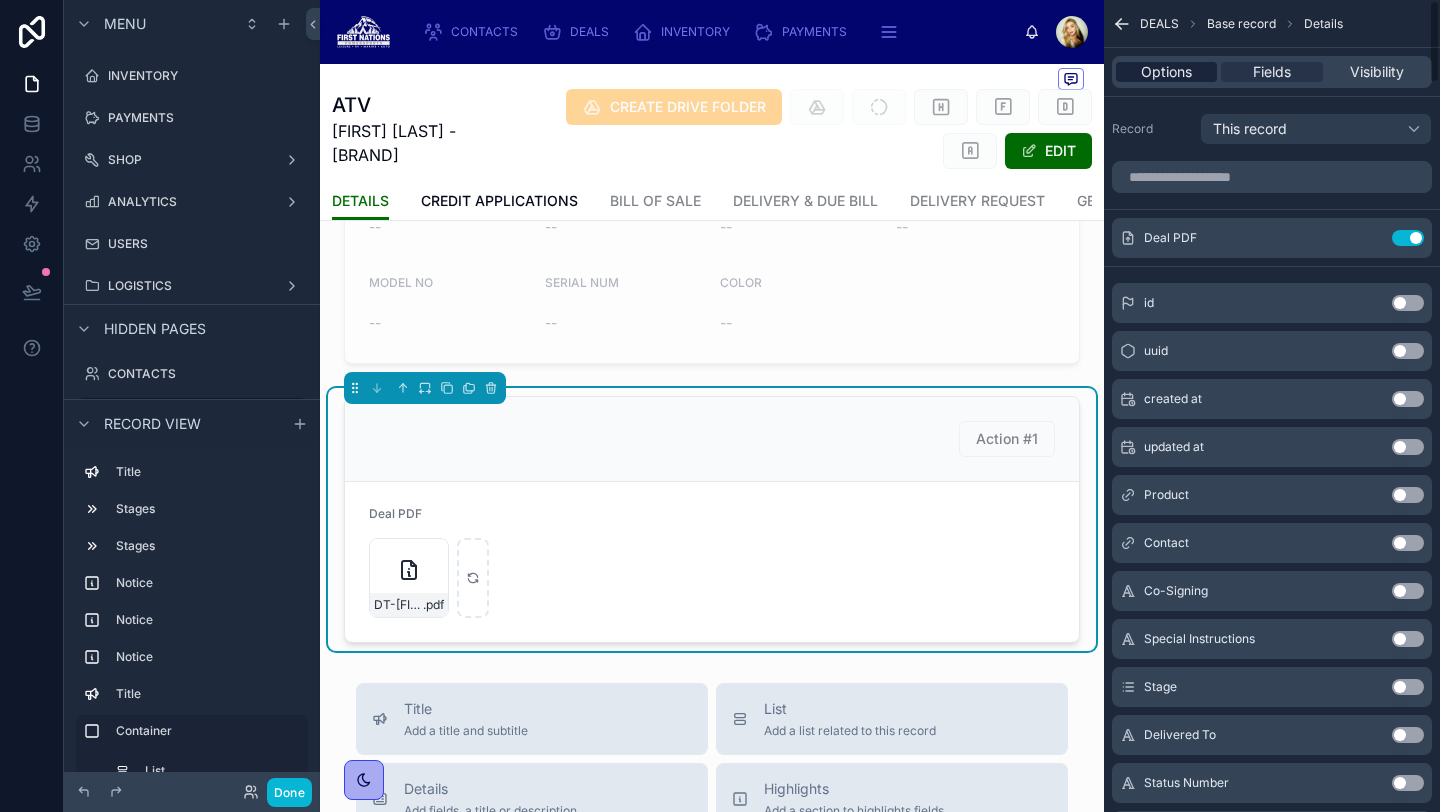 click on "Options" at bounding box center (1166, 72) 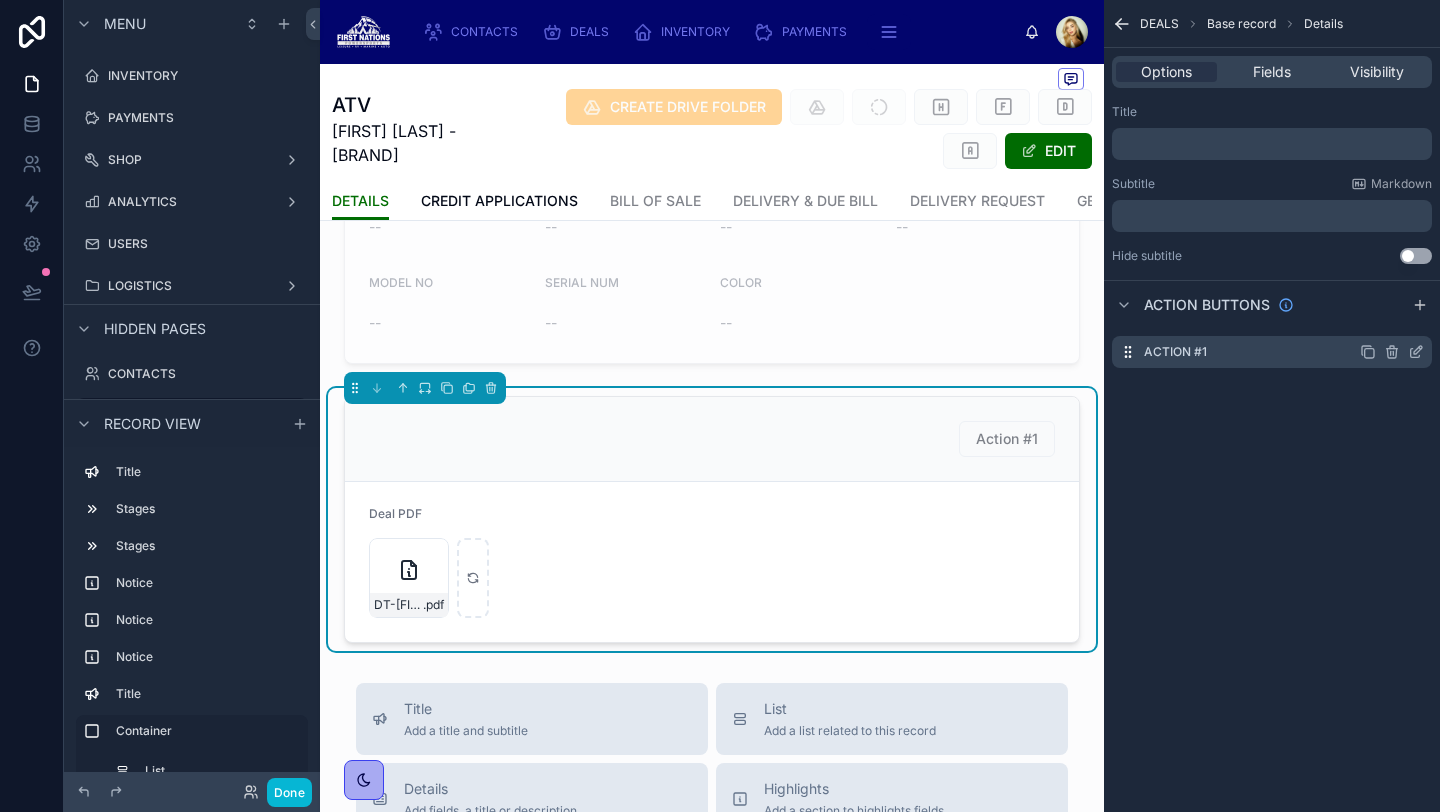 click 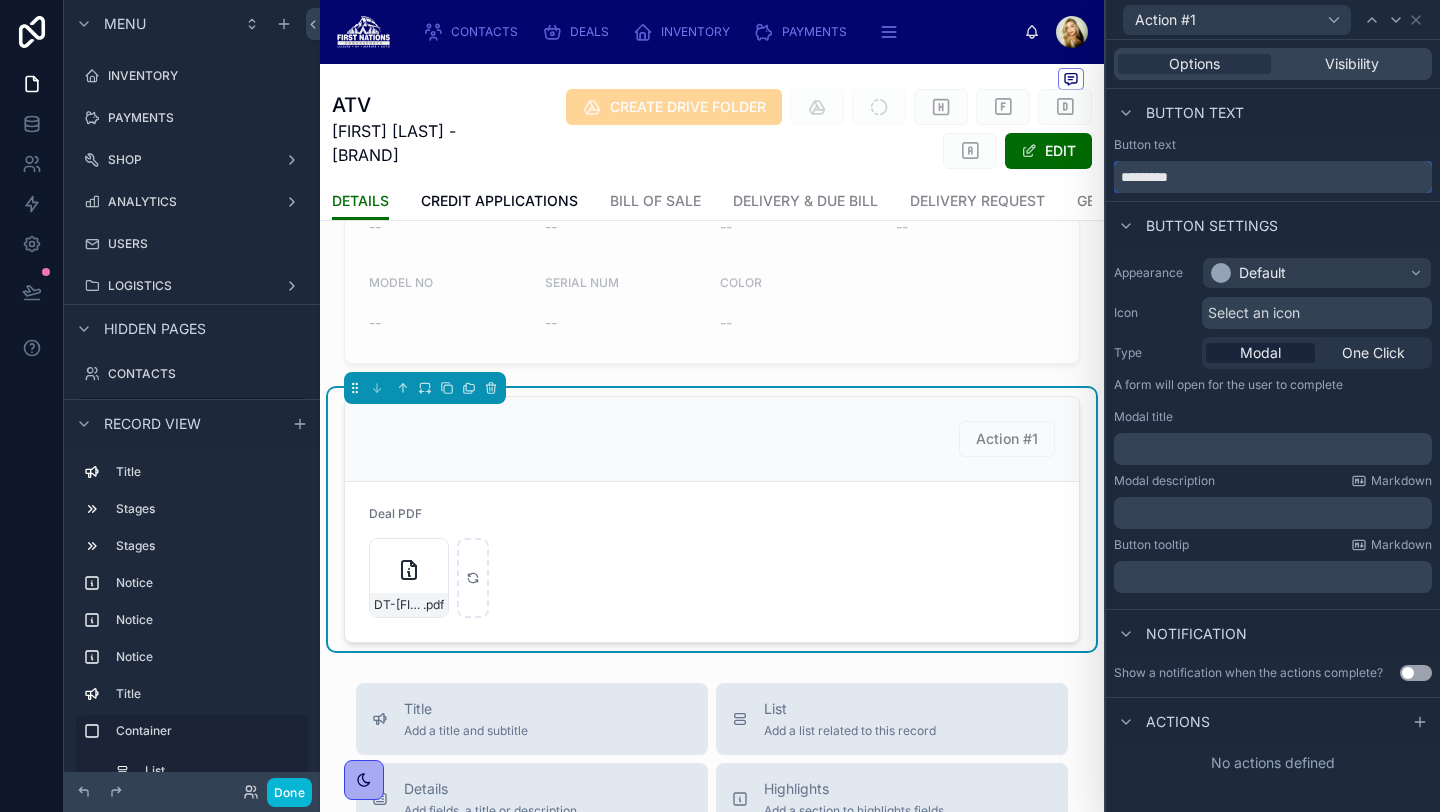 drag, startPoint x: 1198, startPoint y: 183, endPoint x: 1058, endPoint y: 183, distance: 140 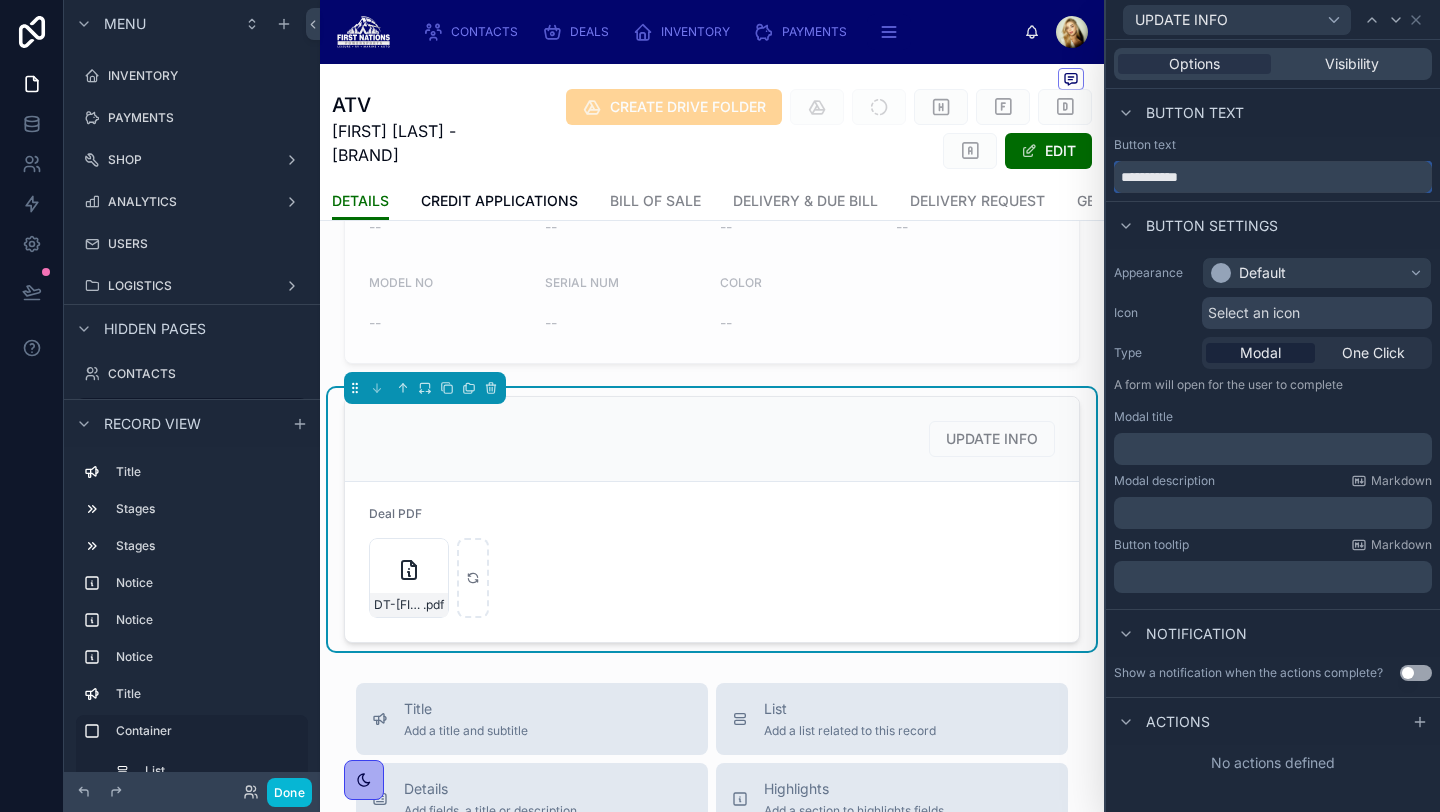 type on "**********" 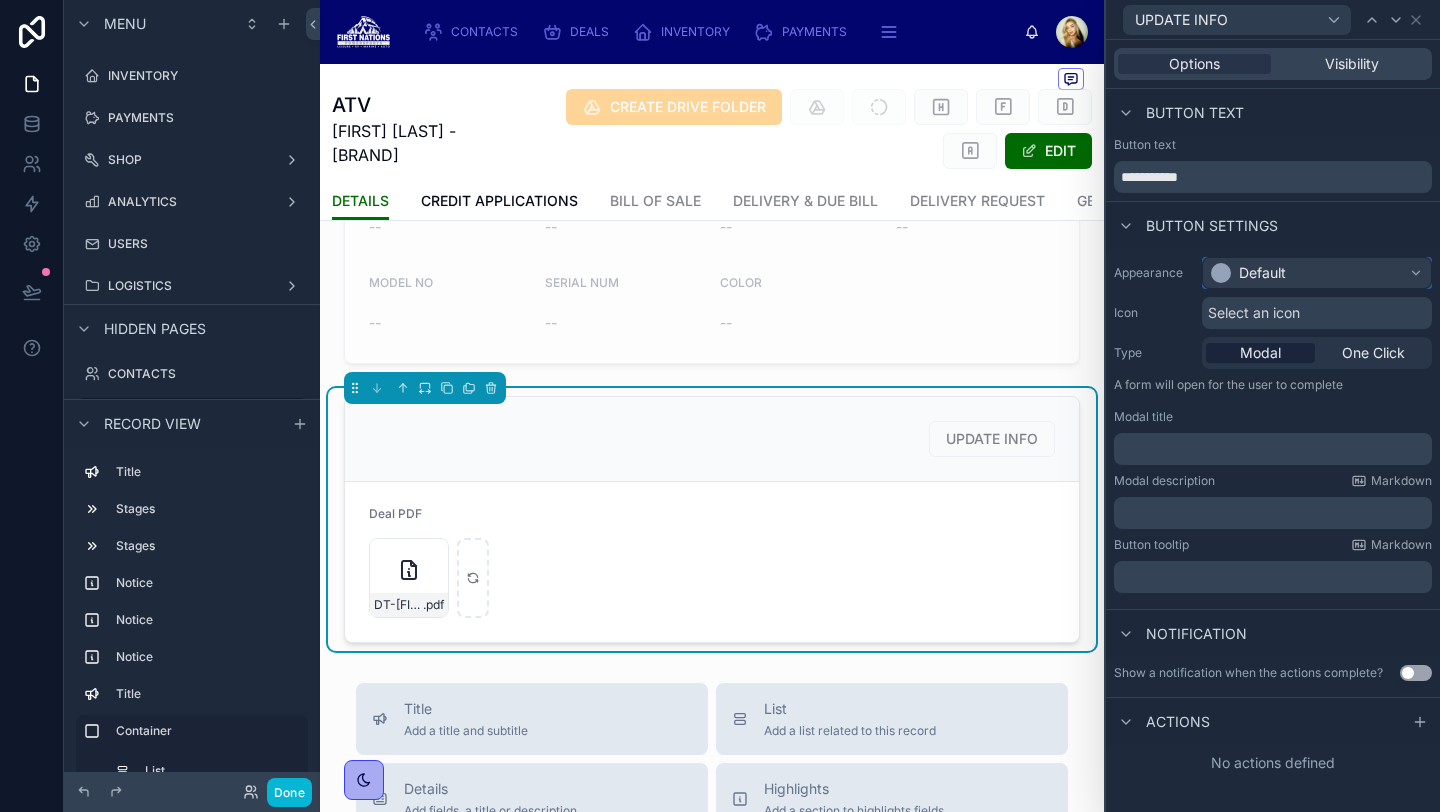click on "Default" at bounding box center [1317, 273] 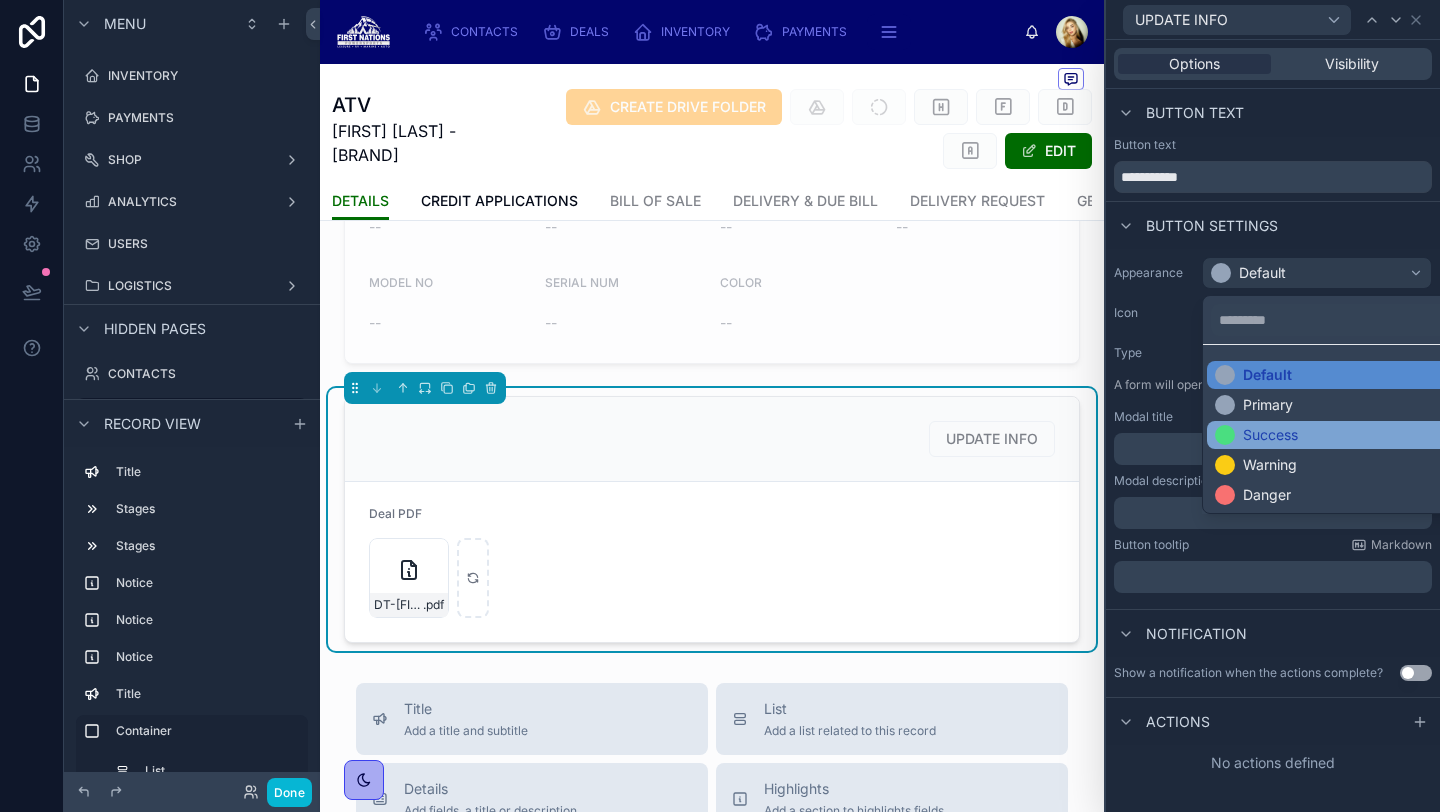 click on "Success" at bounding box center (1270, 435) 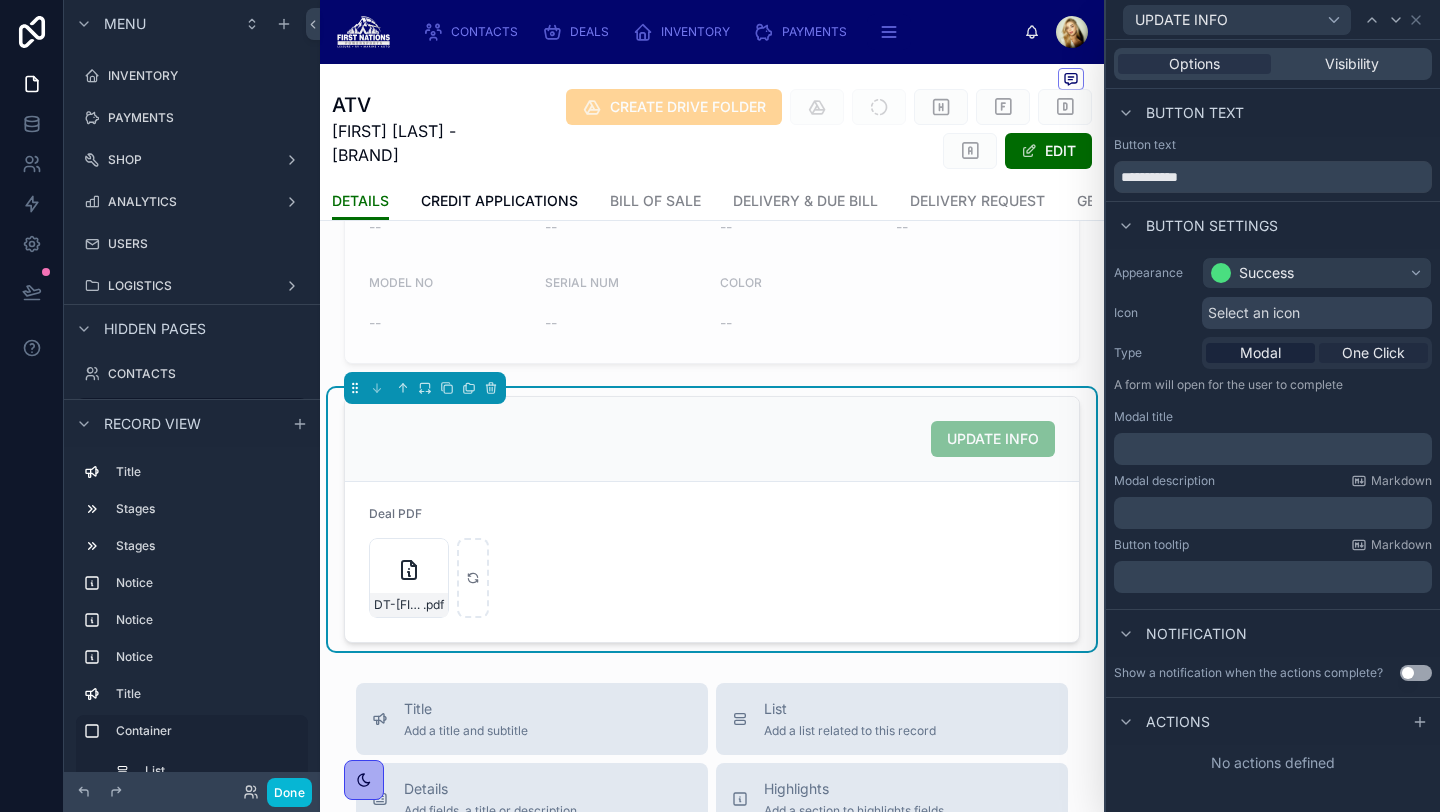 click on "One Click" at bounding box center [1373, 353] 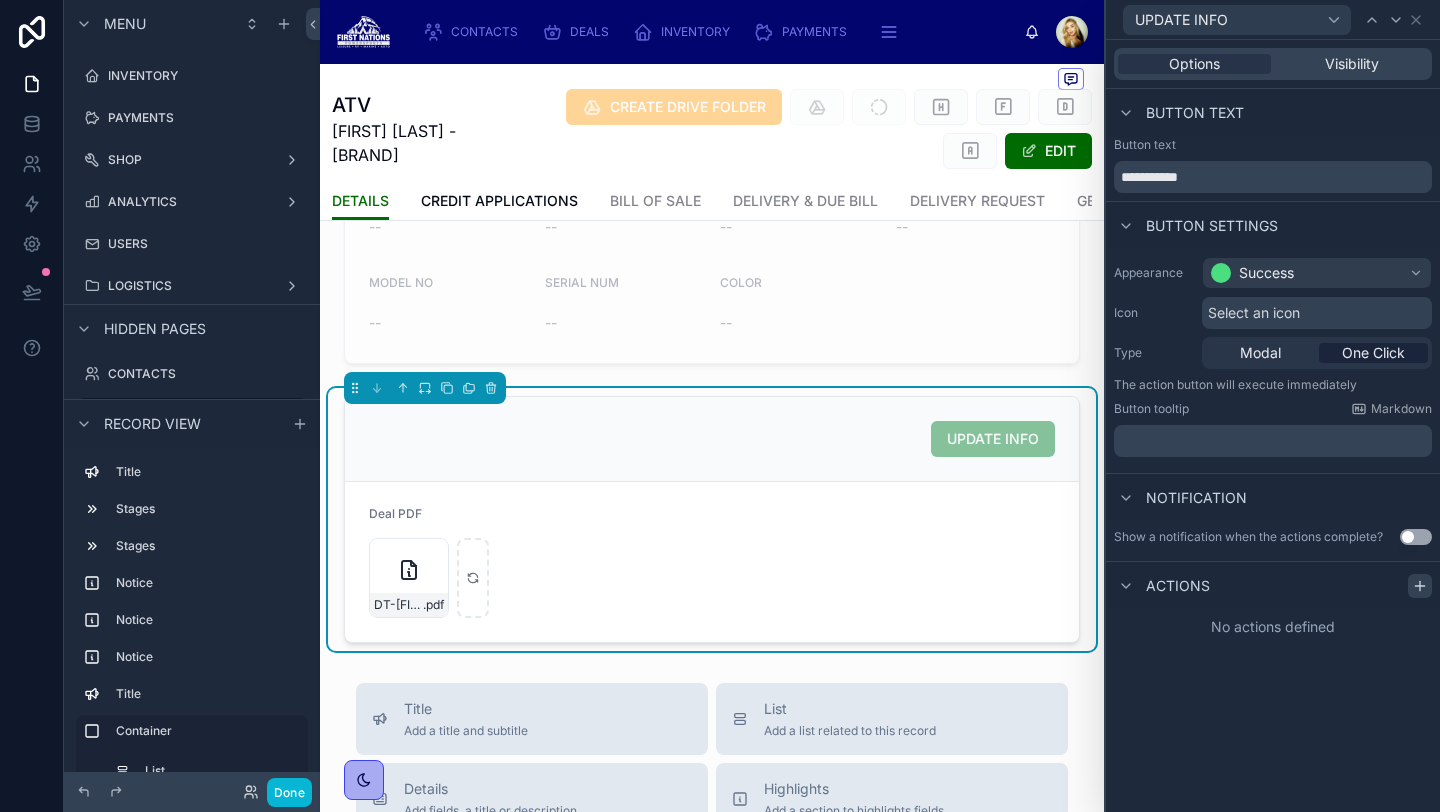 click 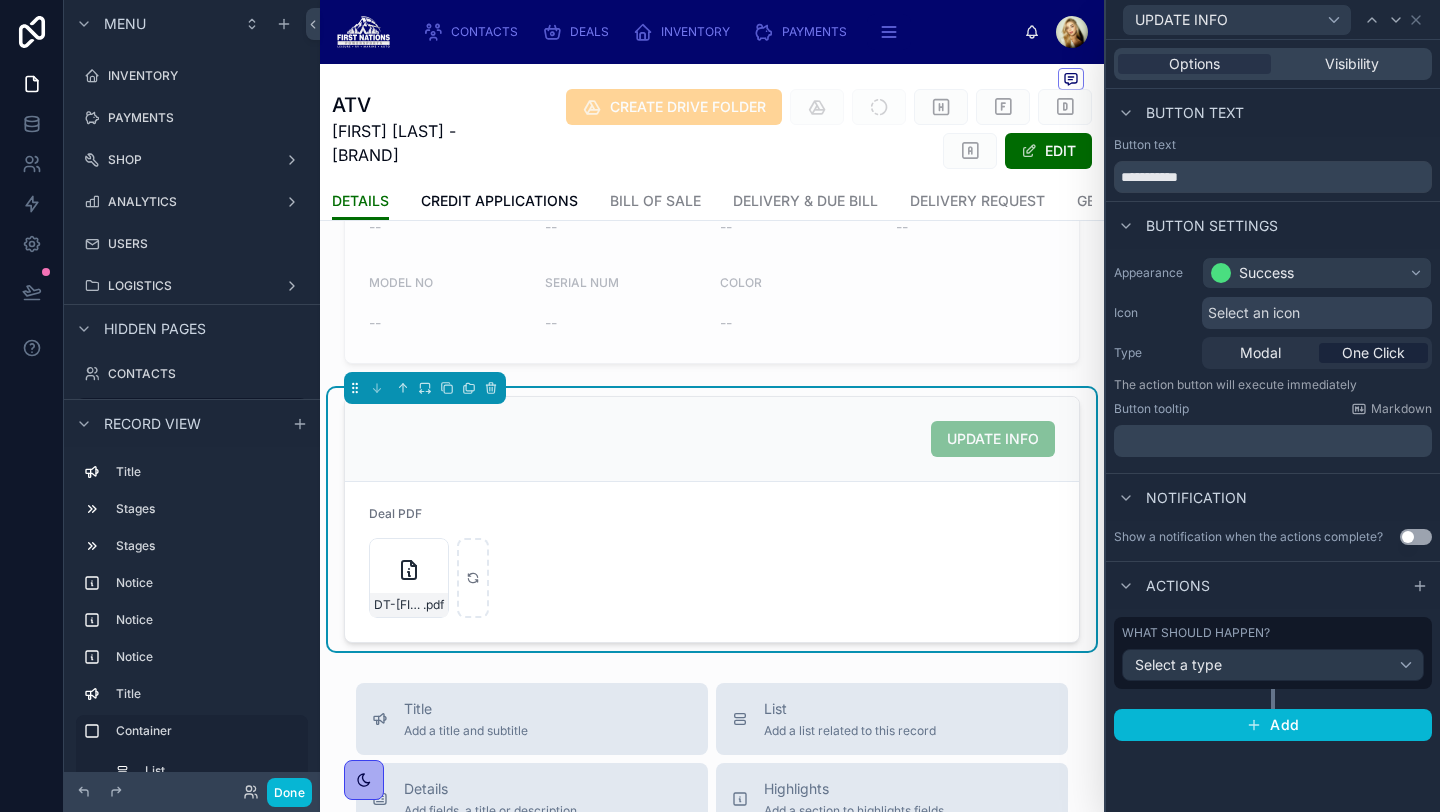 click on "What should happen?" at bounding box center (1273, 633) 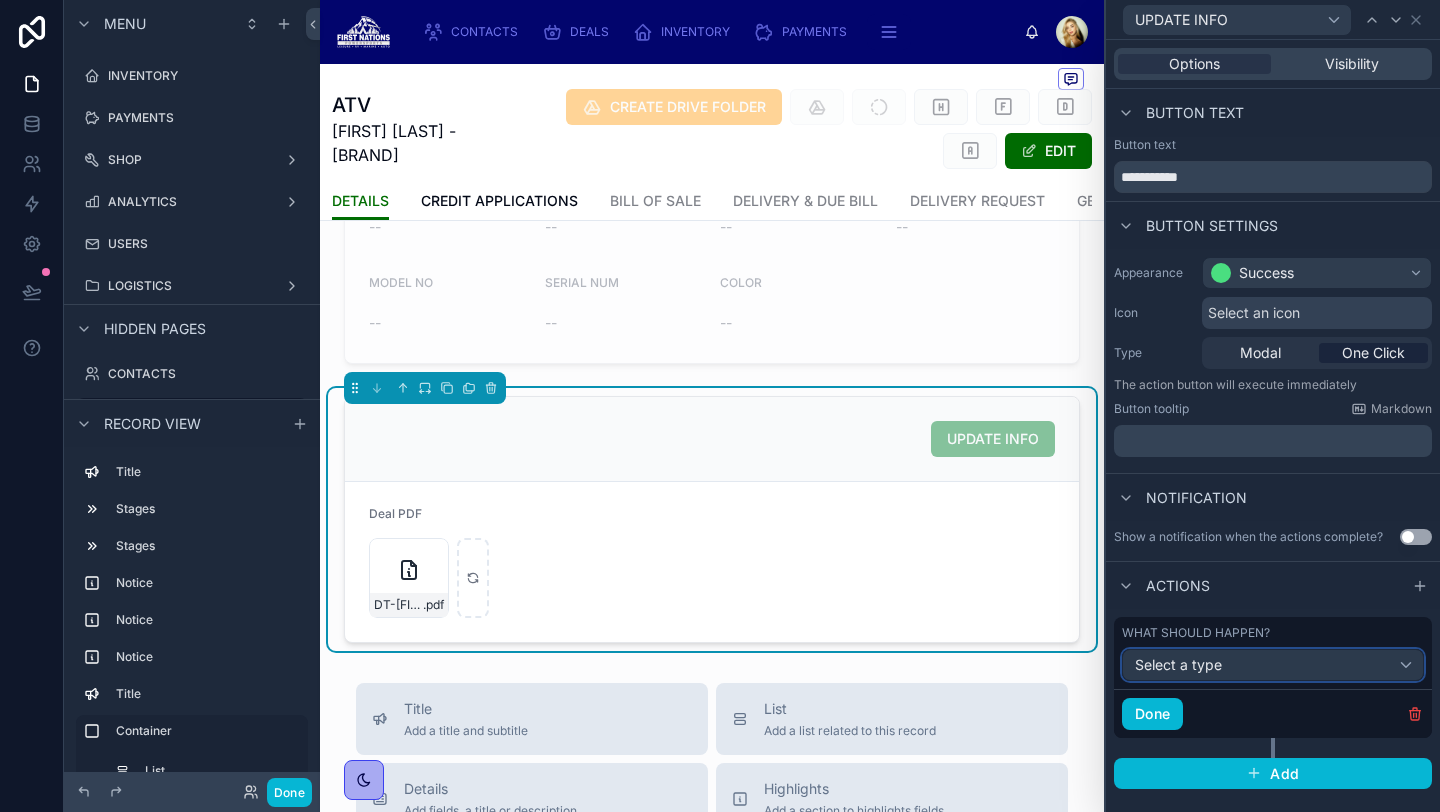 click on "Select a type" at bounding box center (1273, 665) 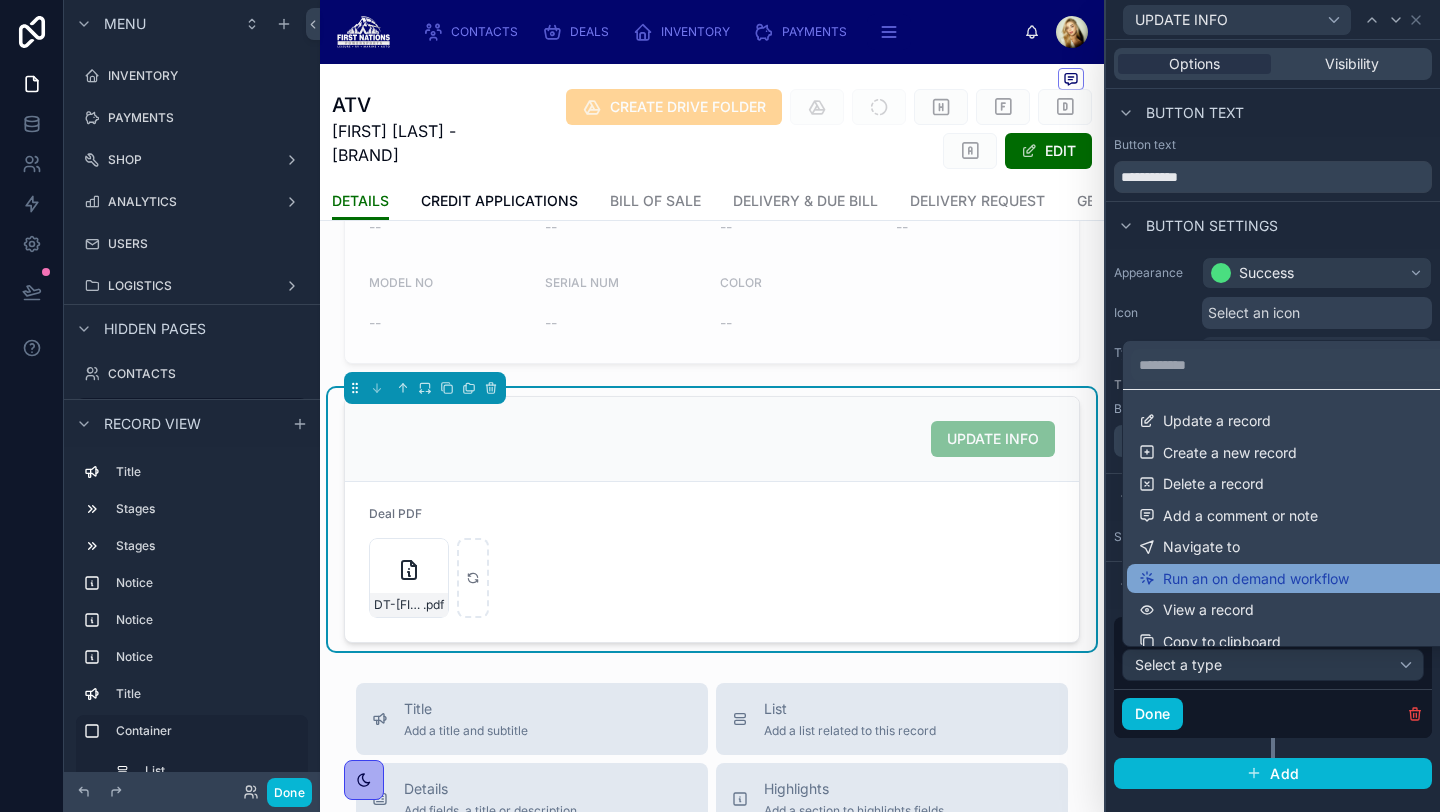 click on "Run an on demand workflow" at bounding box center [1256, 579] 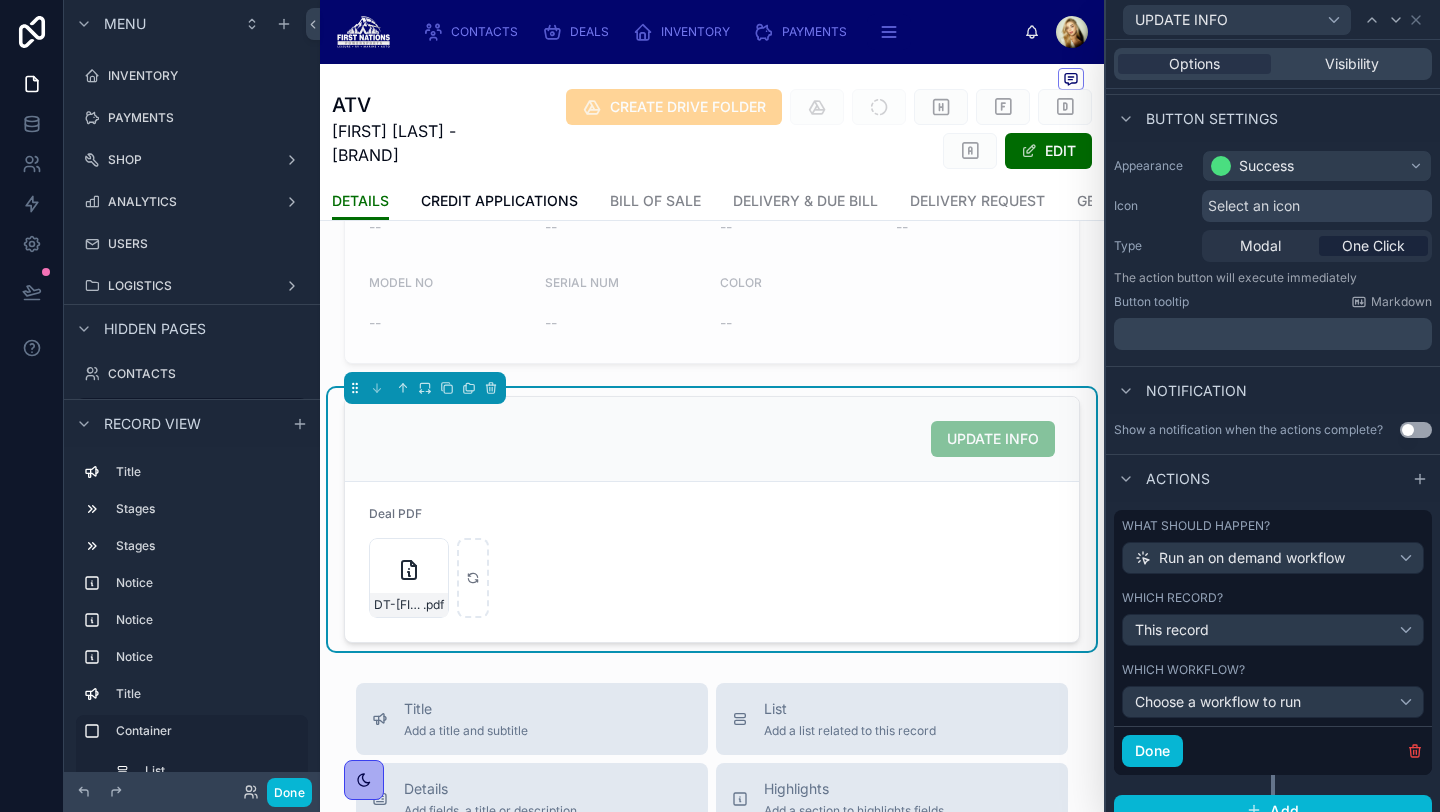 scroll, scrollTop: 108, scrollLeft: 0, axis: vertical 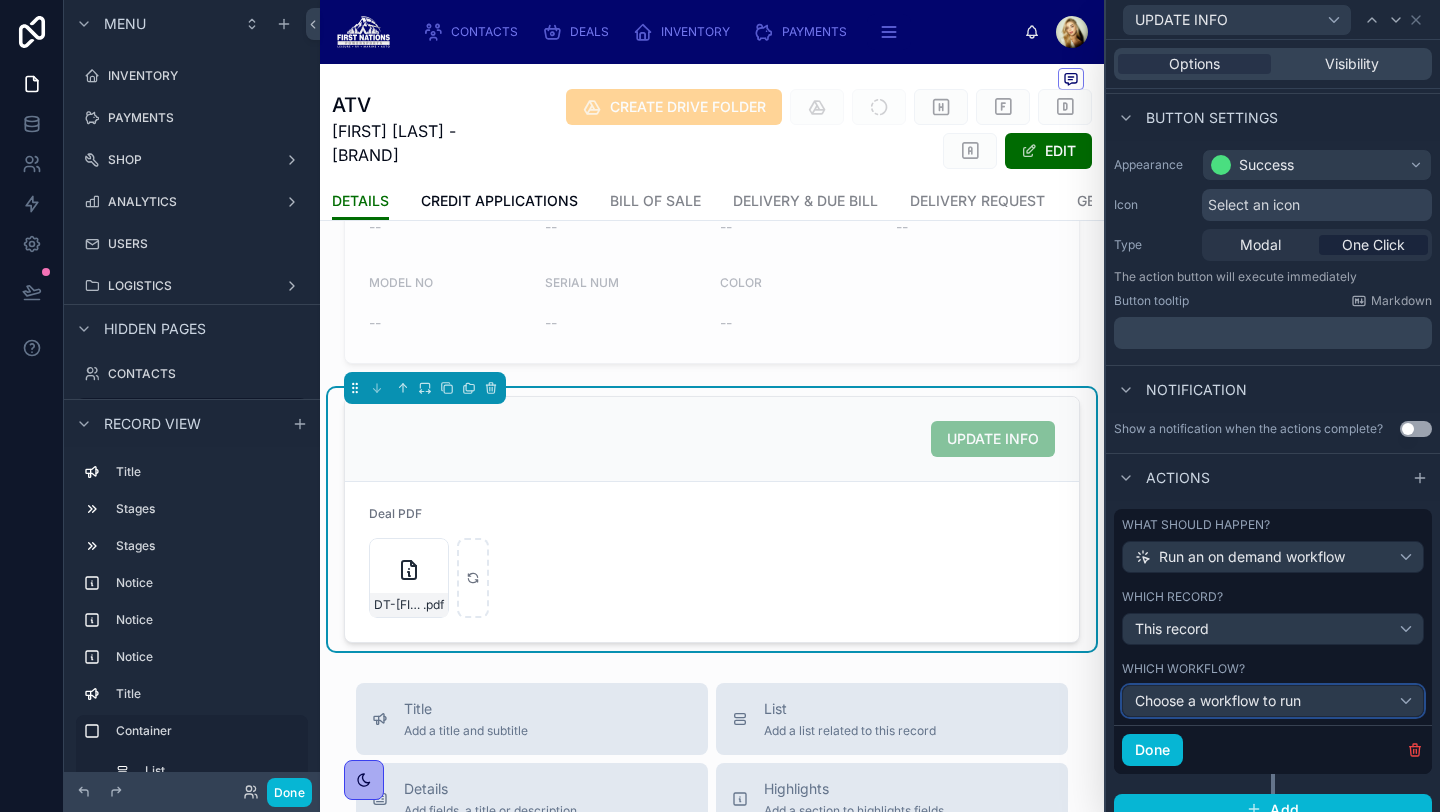 click on "Choose a workflow to run" at bounding box center [1218, 700] 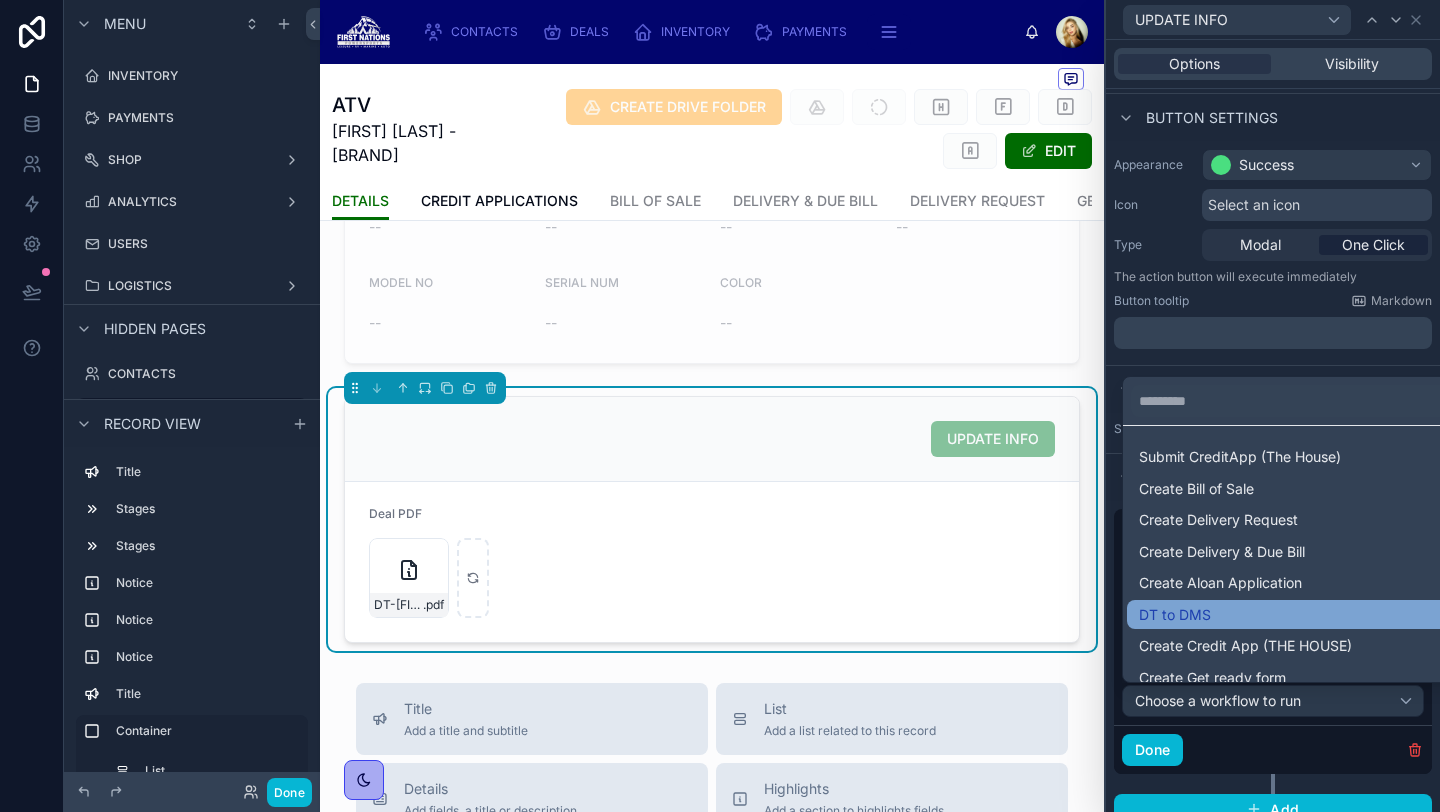 click on "DT to DMS" at bounding box center [1297, 615] 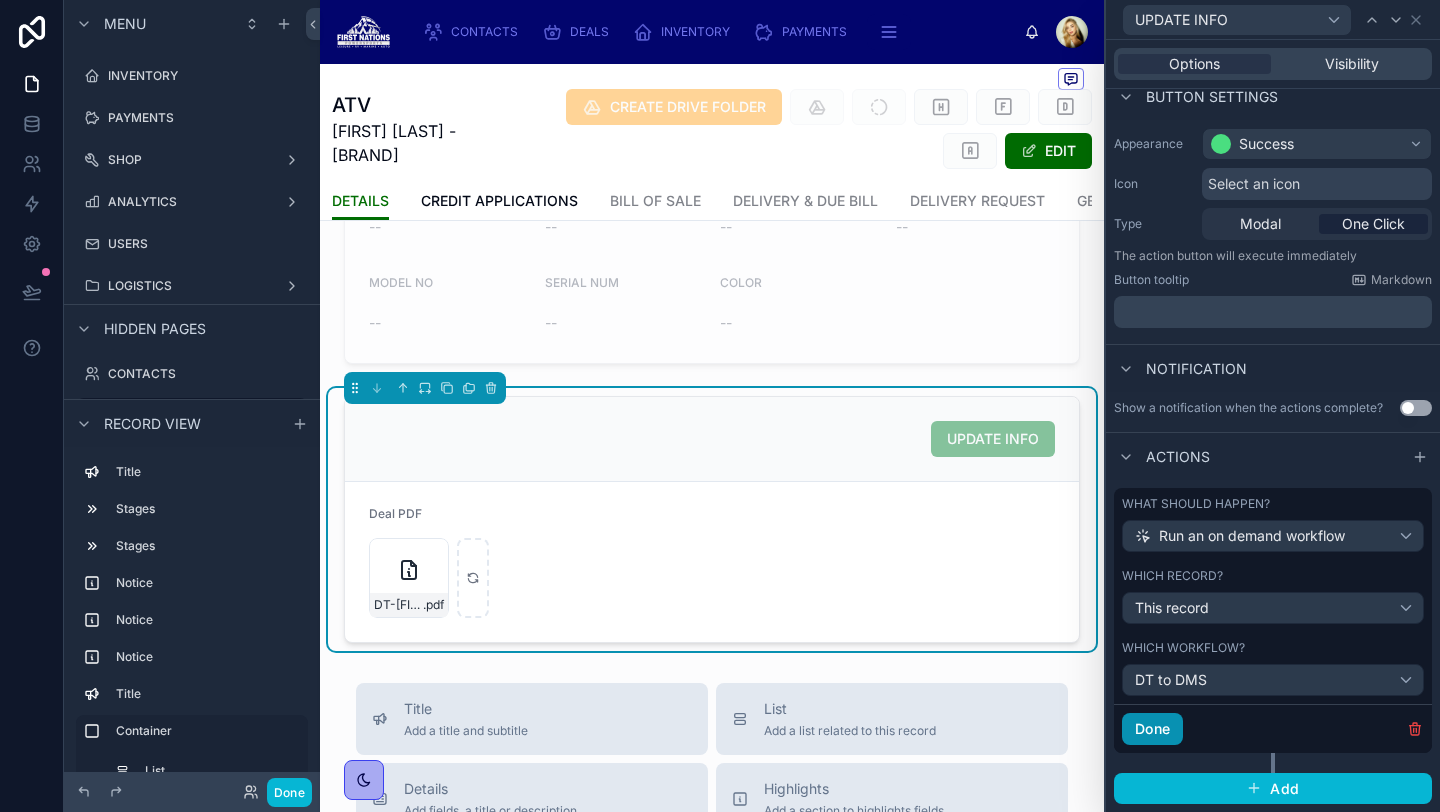 click on "Done" at bounding box center [1152, 729] 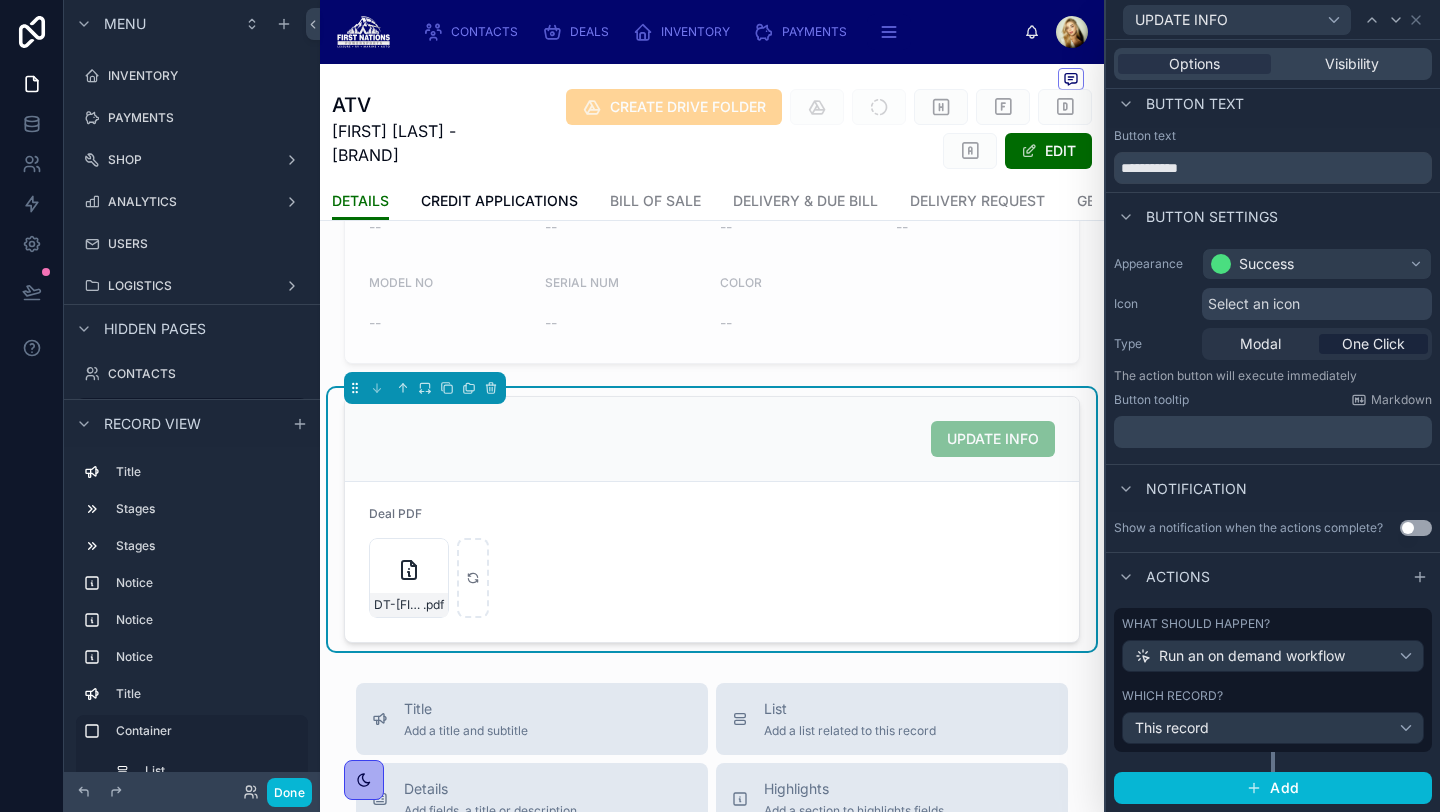 scroll, scrollTop: 8, scrollLeft: 0, axis: vertical 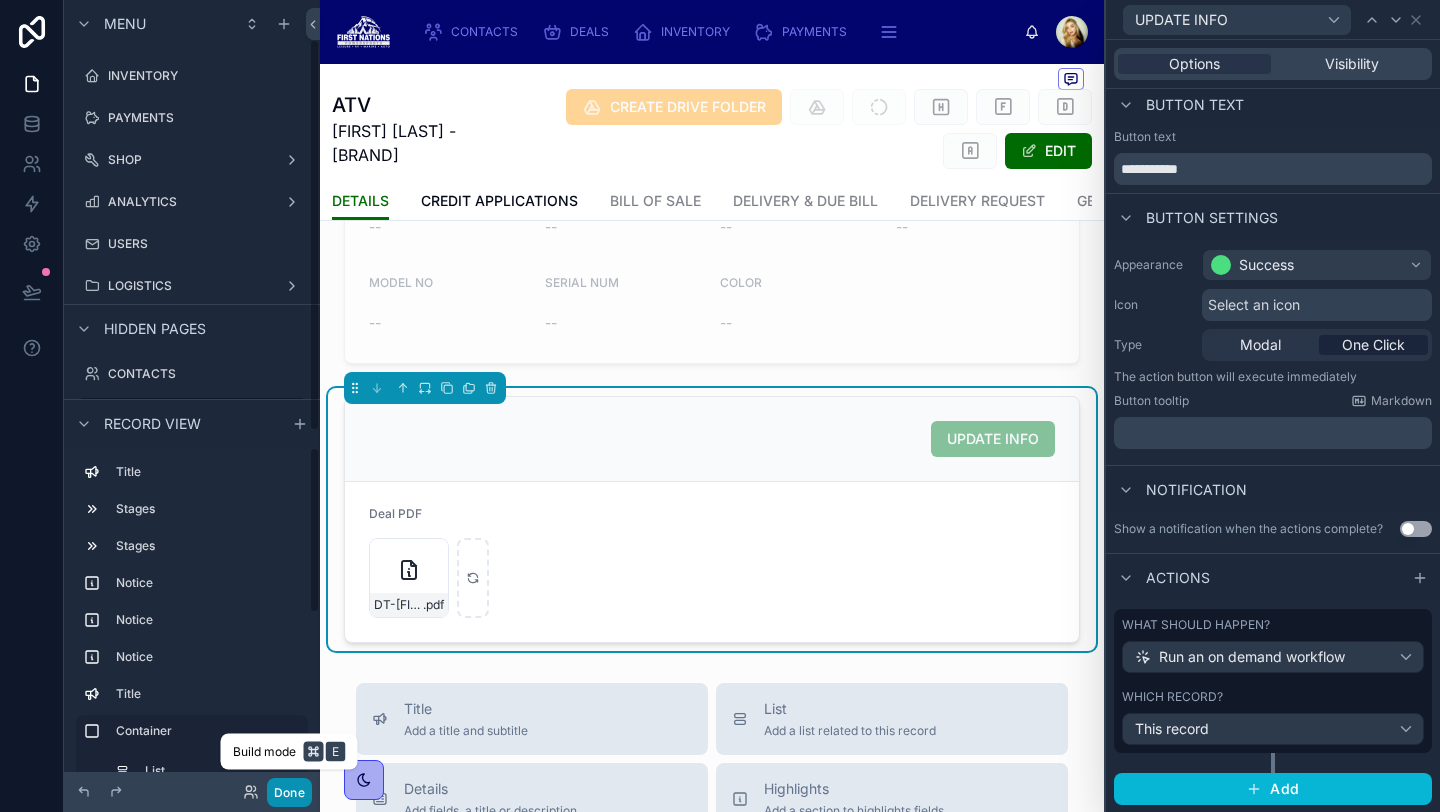 click on "Done" at bounding box center [289, 792] 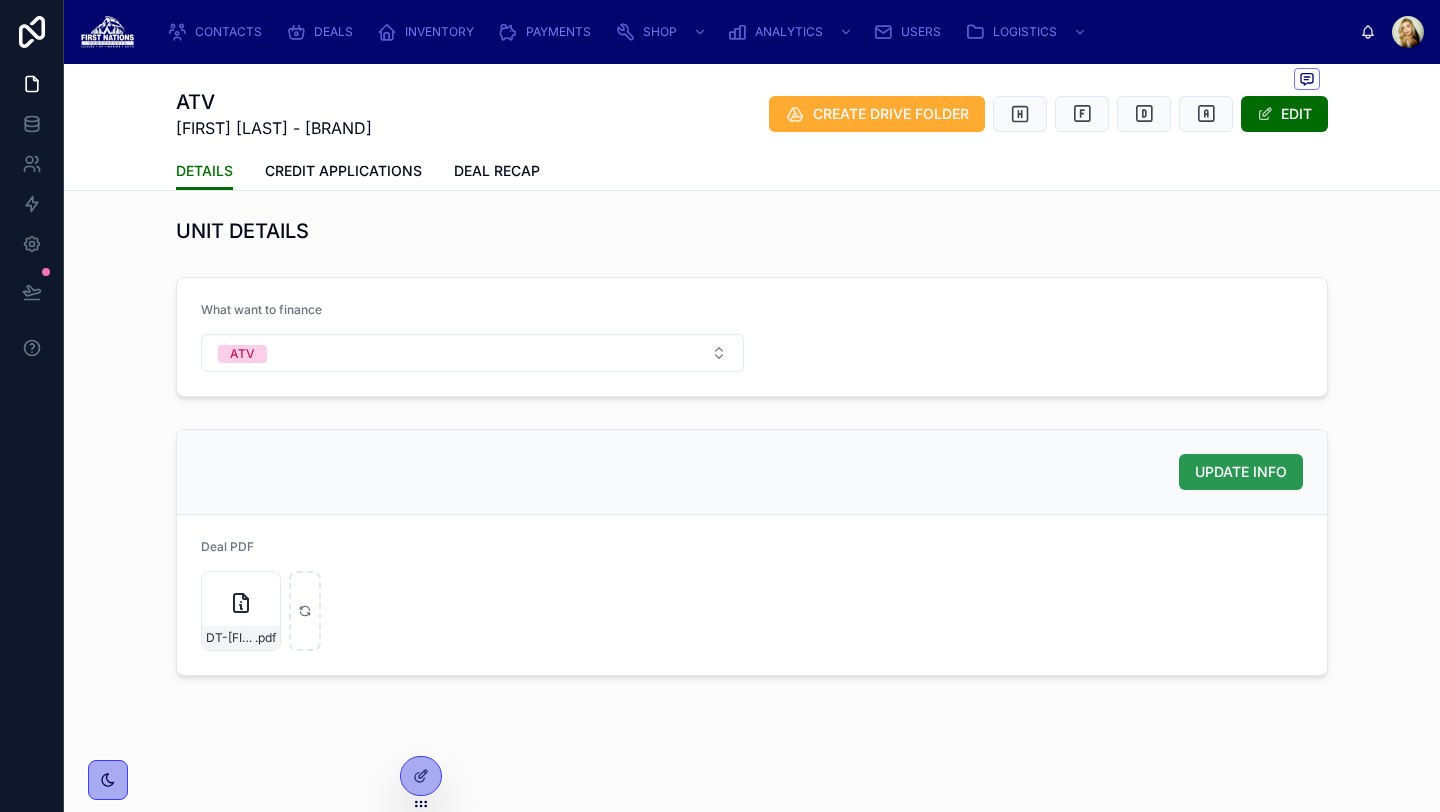 click on "UPDATE INFO" at bounding box center [1241, 472] 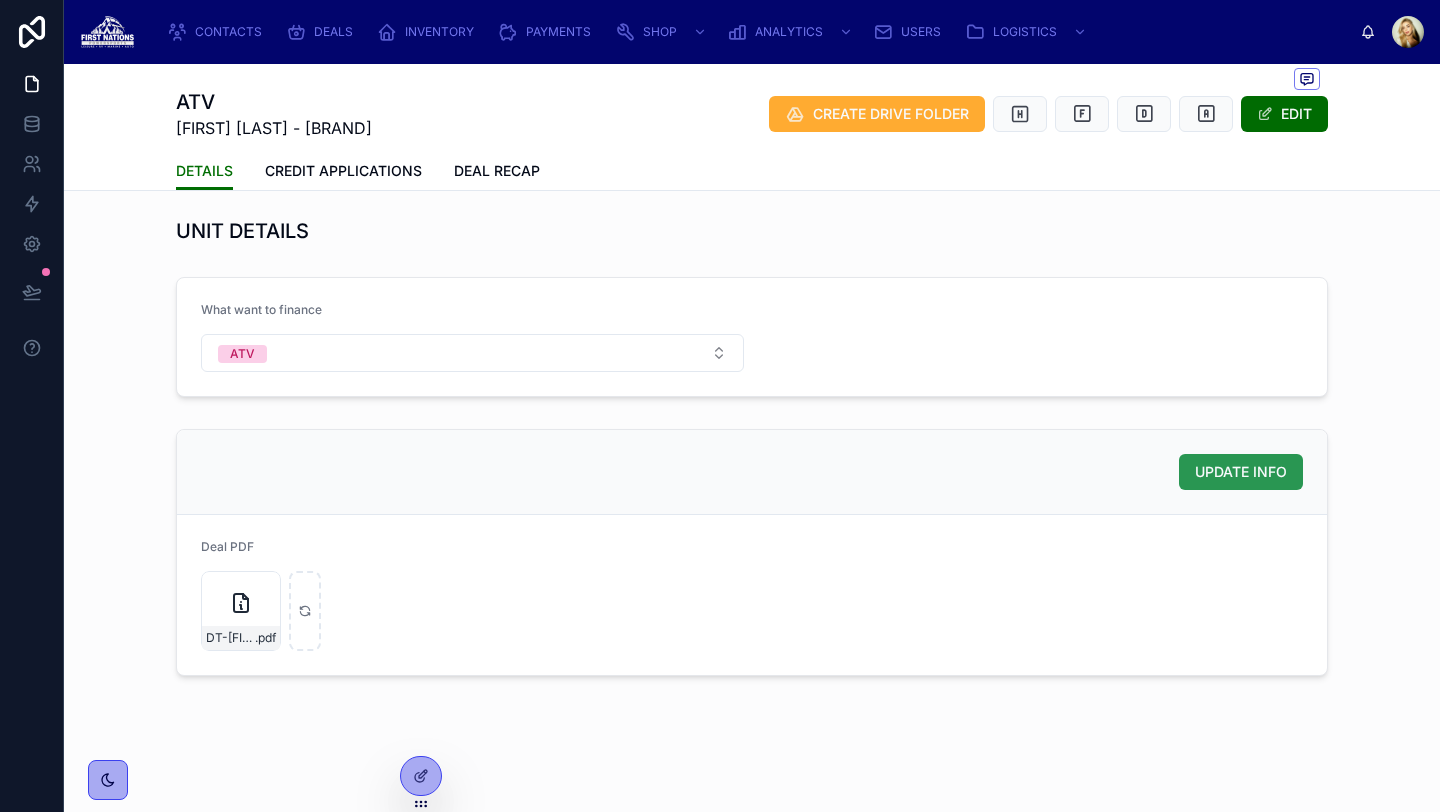 click on "UPDATE INFO" at bounding box center [1241, 472] 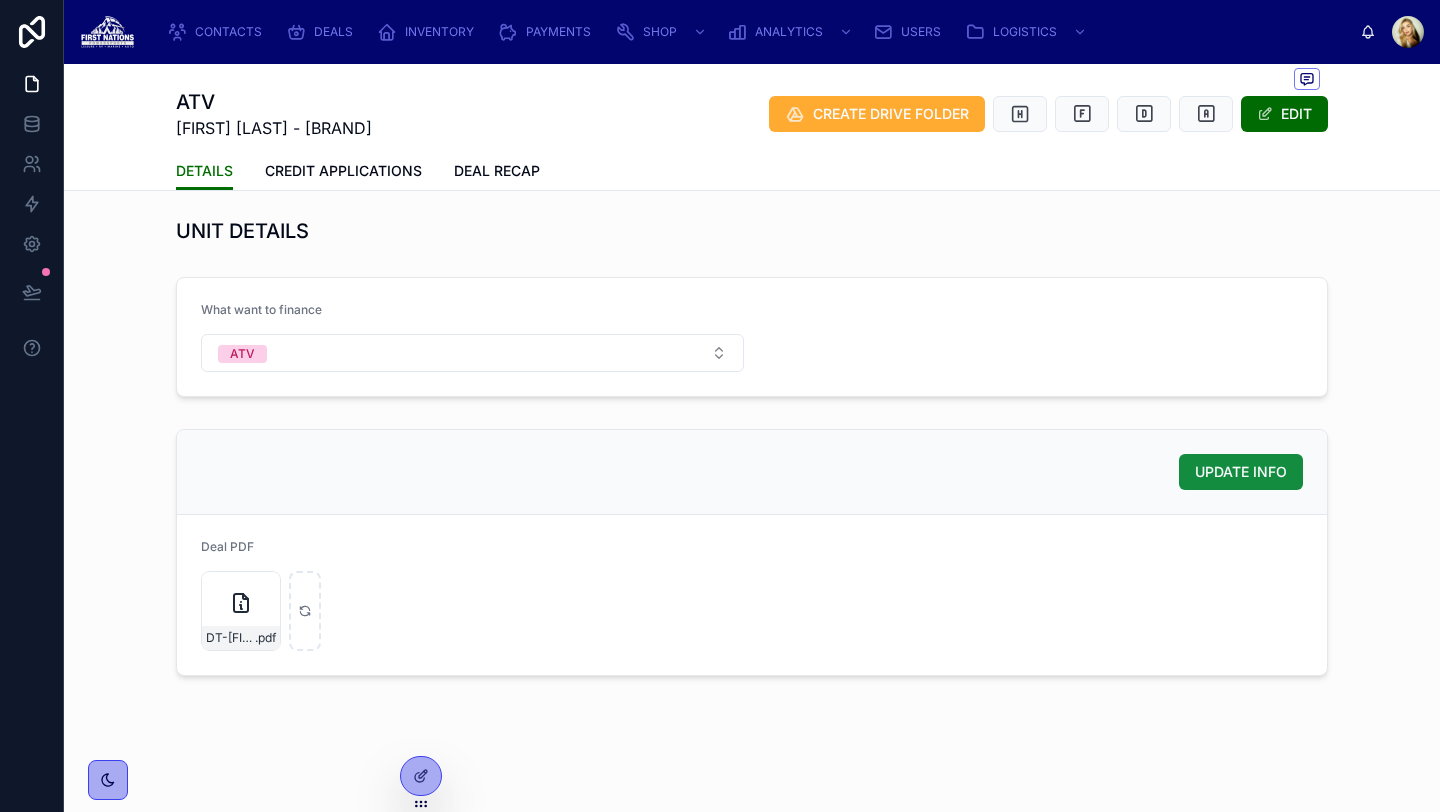 scroll, scrollTop: 0, scrollLeft: 0, axis: both 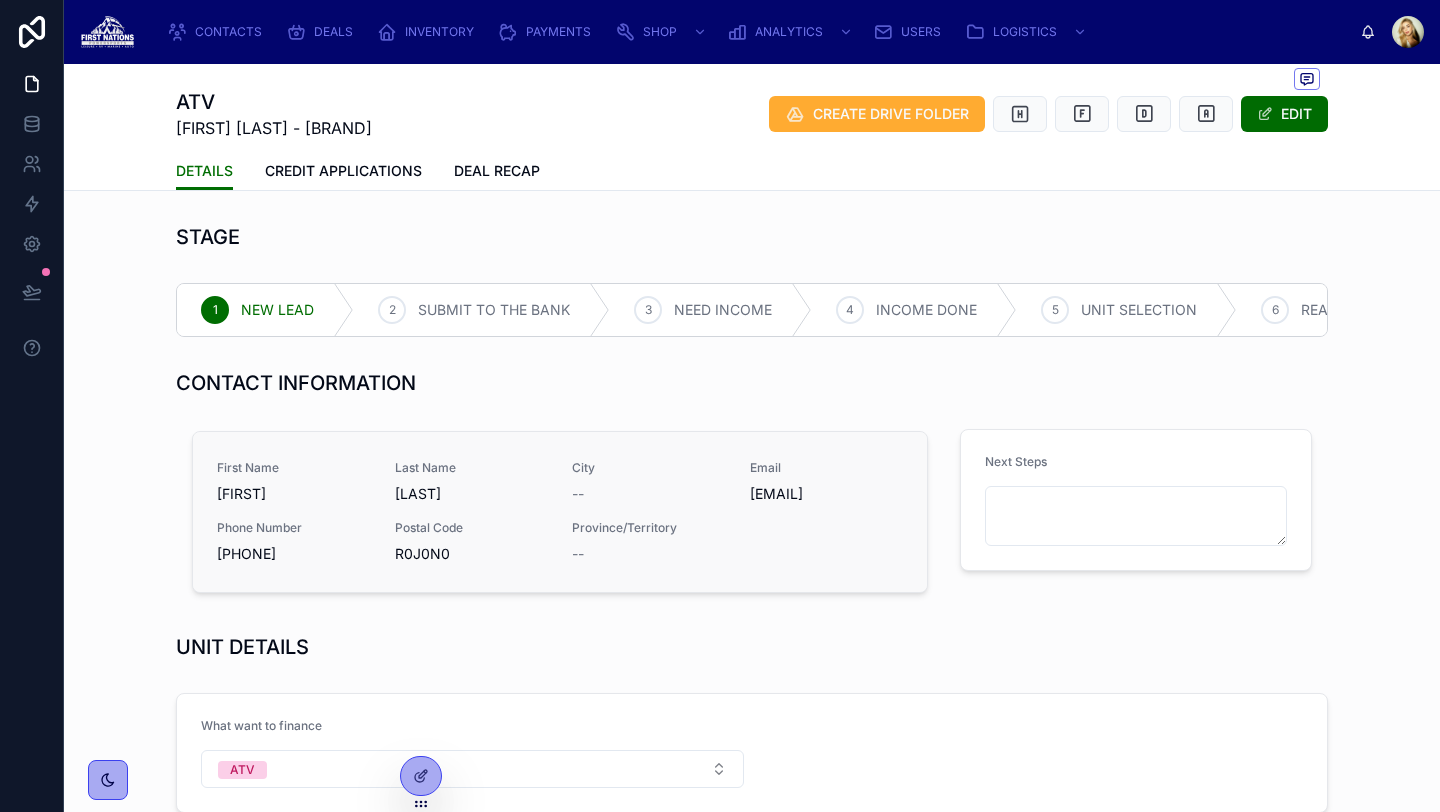 click on "First Name [FIRST]" at bounding box center [294, 482] 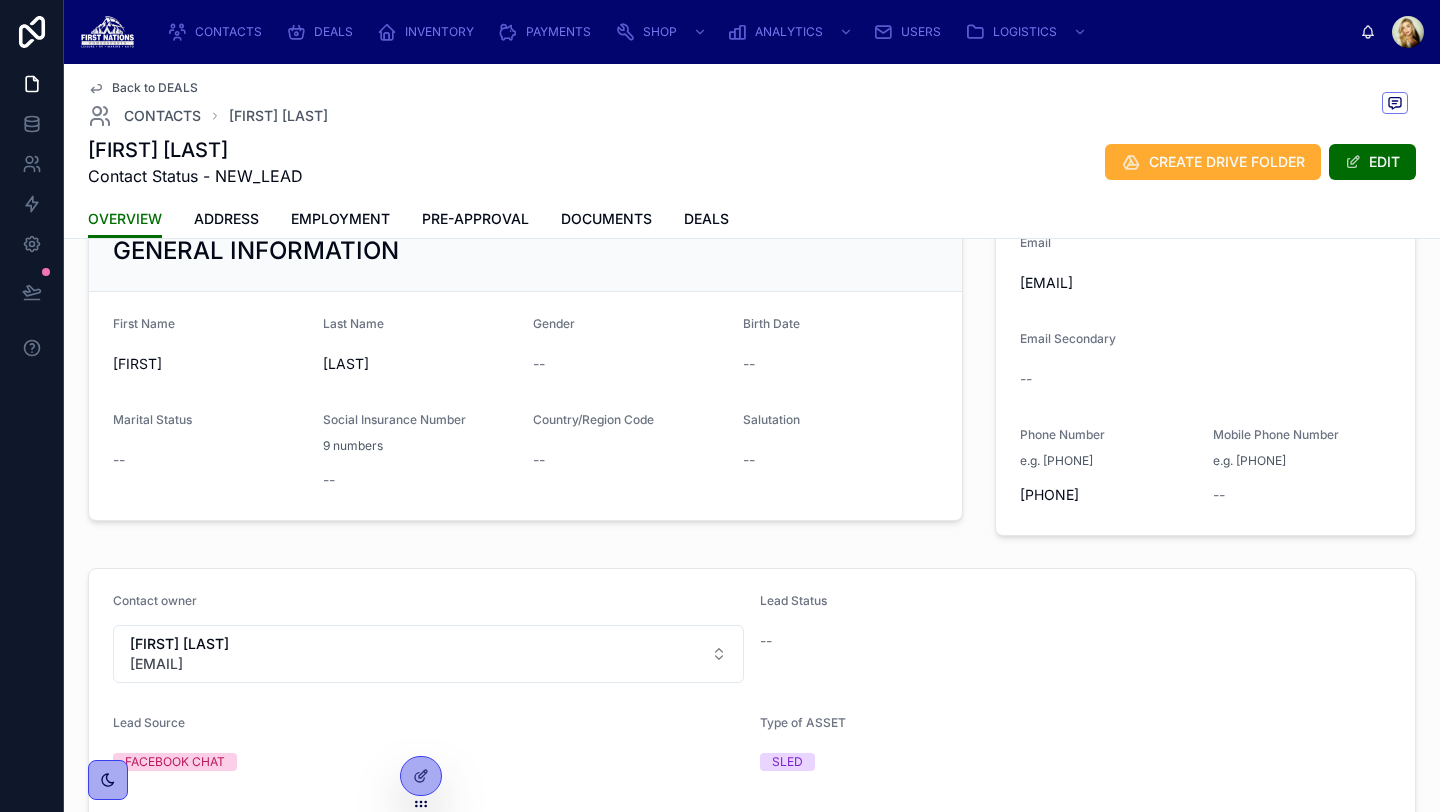 scroll, scrollTop: 0, scrollLeft: 0, axis: both 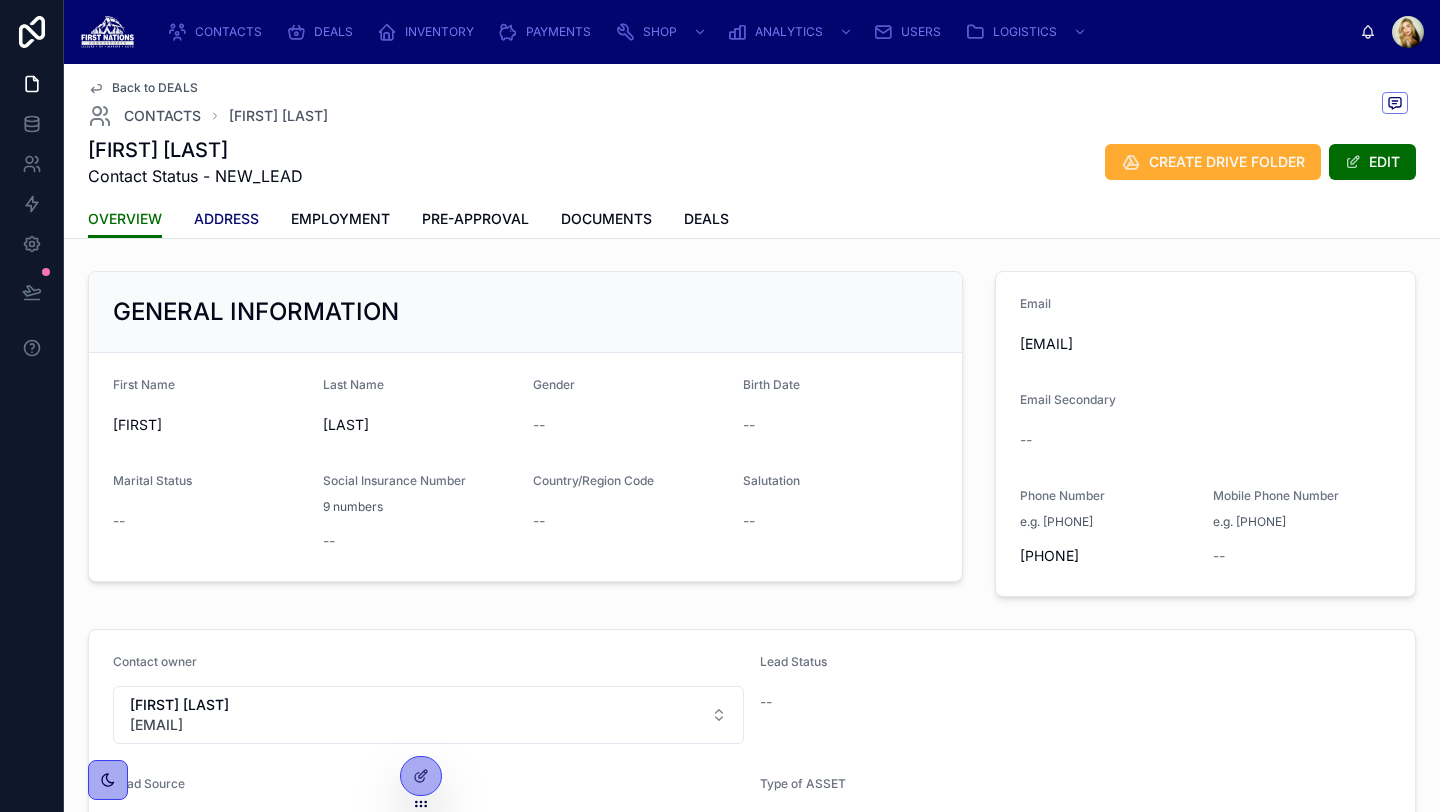 click on "ADDRESS" at bounding box center (226, 221) 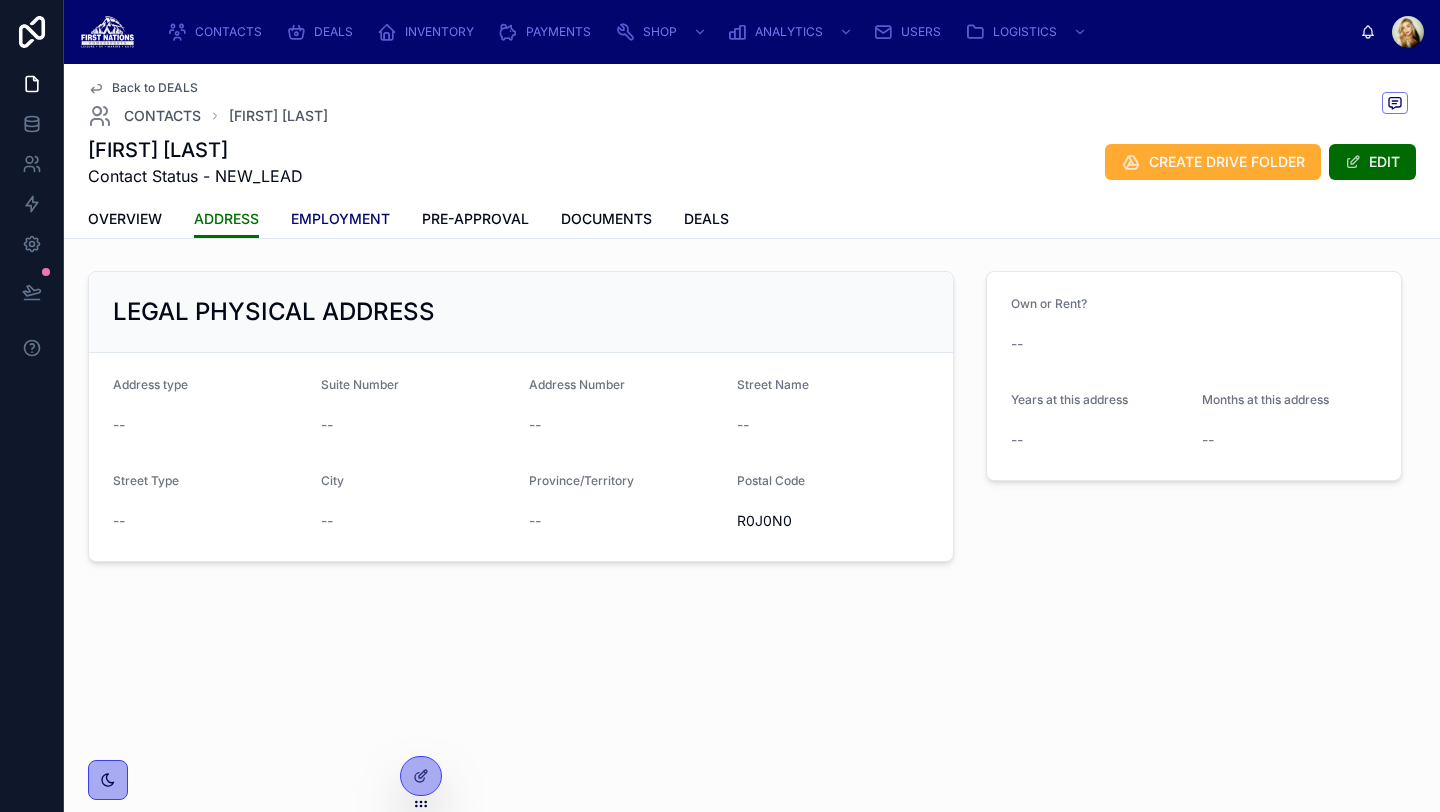 click on "EMPLOYMENT" at bounding box center (340, 219) 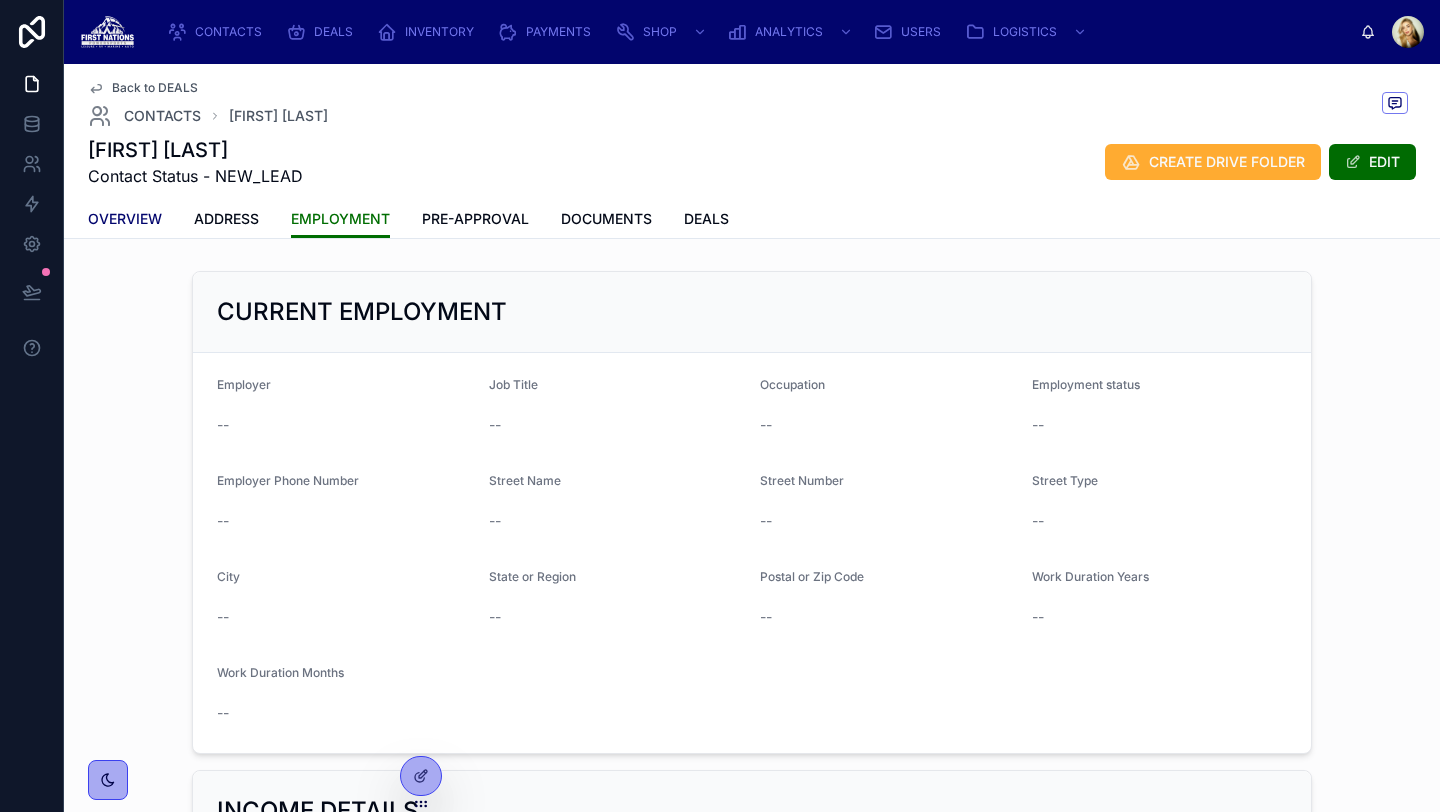 click on "OVERVIEW" at bounding box center (125, 219) 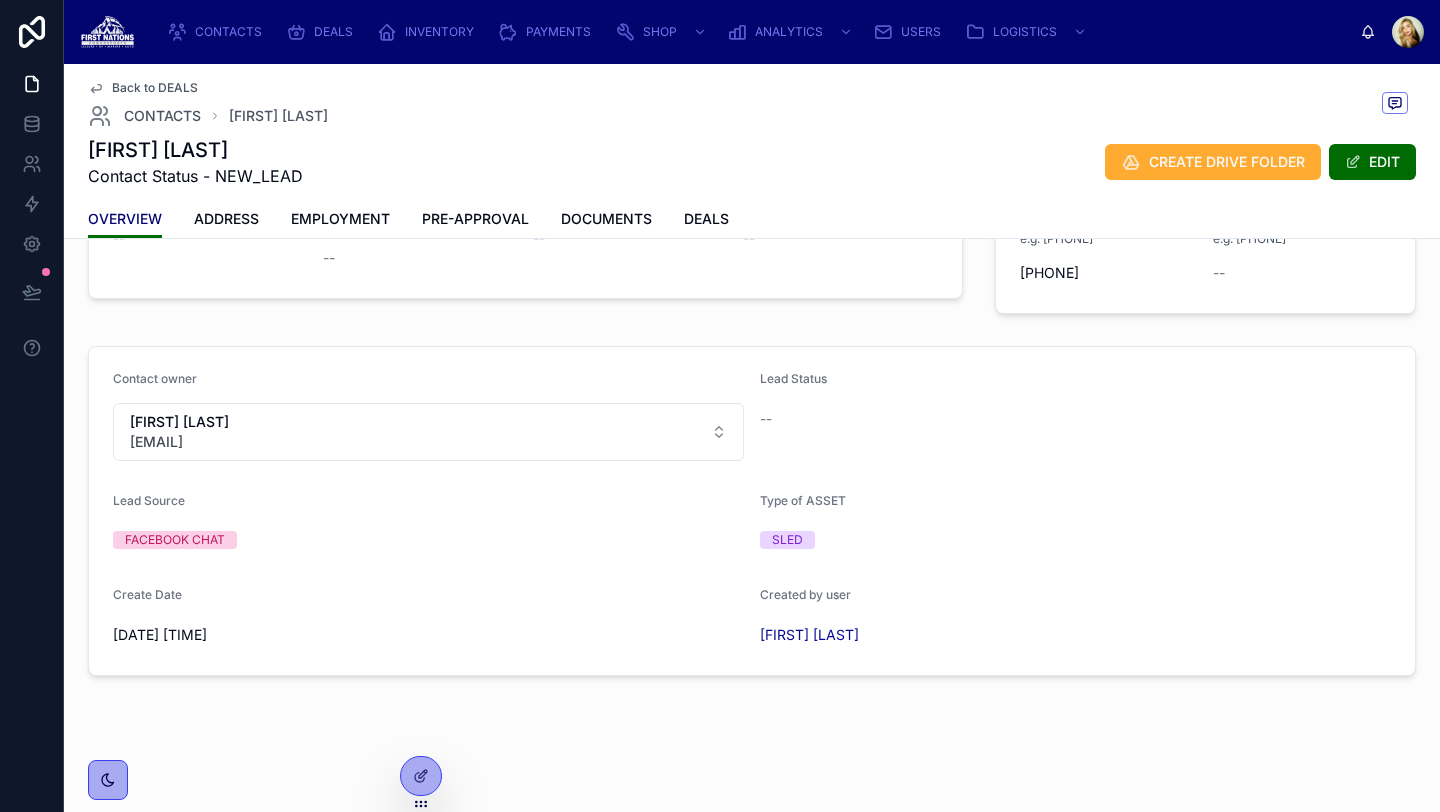scroll, scrollTop: 0, scrollLeft: 0, axis: both 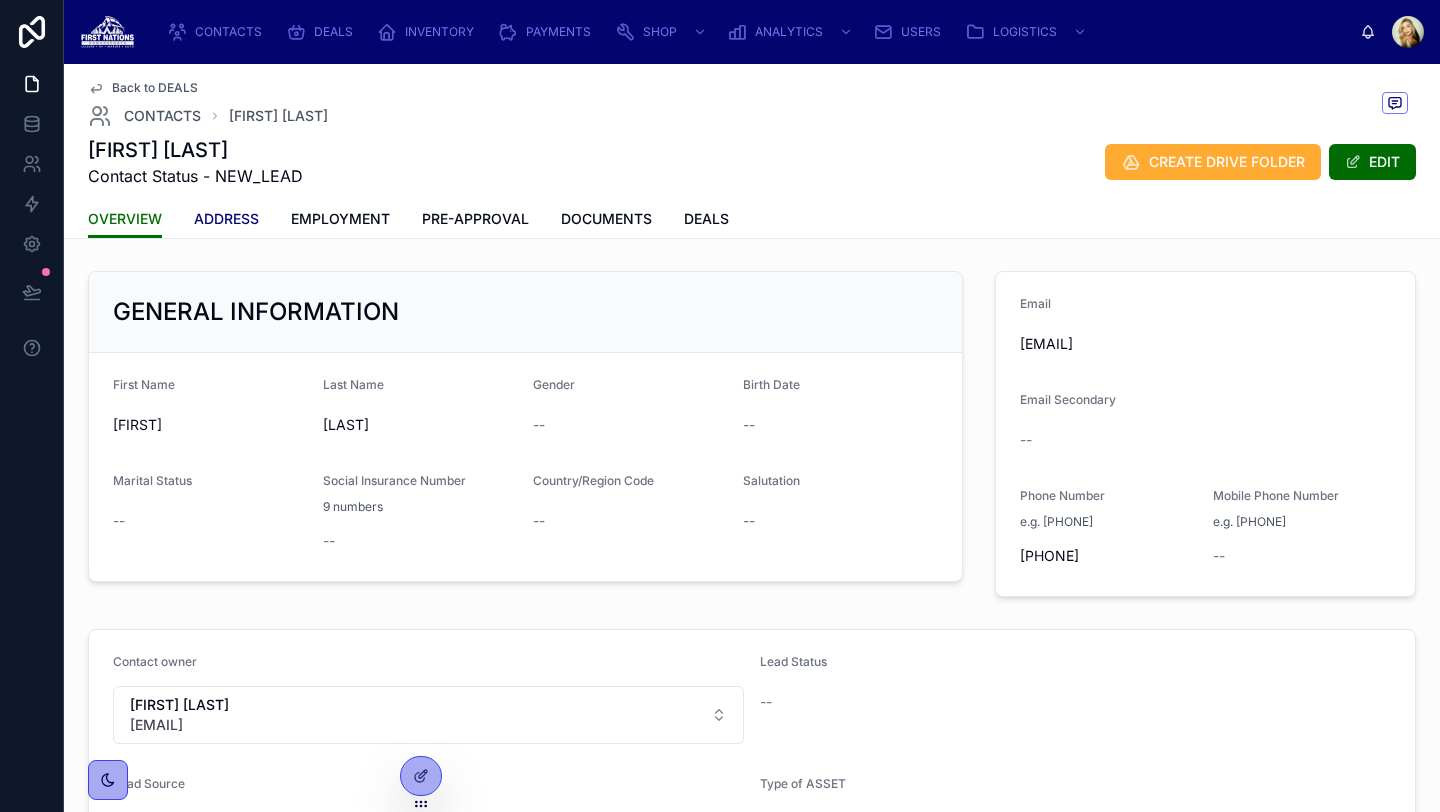 click on "ADDRESS" at bounding box center [226, 219] 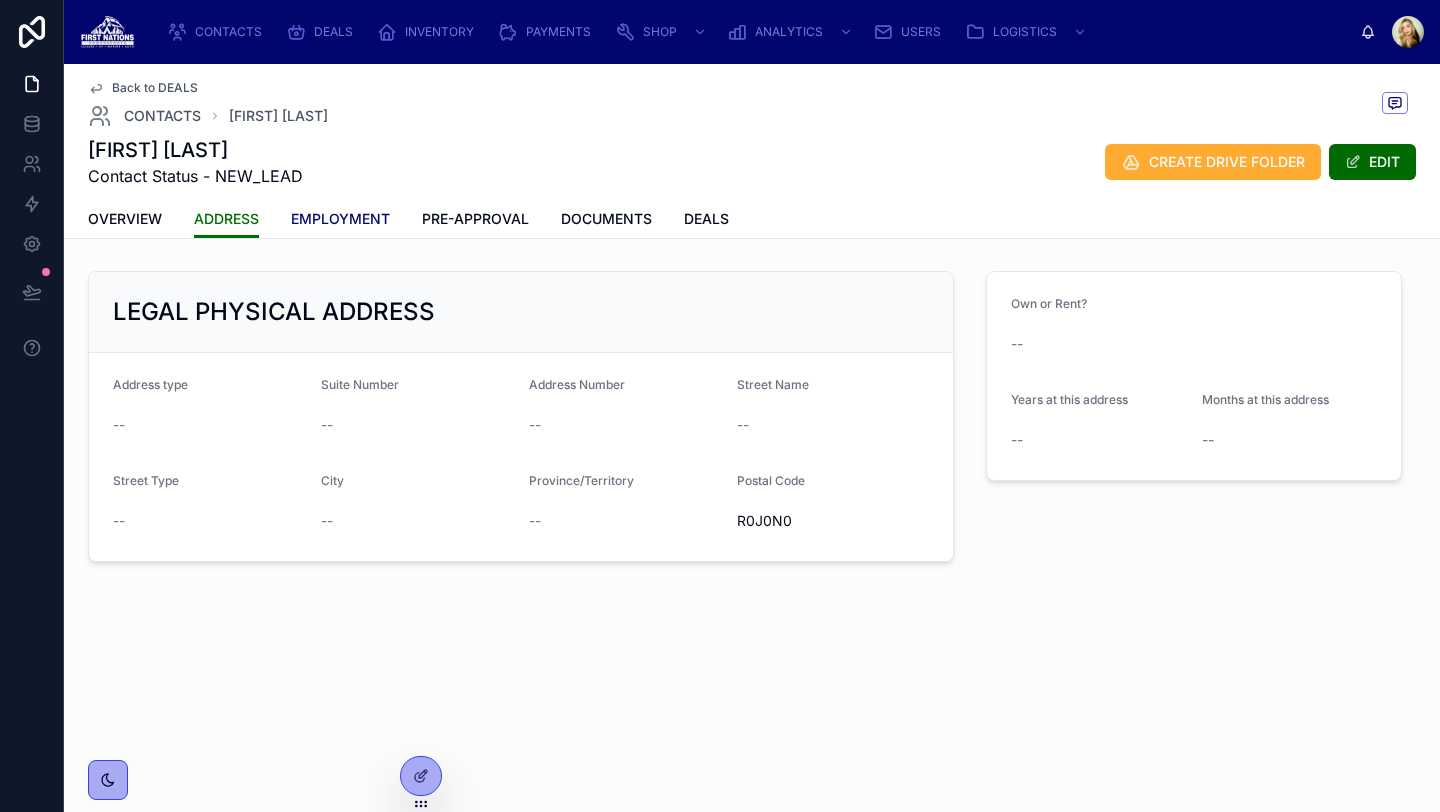 click on "EMPLOYMENT" at bounding box center [340, 219] 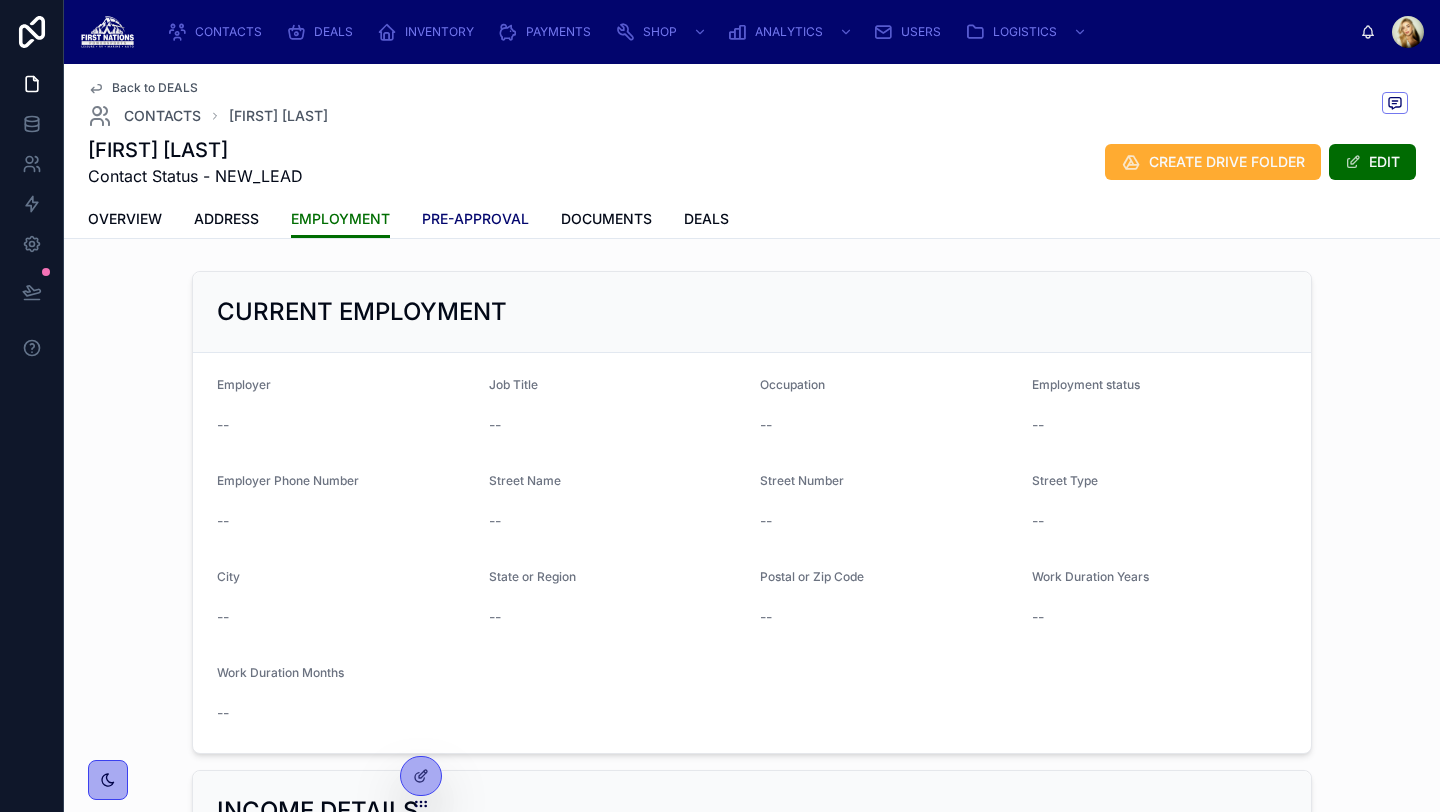 click on "PRE-APPROVAL" at bounding box center (475, 219) 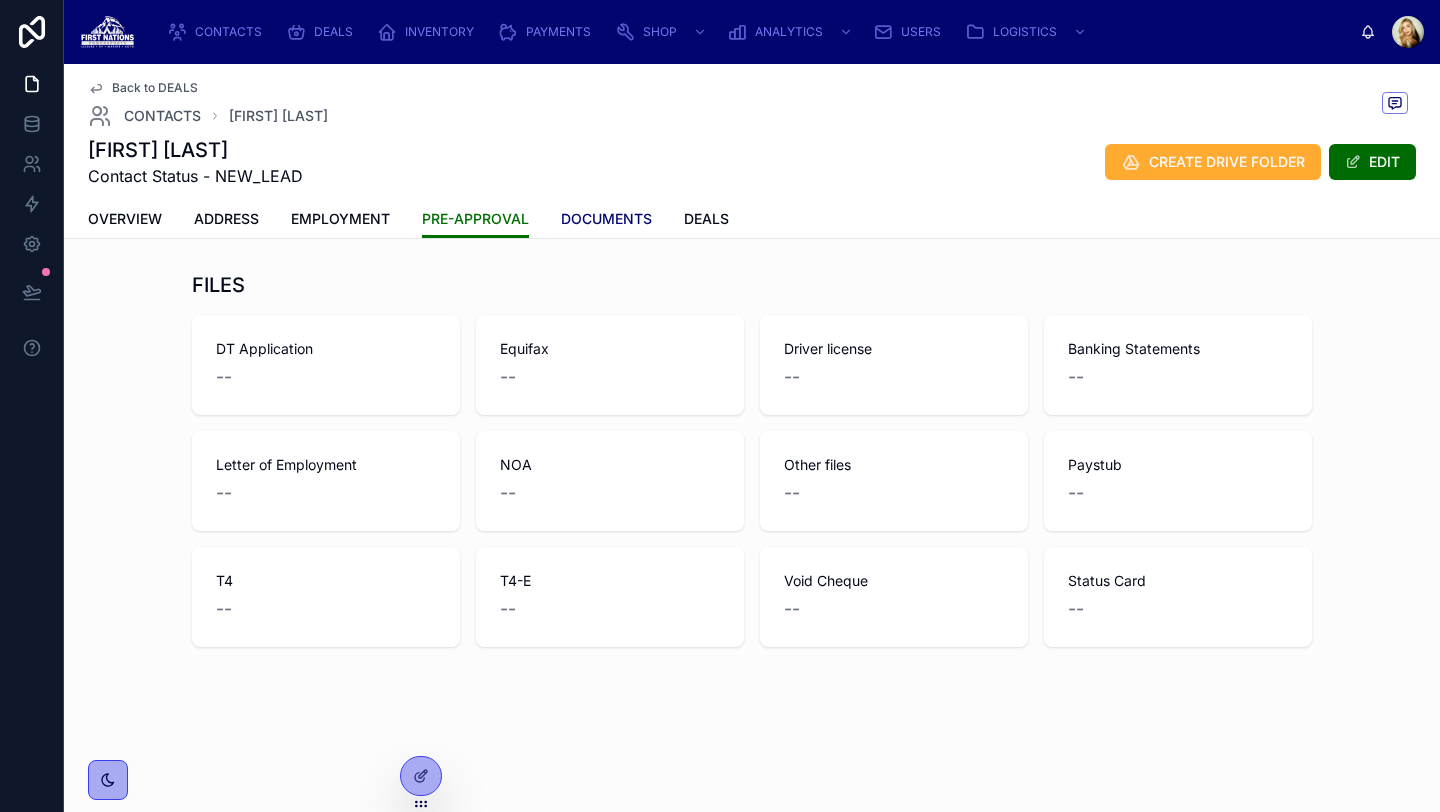 click on "DOCUMENTS" at bounding box center [606, 219] 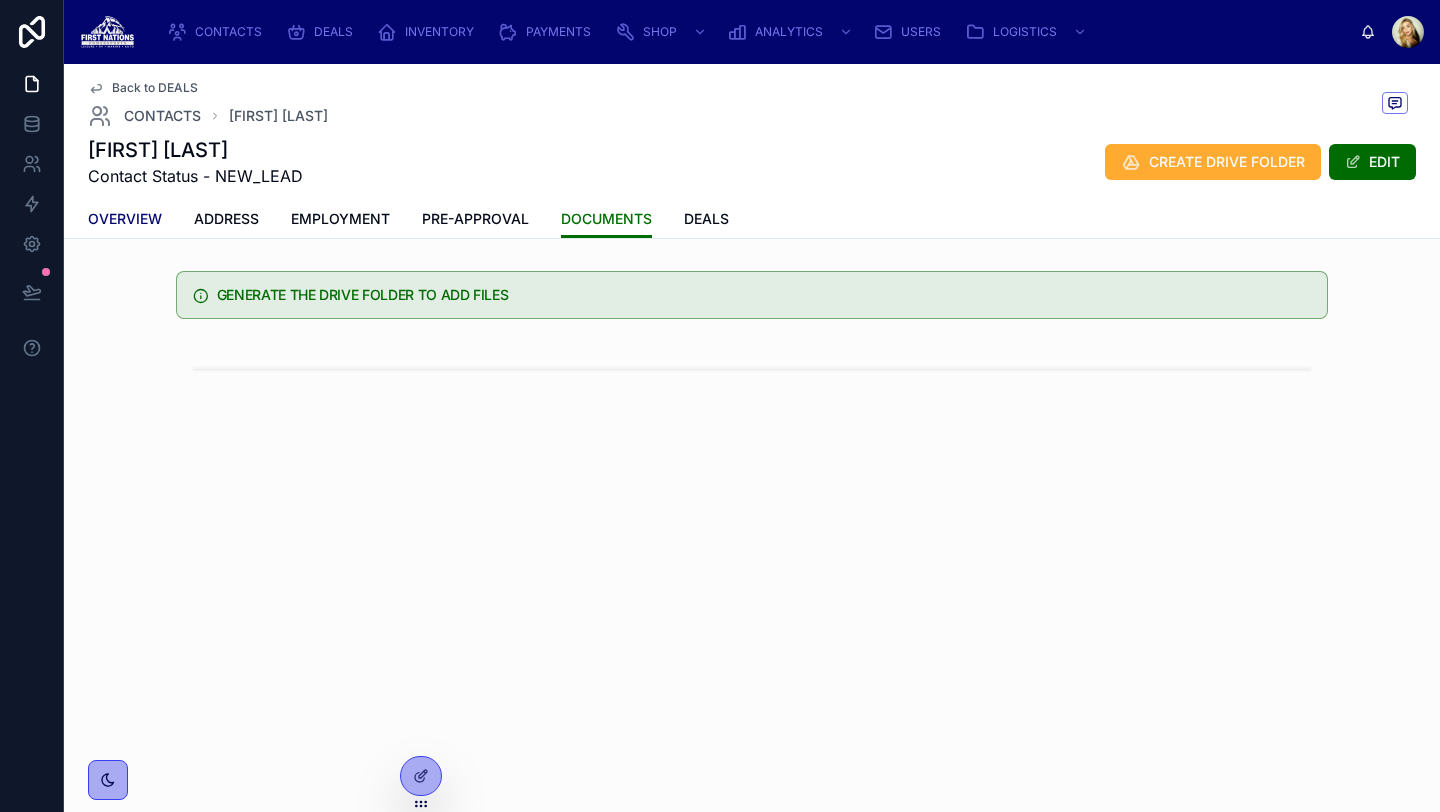 click on "OVERVIEW" at bounding box center (125, 221) 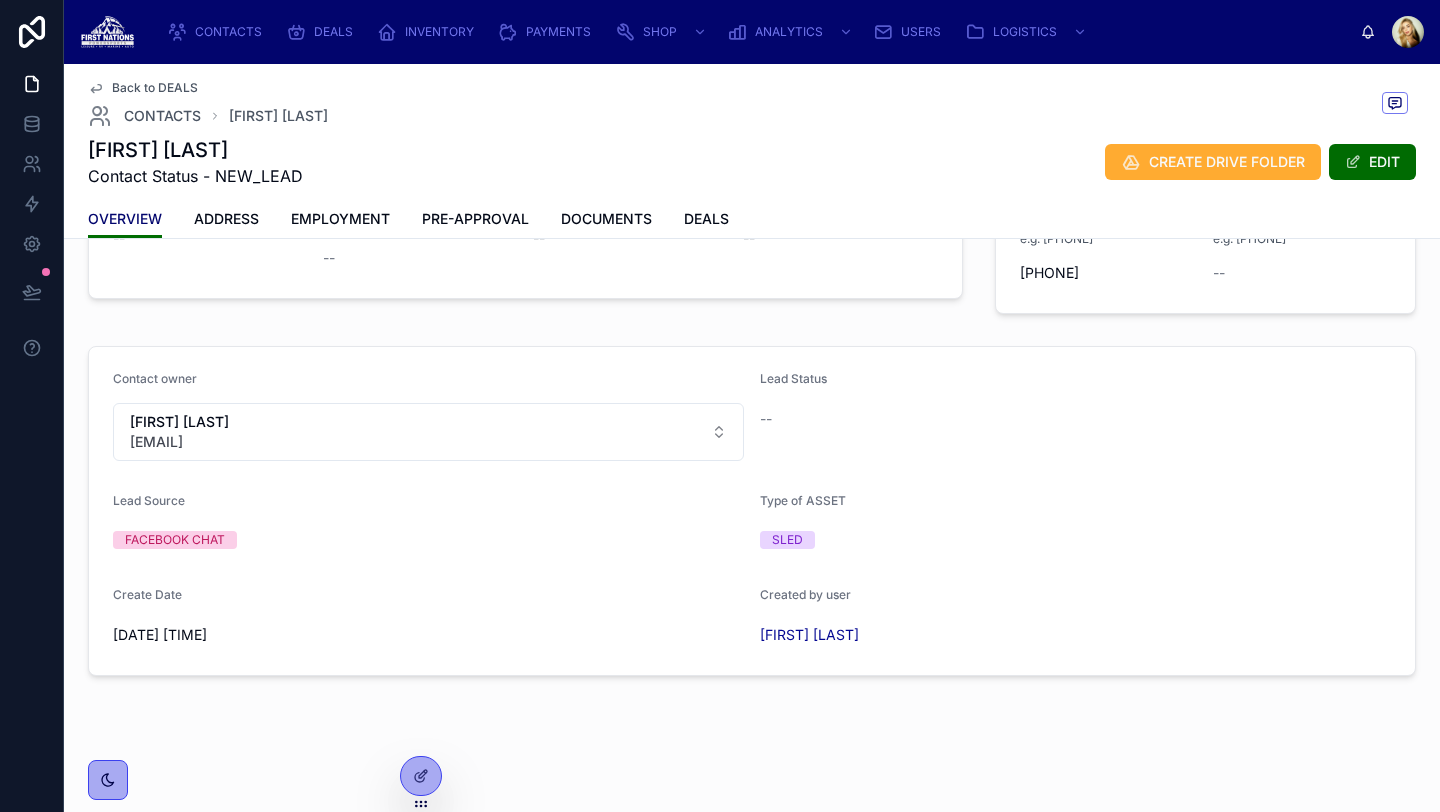 scroll, scrollTop: 0, scrollLeft: 0, axis: both 